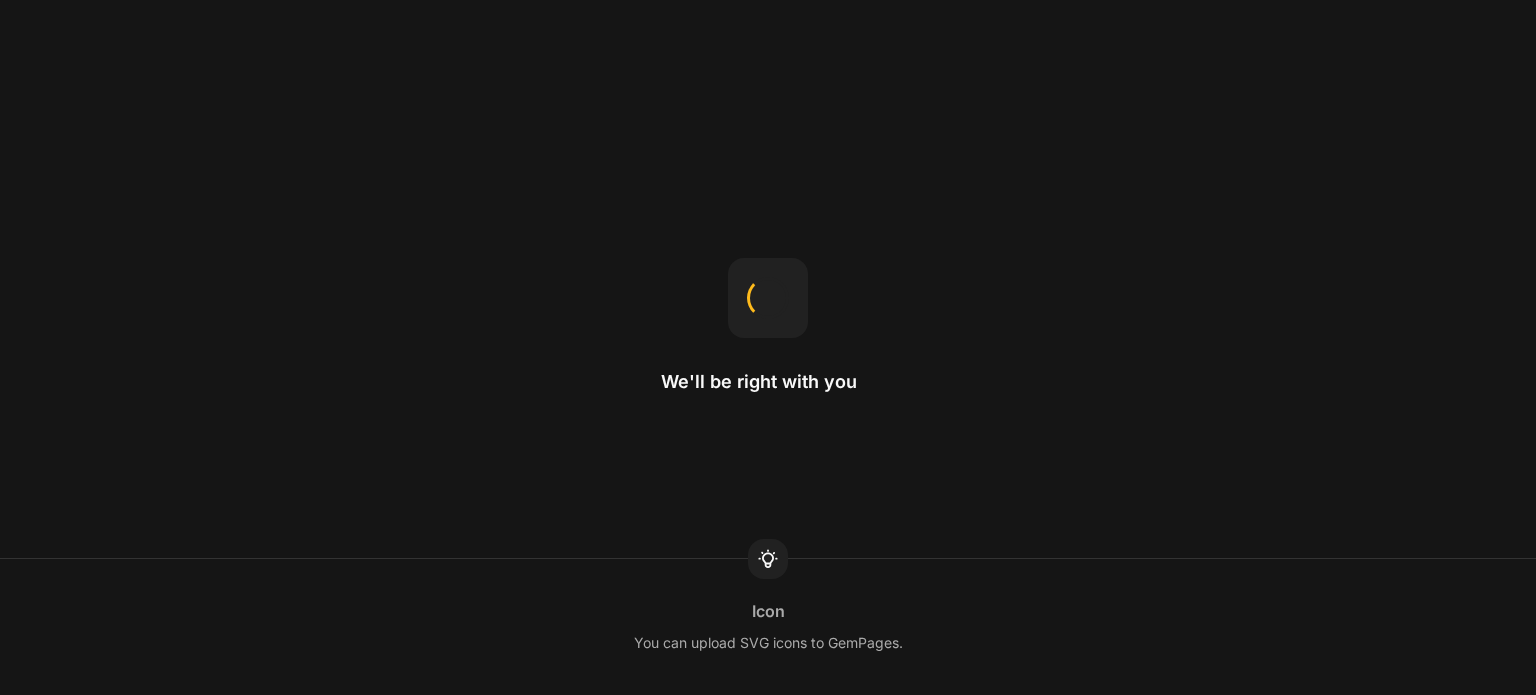 scroll, scrollTop: 0, scrollLeft: 0, axis: both 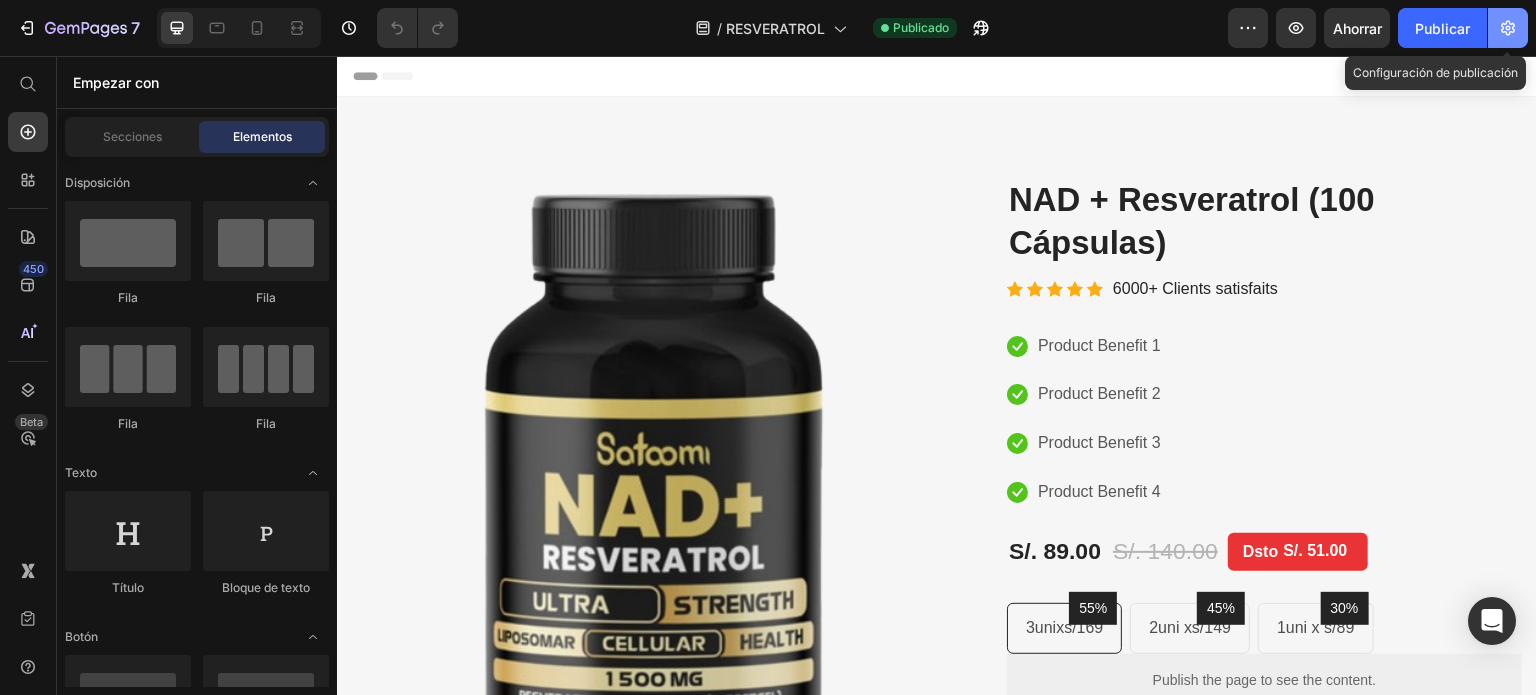click 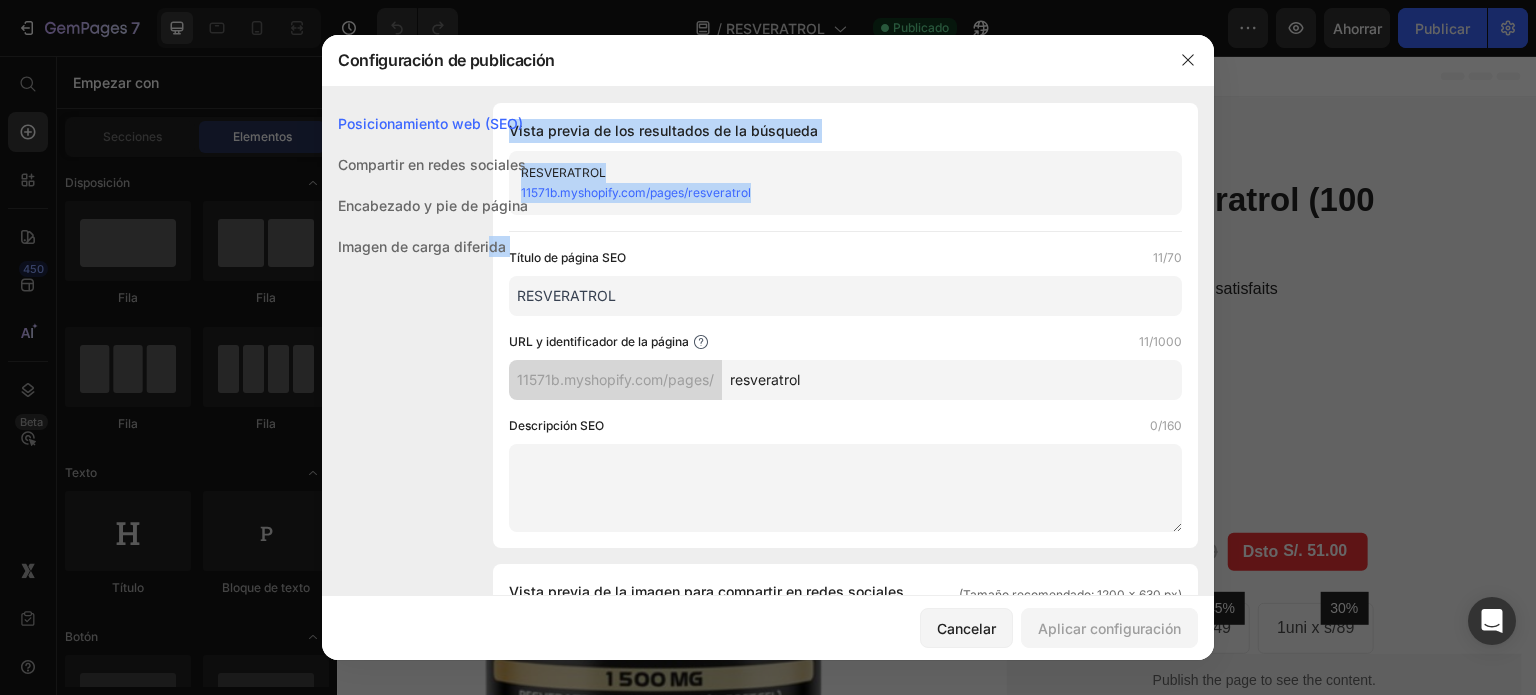 drag, startPoint x: 764, startPoint y: 195, endPoint x: 488, endPoint y: 228, distance: 277.96582 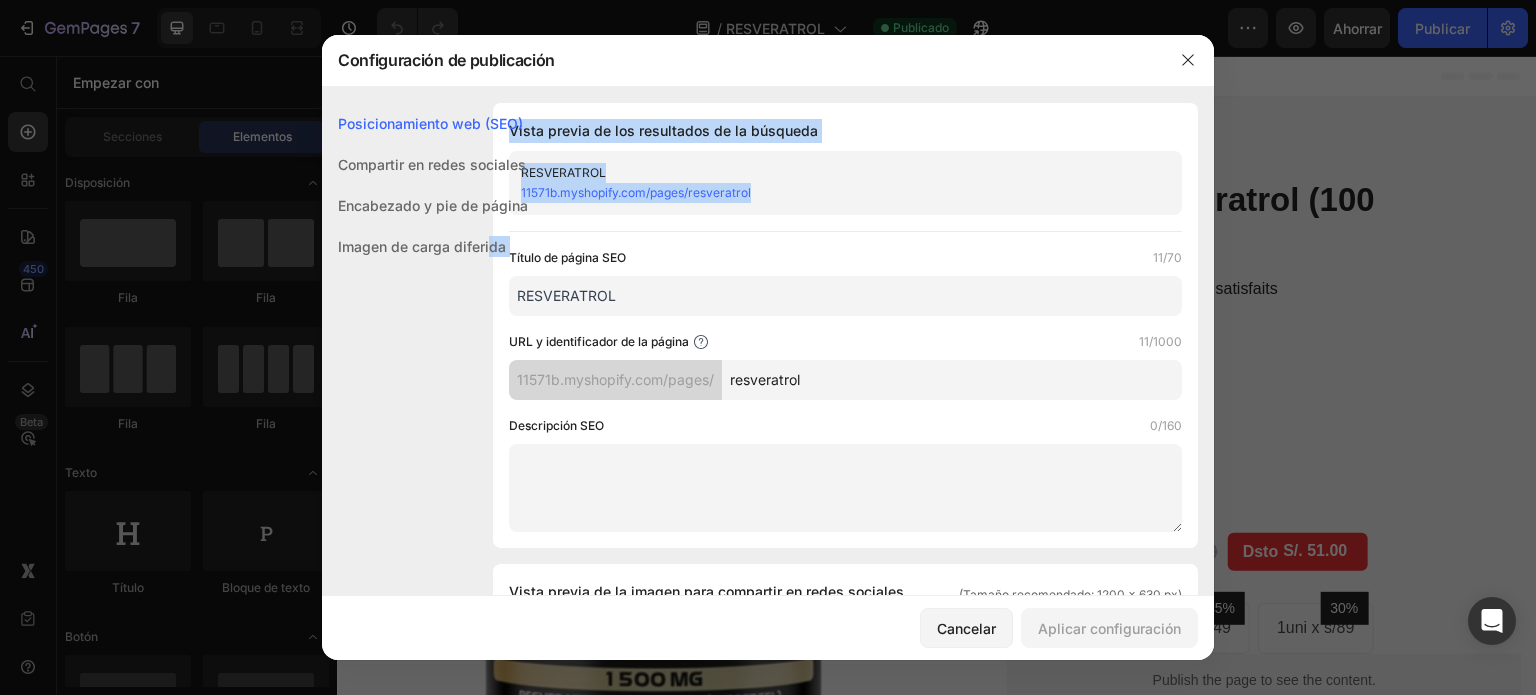 click on "Posicionamiento web (SEO) Compartir en redes sociales Encabezado y pie de página Imagen de carga diferida Posicionamiento web (SEO) Vista previa de los resultados de la búsqueda RESVERATROL 11571b.myshopify.com/pages/resveratrol Título de página SEO 11/70 RESVERATROL URL y identificador de la página 11/1000 11571b.myshopify.com/pages/ resveratrol Descripción SEO 0/160 Compartir en redes sociales Vista previa de la imagen para compartir en redes sociales (Tamaño recomendado: 1200 x 630 px) Subir imagen Archivos compatibles: .jpg, .jpeg, .png, .gif, .webp RESVERATROL 11571b.myshopify.com/pages/resveratrol Encabezado y pie de página Encabezado y pie de página del tema de Shopify Para editar esas secciones, siga las instrucciones de  este artículo. Usar el encabezado del tema de Shopify Usar el pie de página del tema de Shopify Diseño de GemPages Imagen de carga diferida Imagen de carga diferida Imagen de carga diferida" at bounding box center (768, 816) 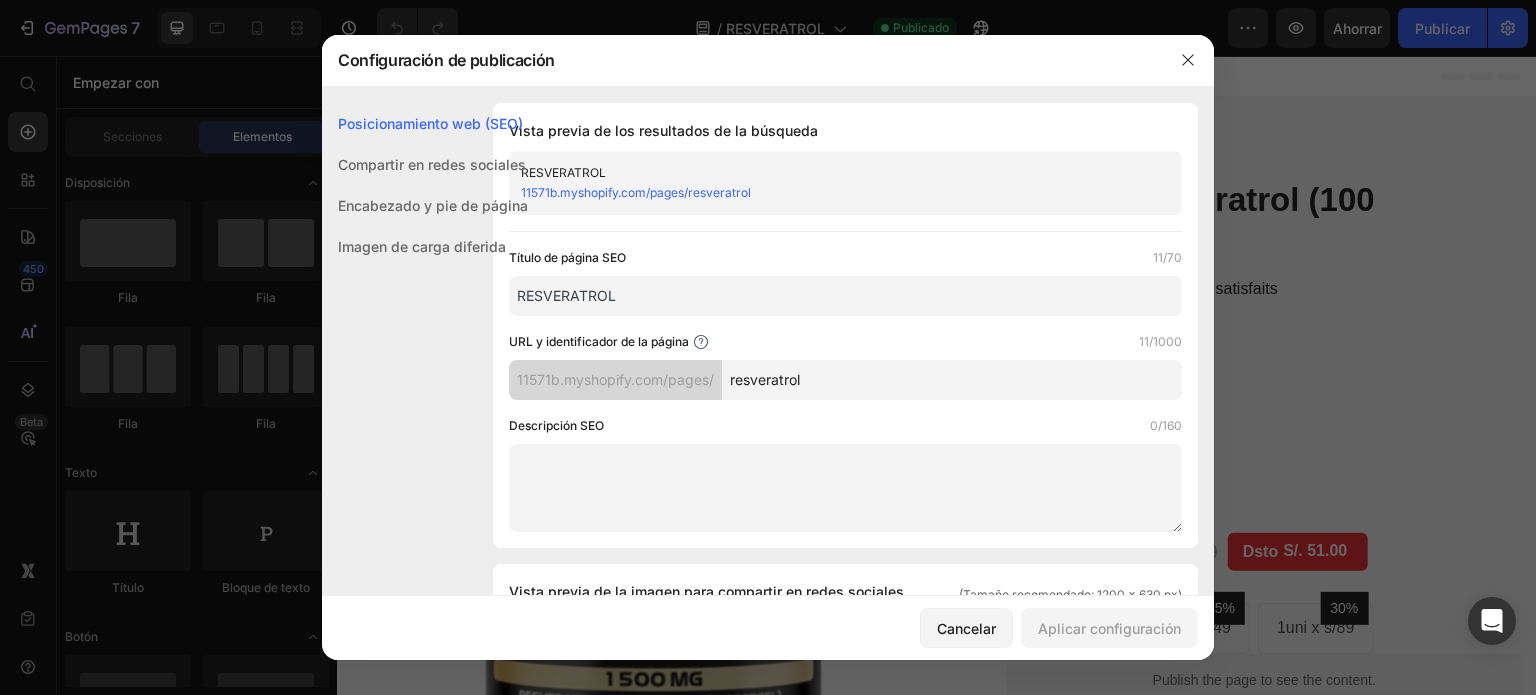 click on "Compartir en redes sociales" 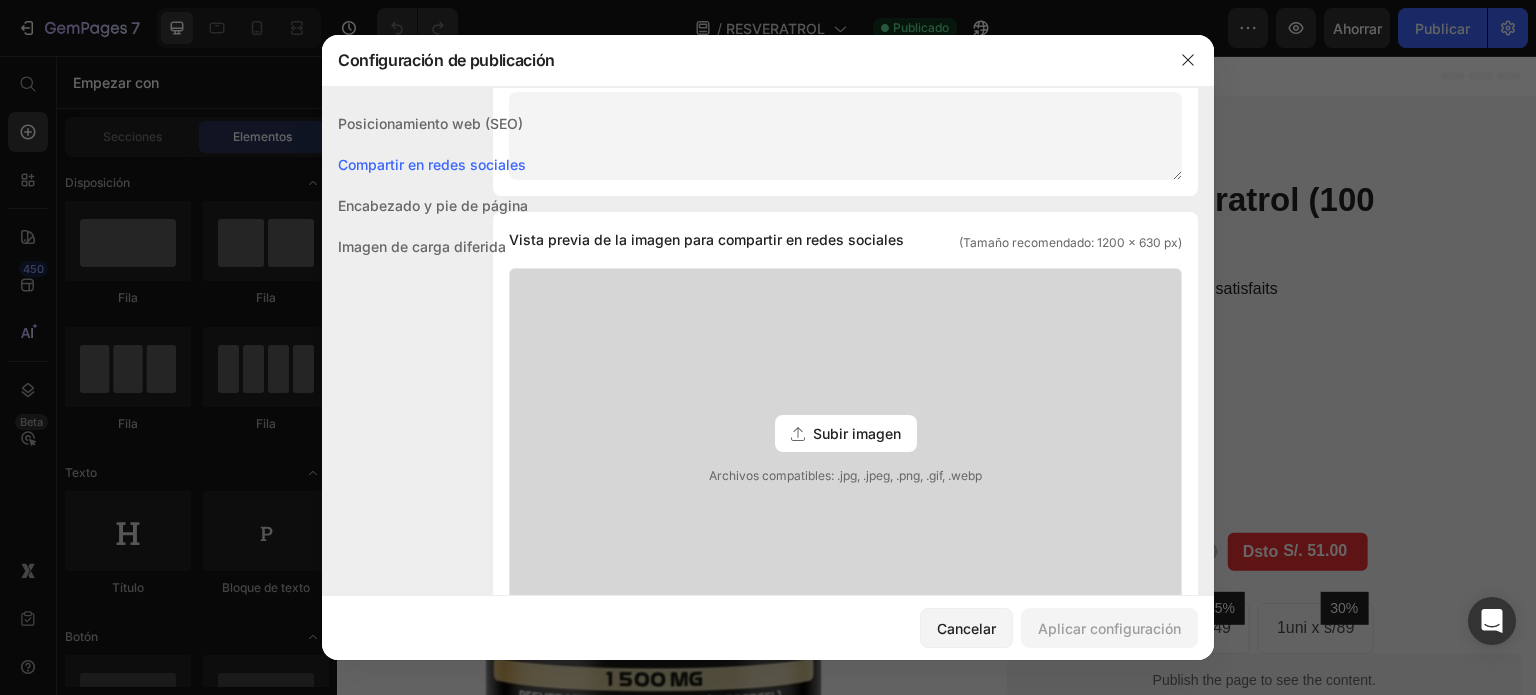 scroll, scrollTop: 456, scrollLeft: 0, axis: vertical 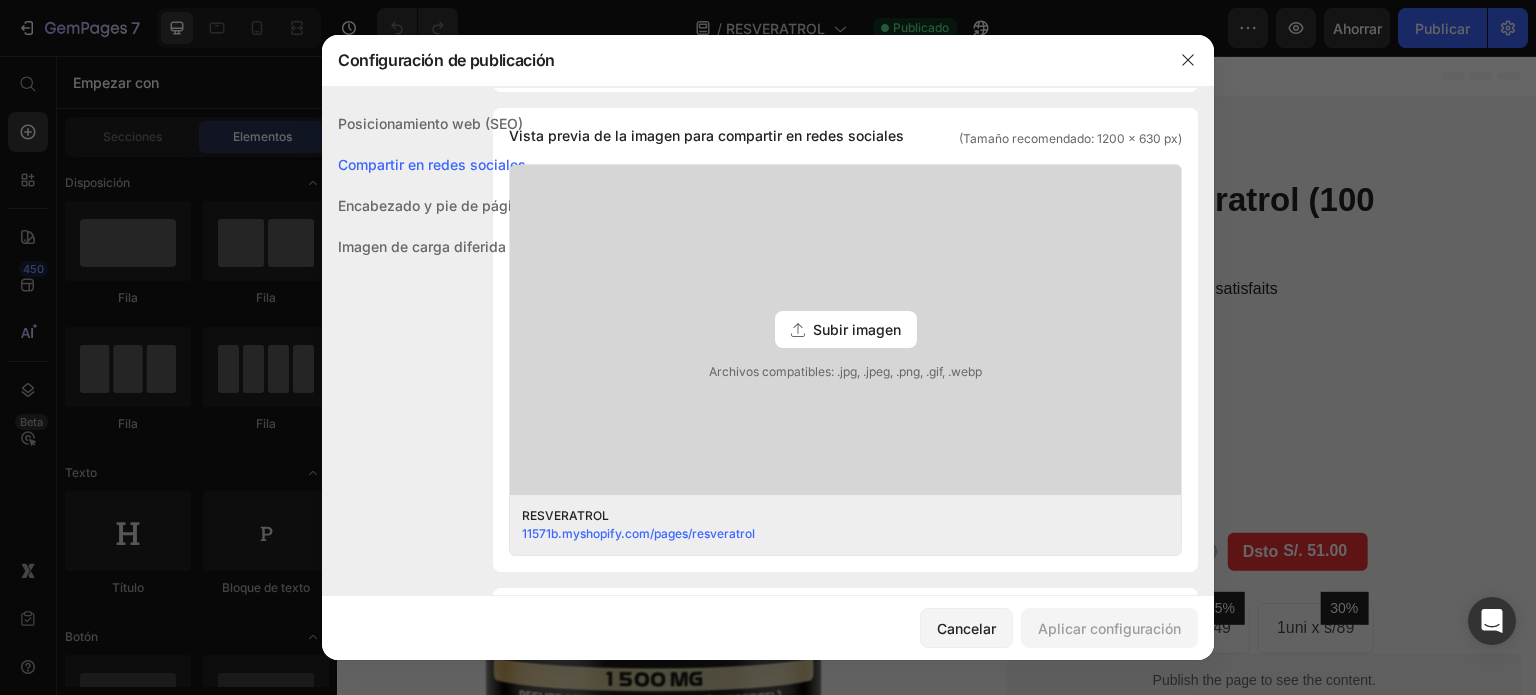 click on "Encabezado y pie de página" 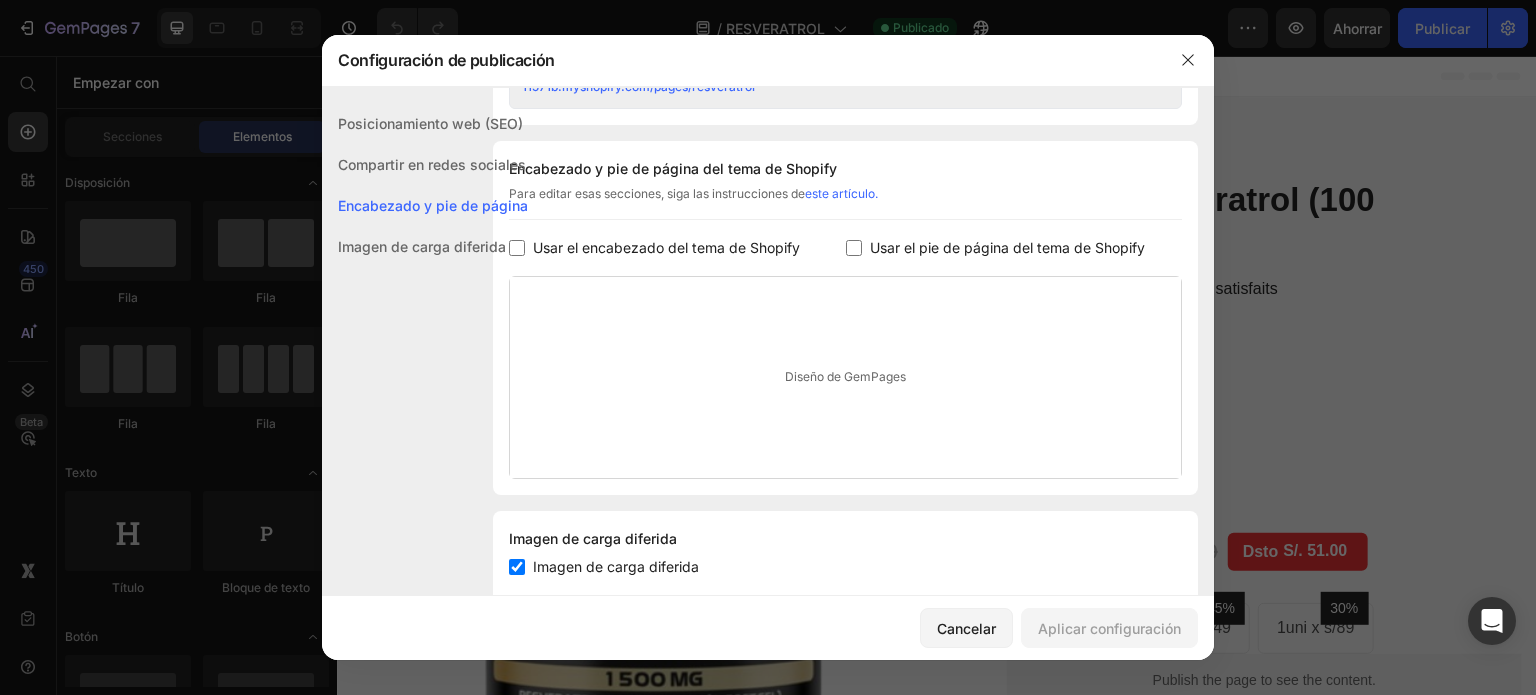 scroll, scrollTop: 936, scrollLeft: 0, axis: vertical 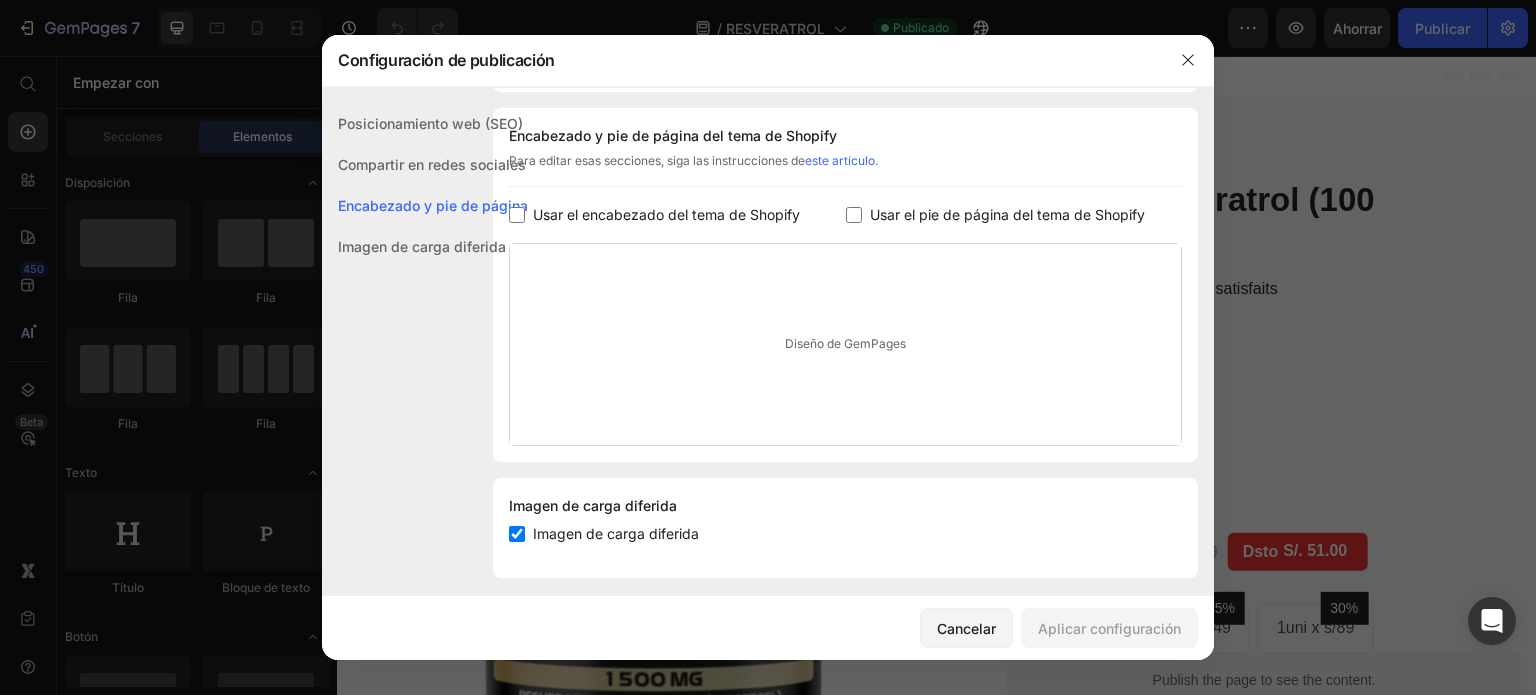 click at bounding box center [517, 534] 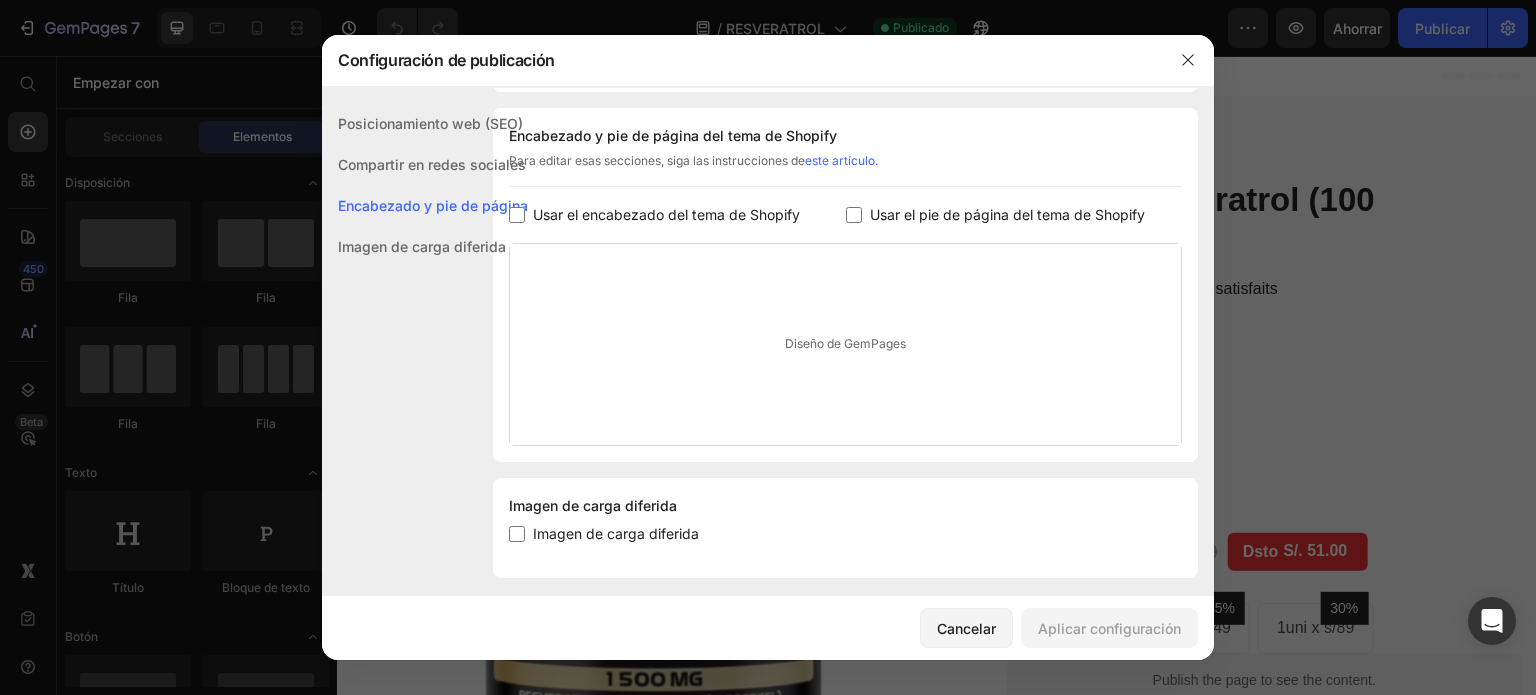 checkbox on "false" 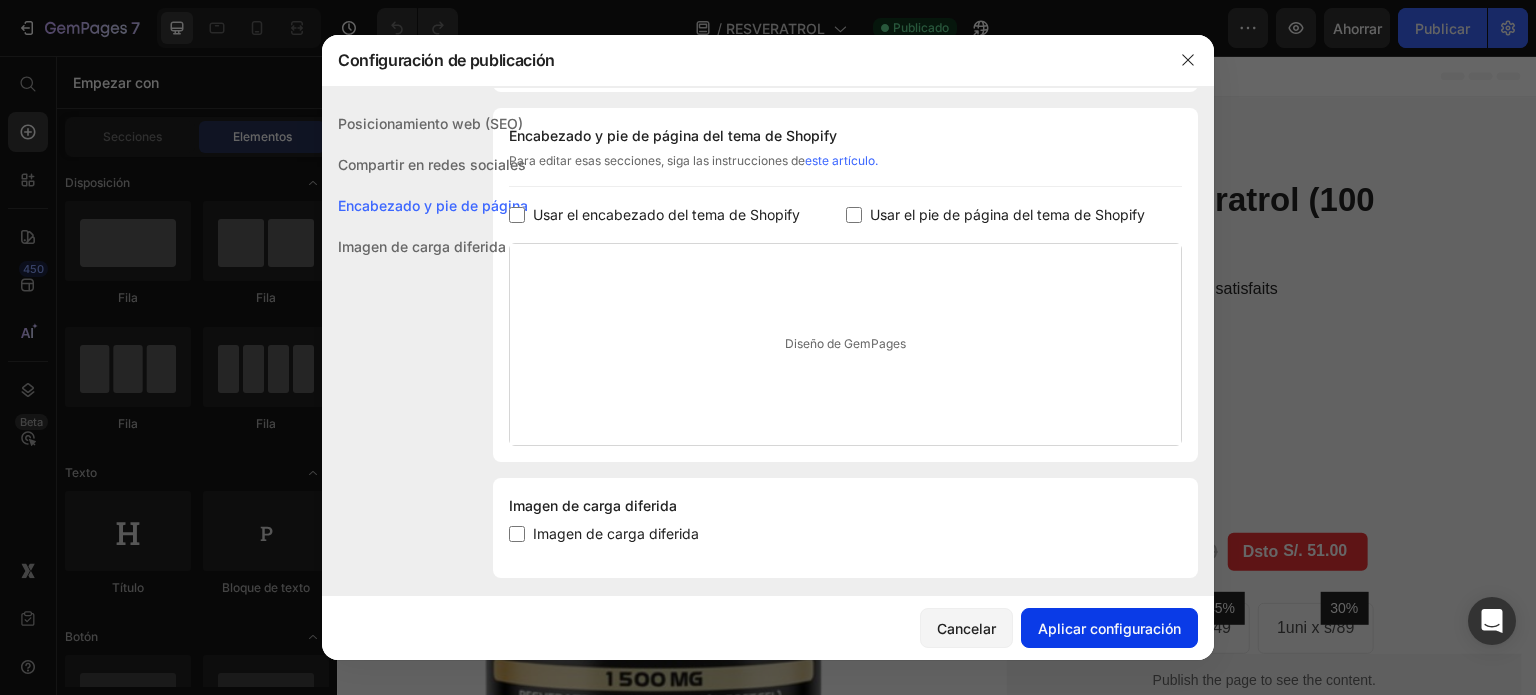 click on "Aplicar configuración" at bounding box center (1109, 628) 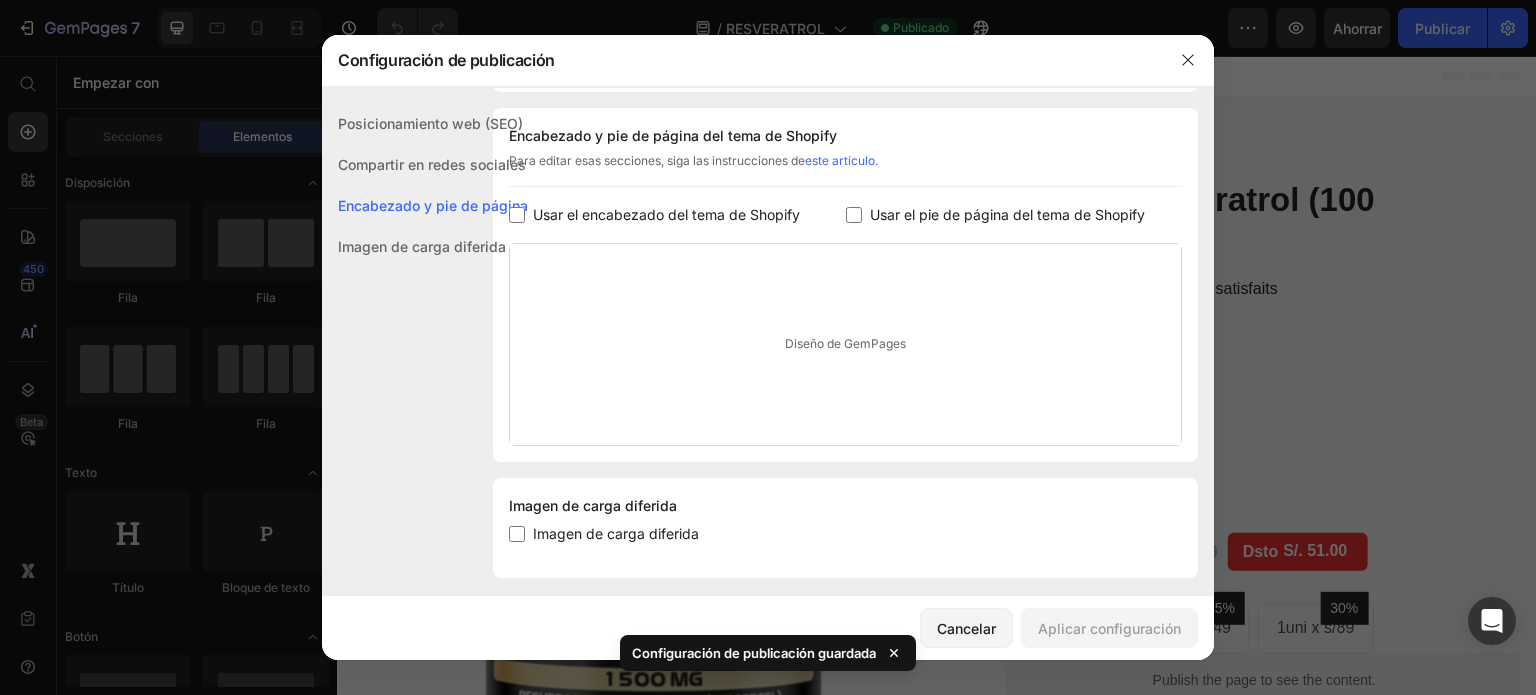 click on "Imagen de carga diferida" 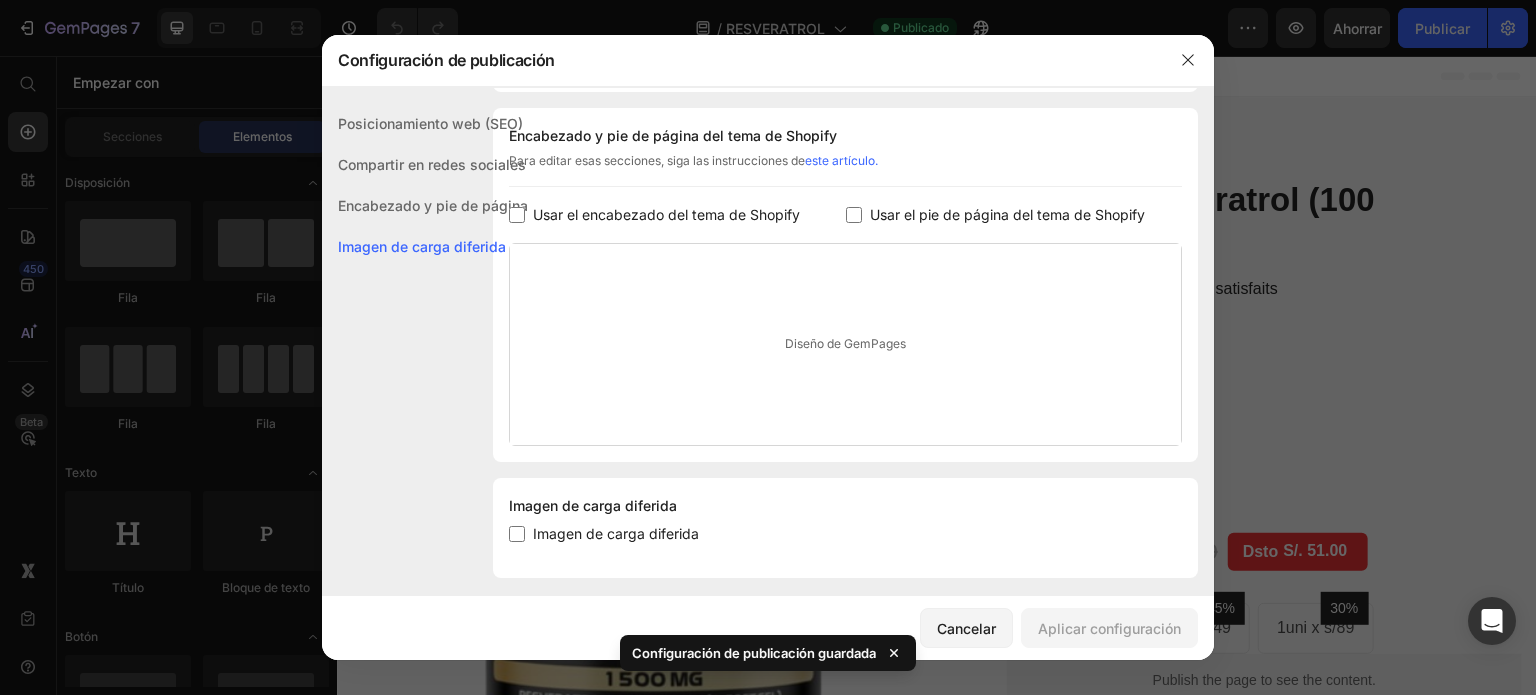 scroll, scrollTop: 948, scrollLeft: 0, axis: vertical 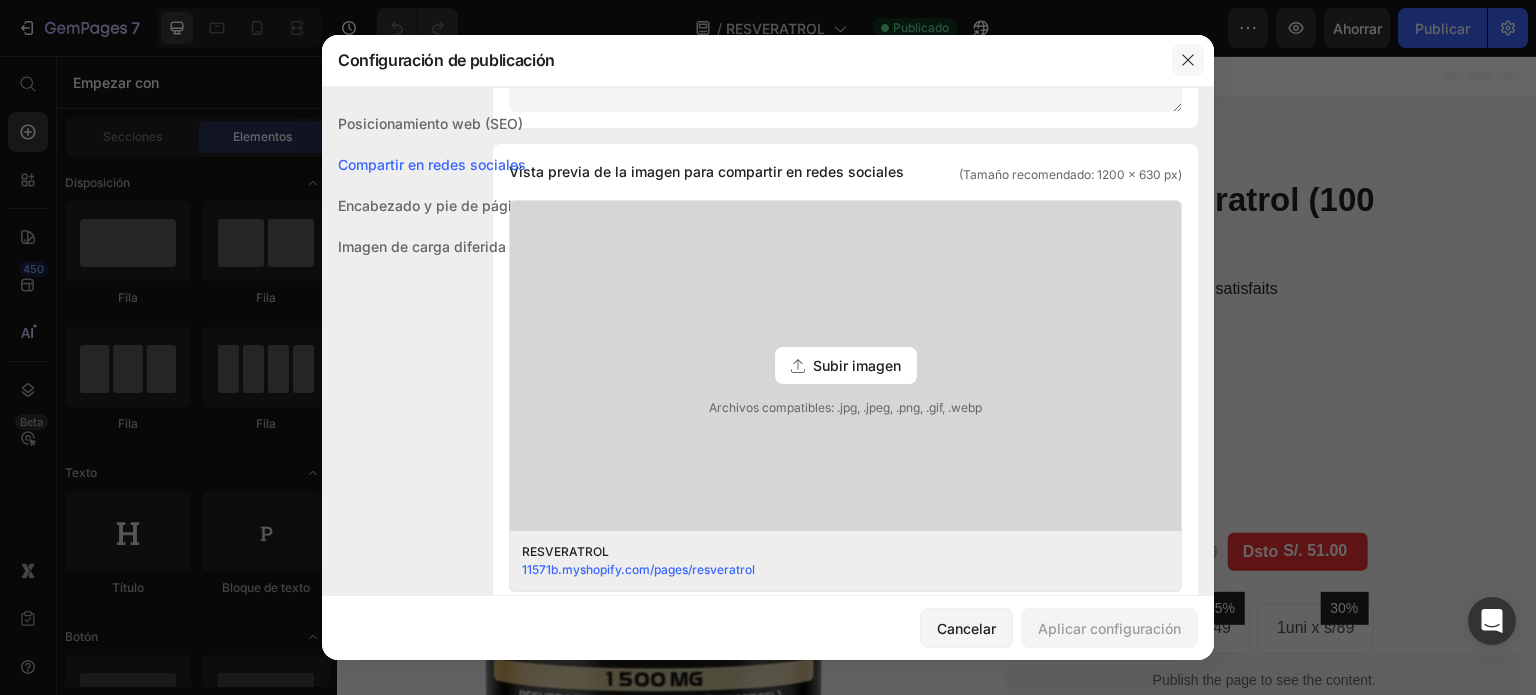 click at bounding box center [1188, 60] 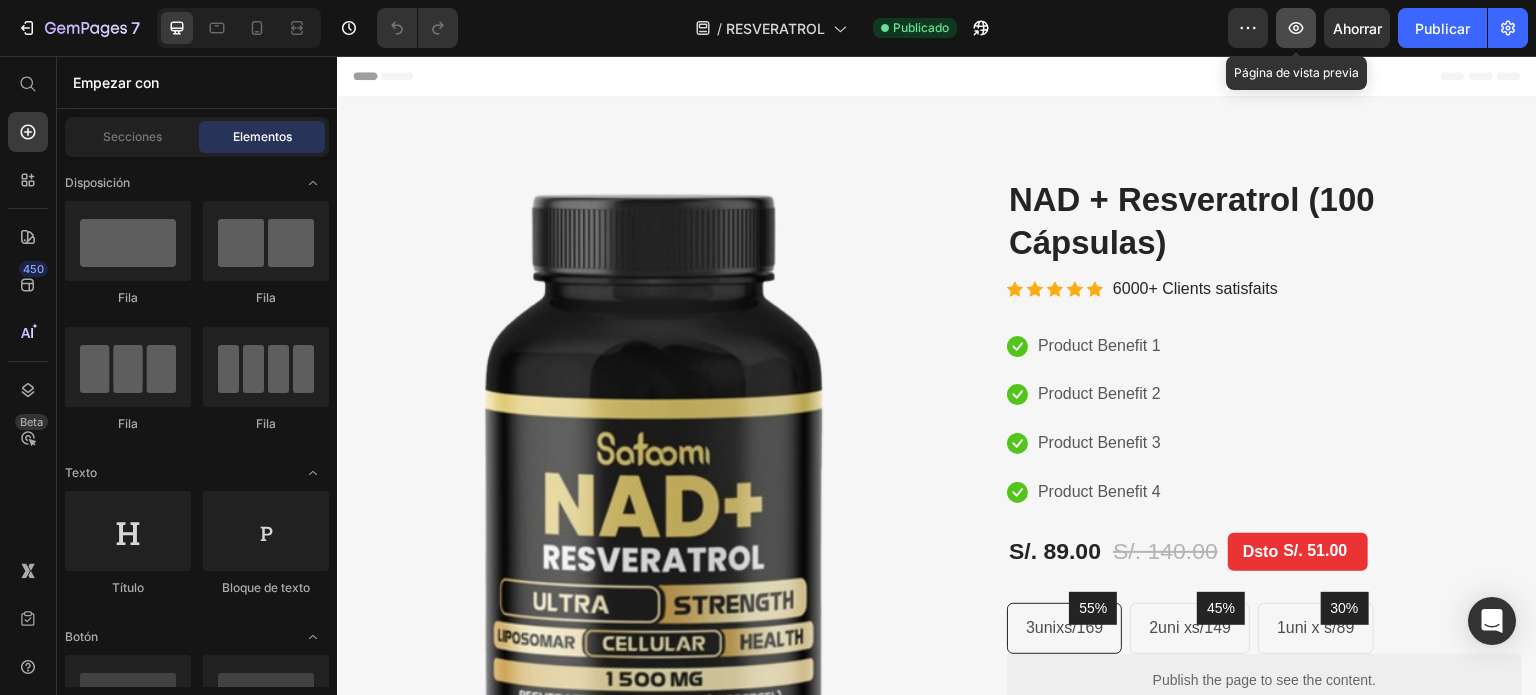 click 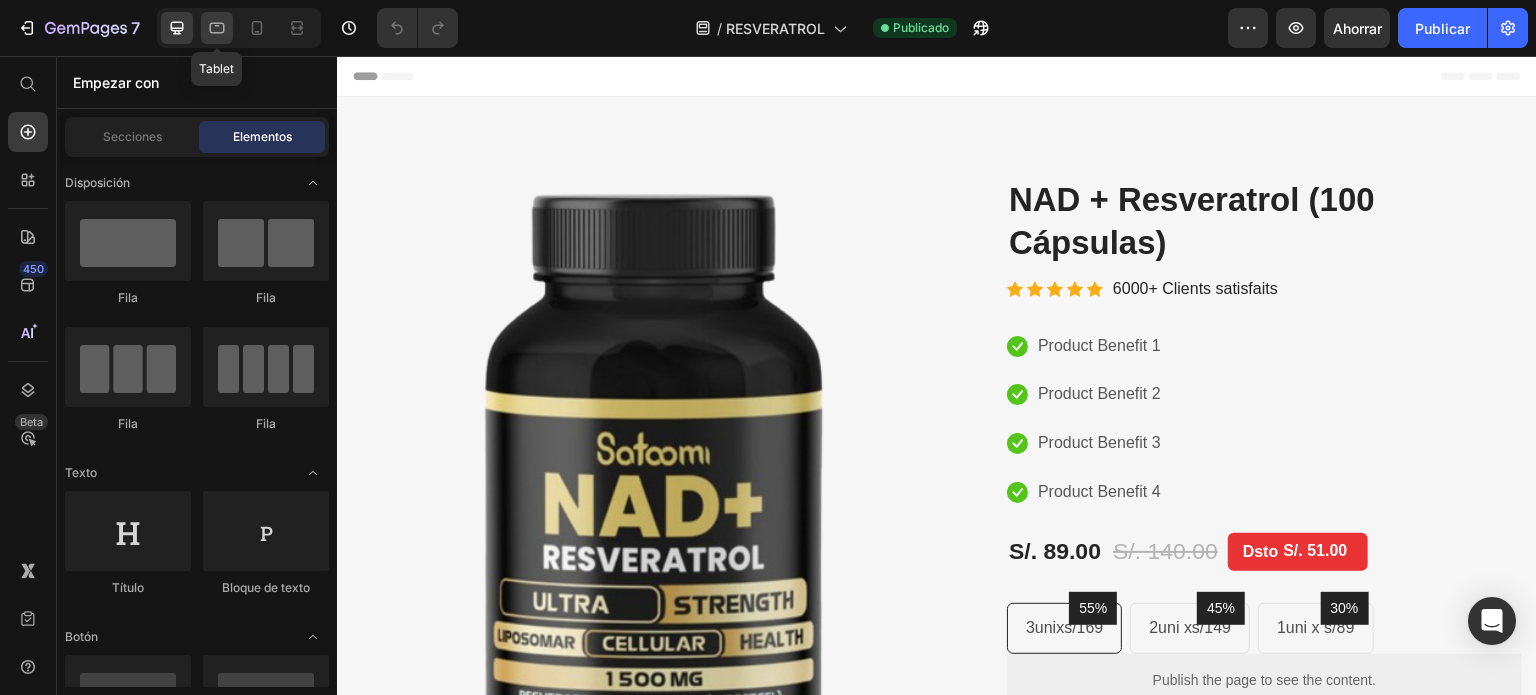 click 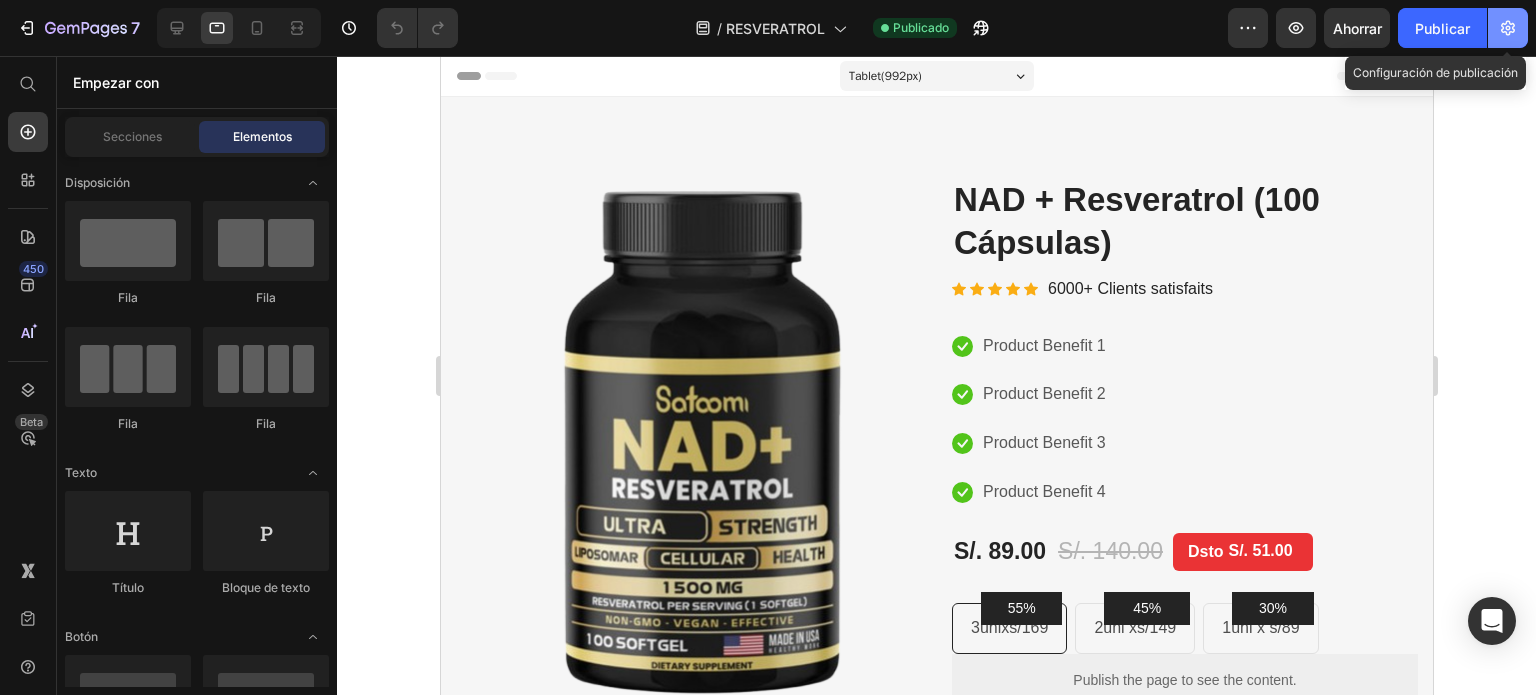 click 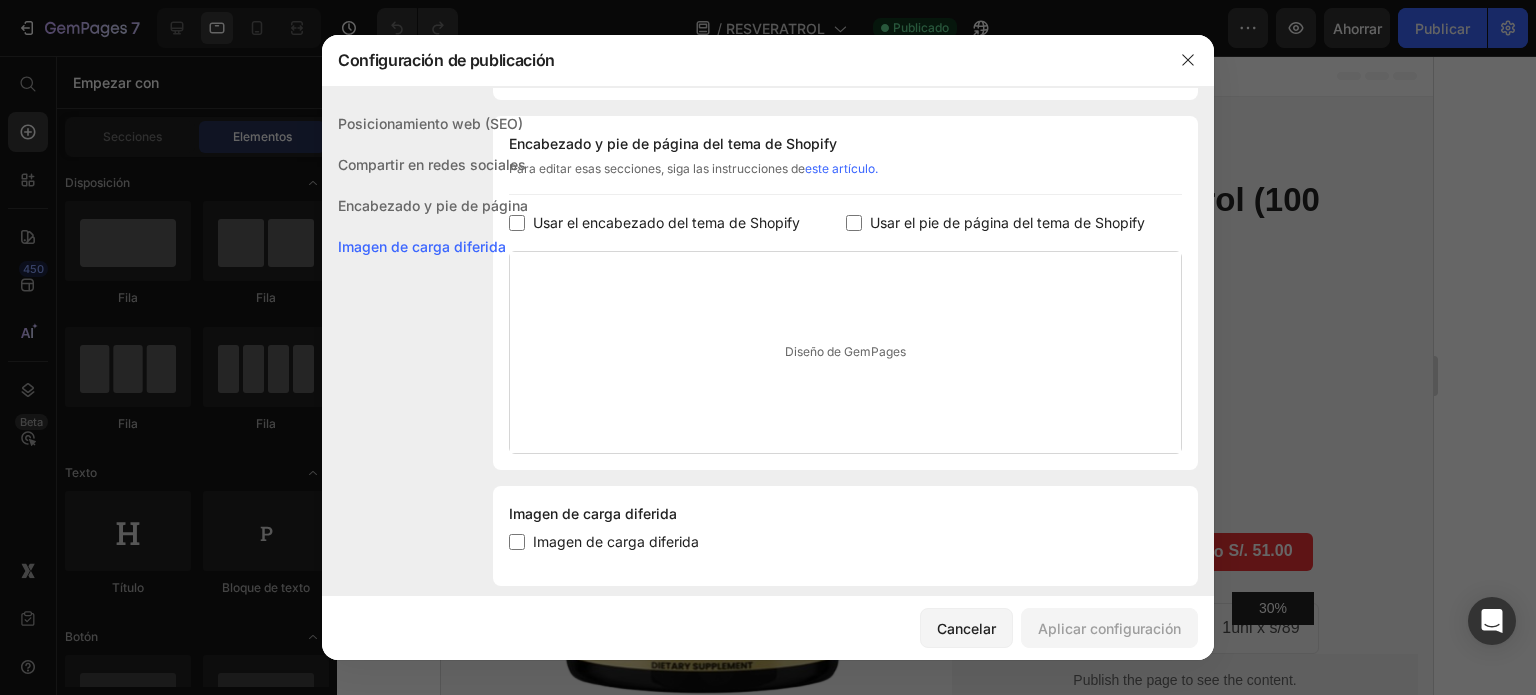 scroll, scrollTop: 948, scrollLeft: 0, axis: vertical 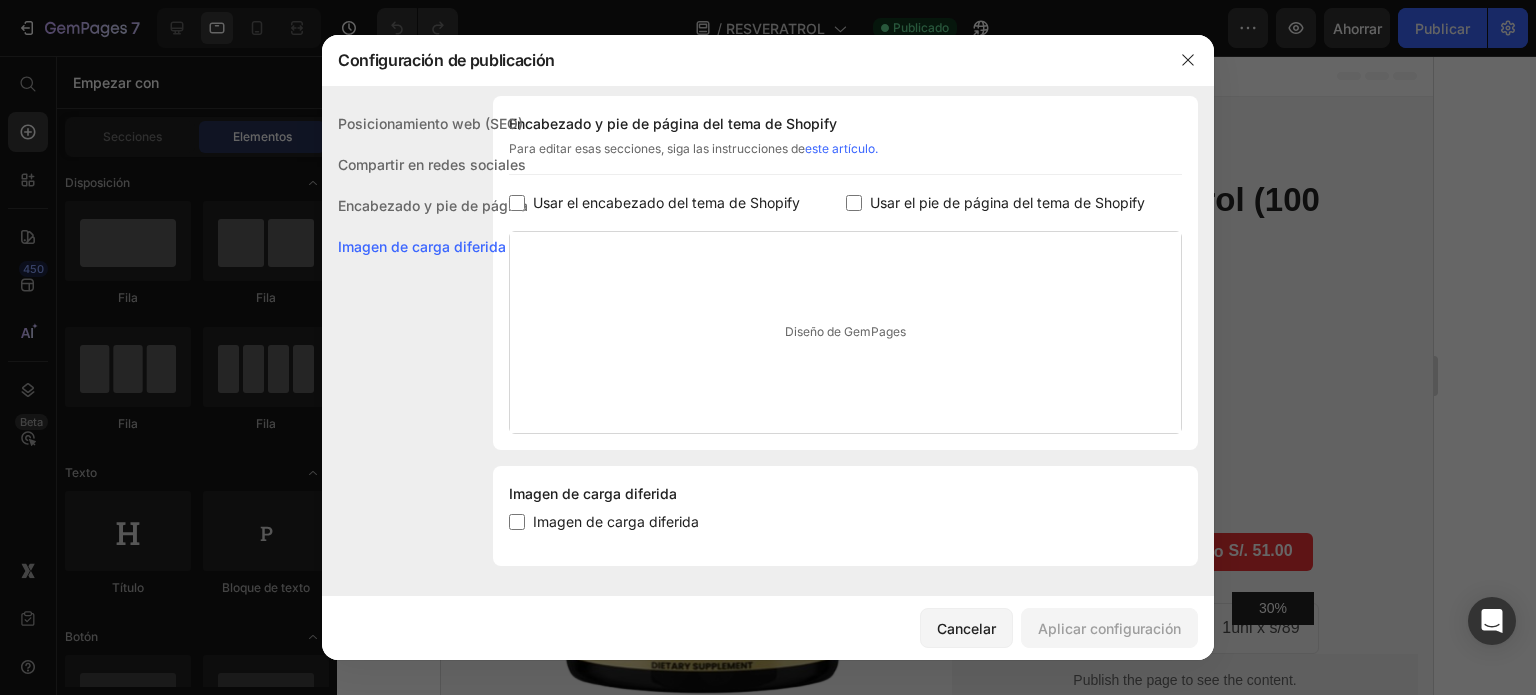 click on "Compartir en redes sociales" at bounding box center [432, 164] 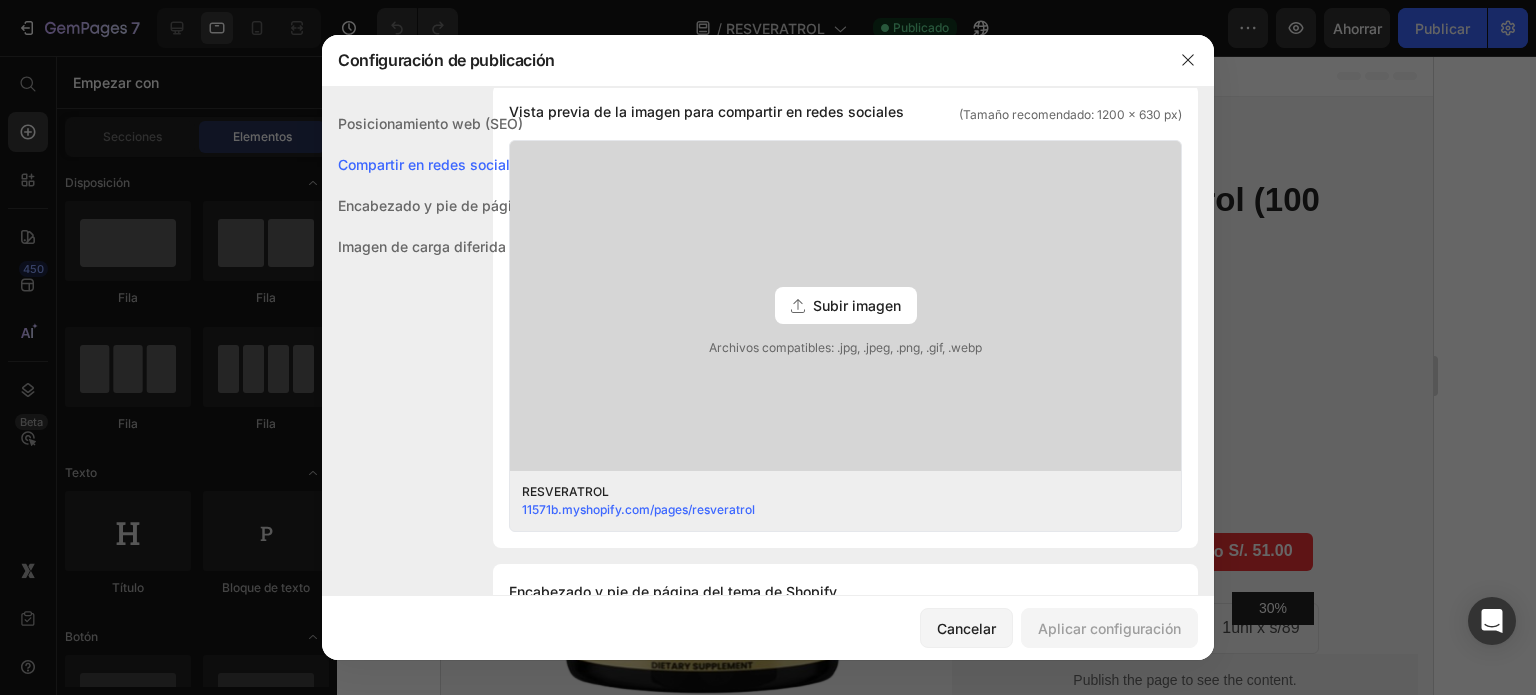 scroll, scrollTop: 456, scrollLeft: 0, axis: vertical 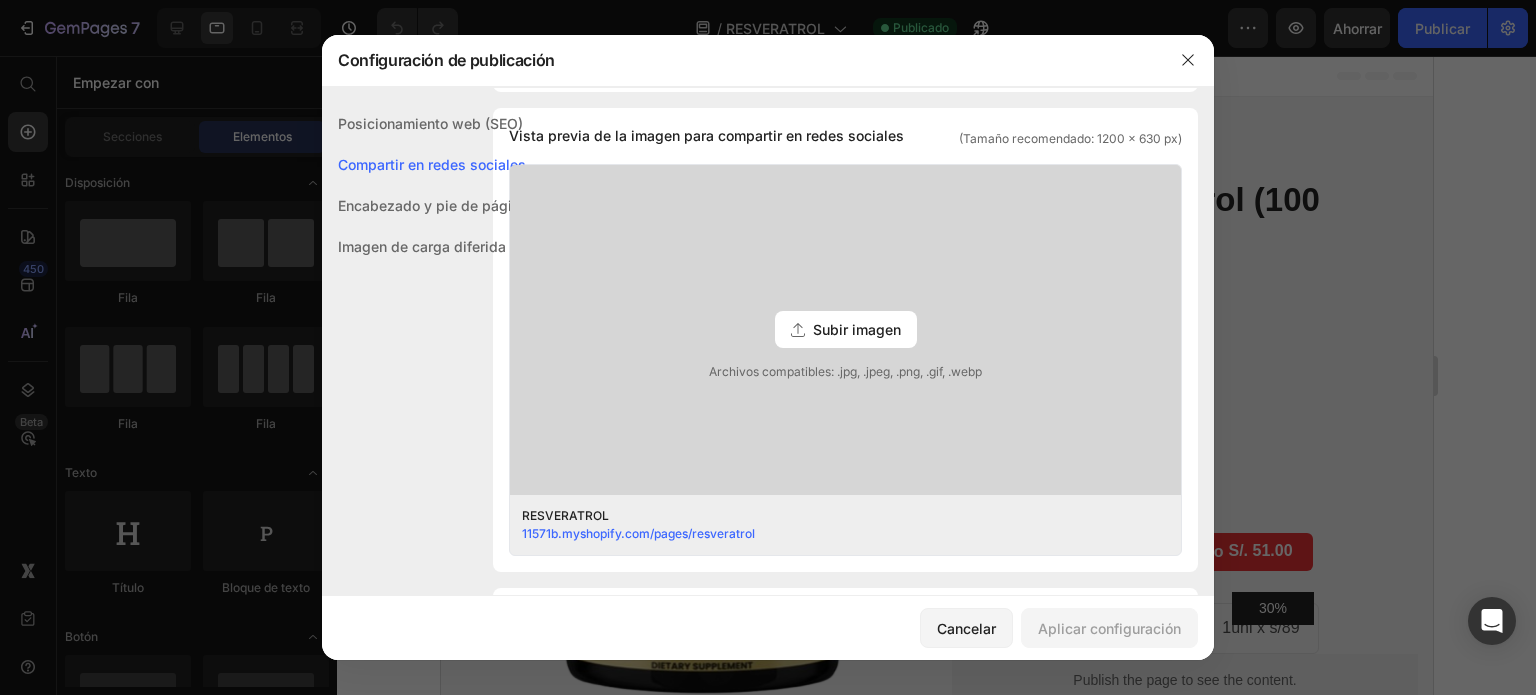 click on "Encabezado y pie de página" 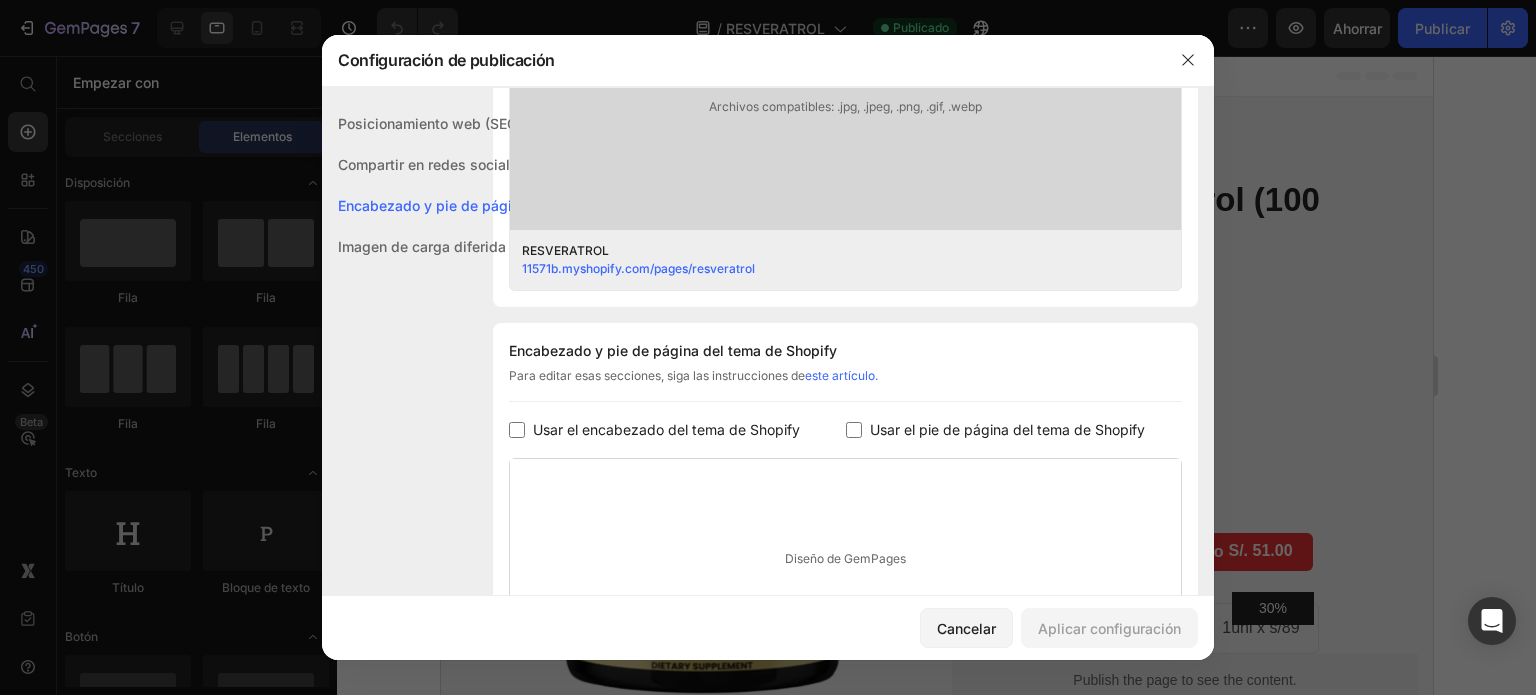 scroll, scrollTop: 936, scrollLeft: 0, axis: vertical 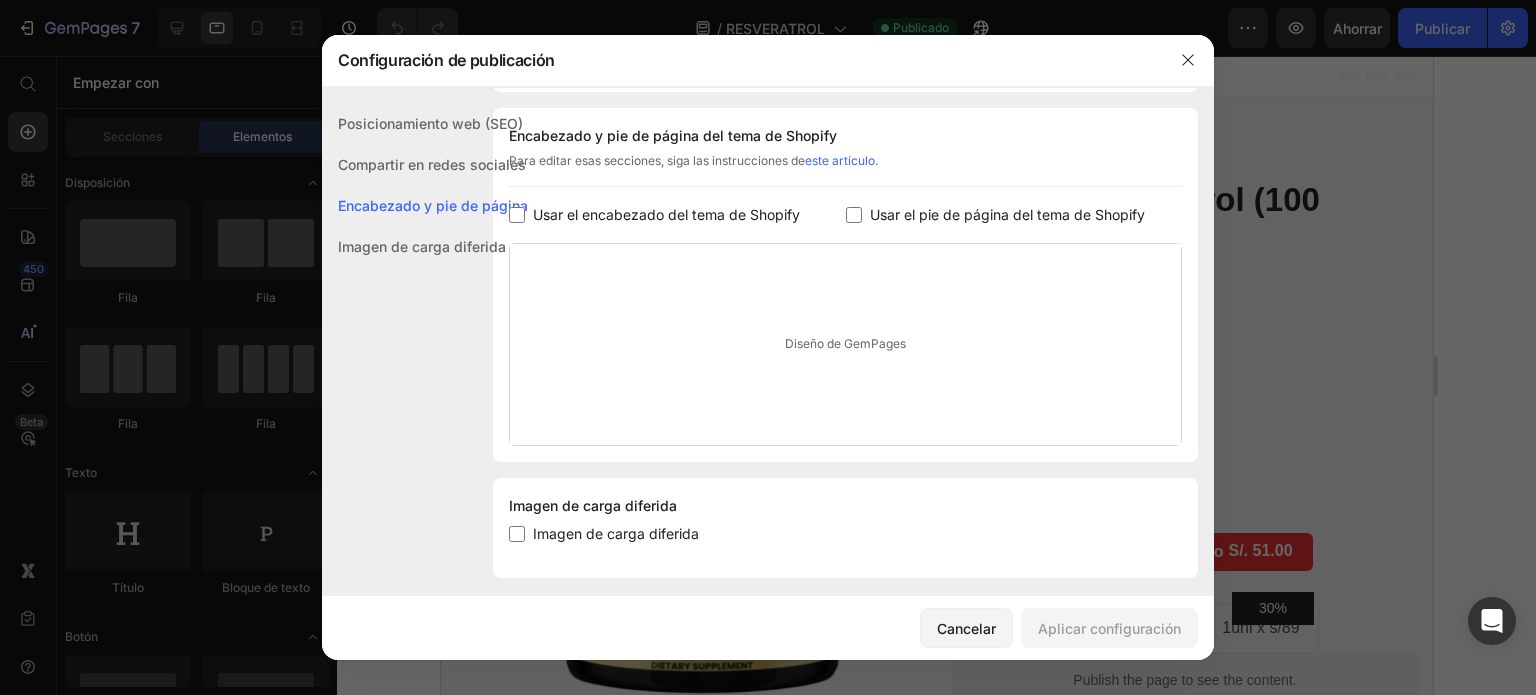 click on "Imagen de carga diferida" 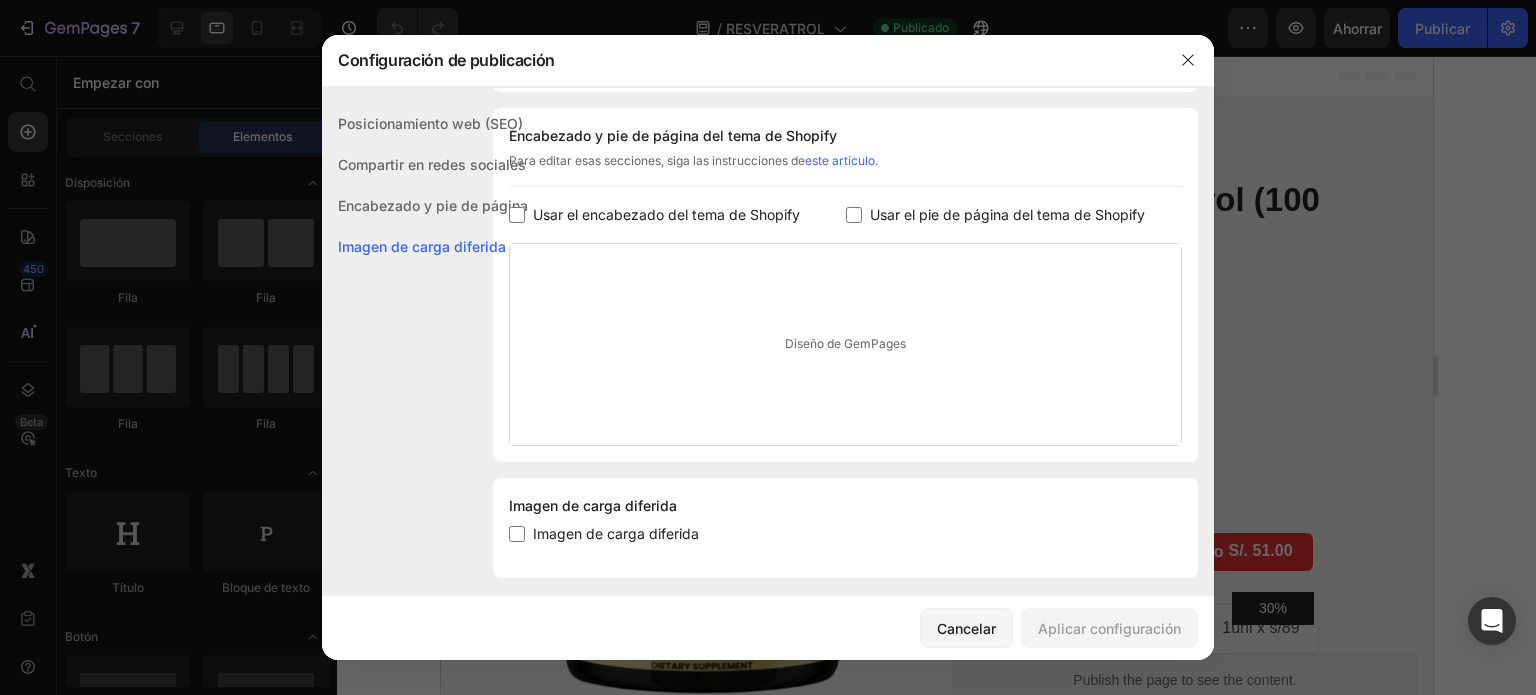 scroll, scrollTop: 948, scrollLeft: 0, axis: vertical 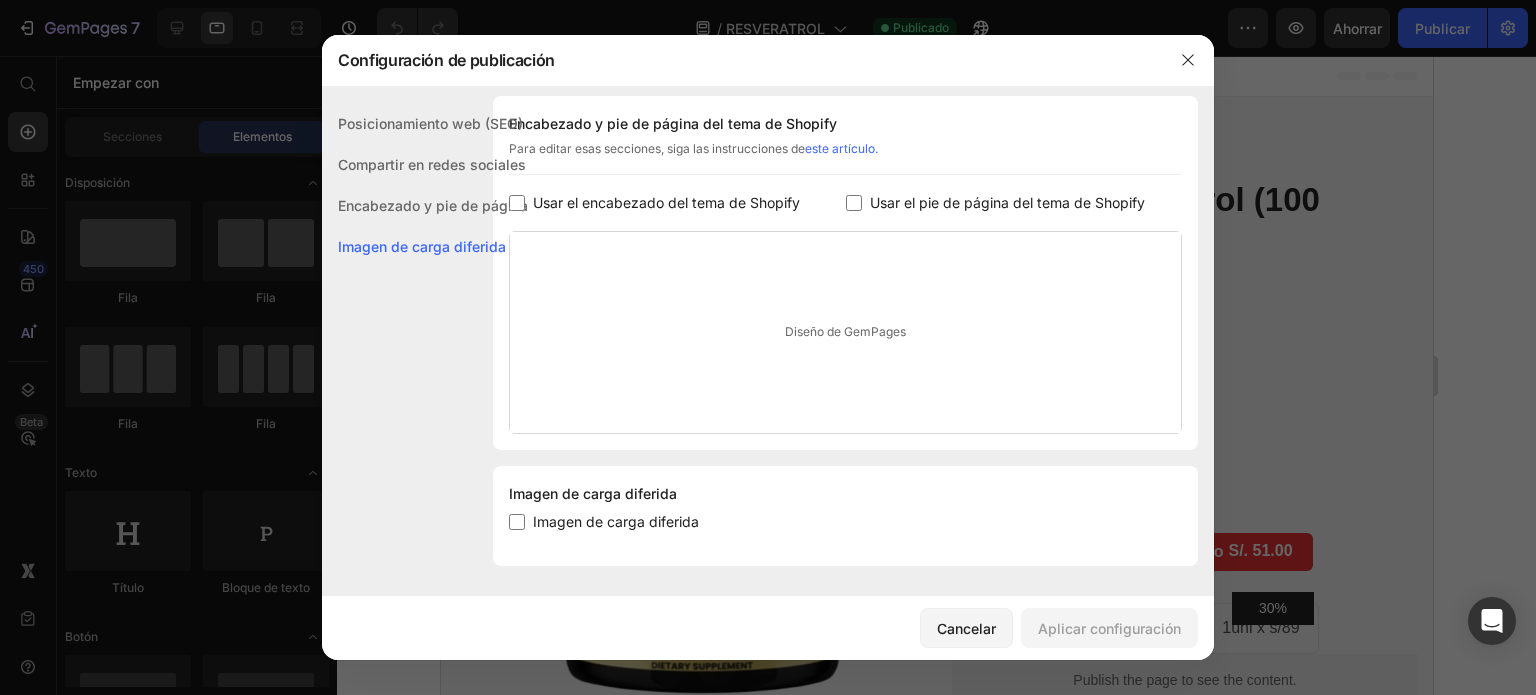 click on "Posicionamiento web (SEO)" at bounding box center [430, 123] 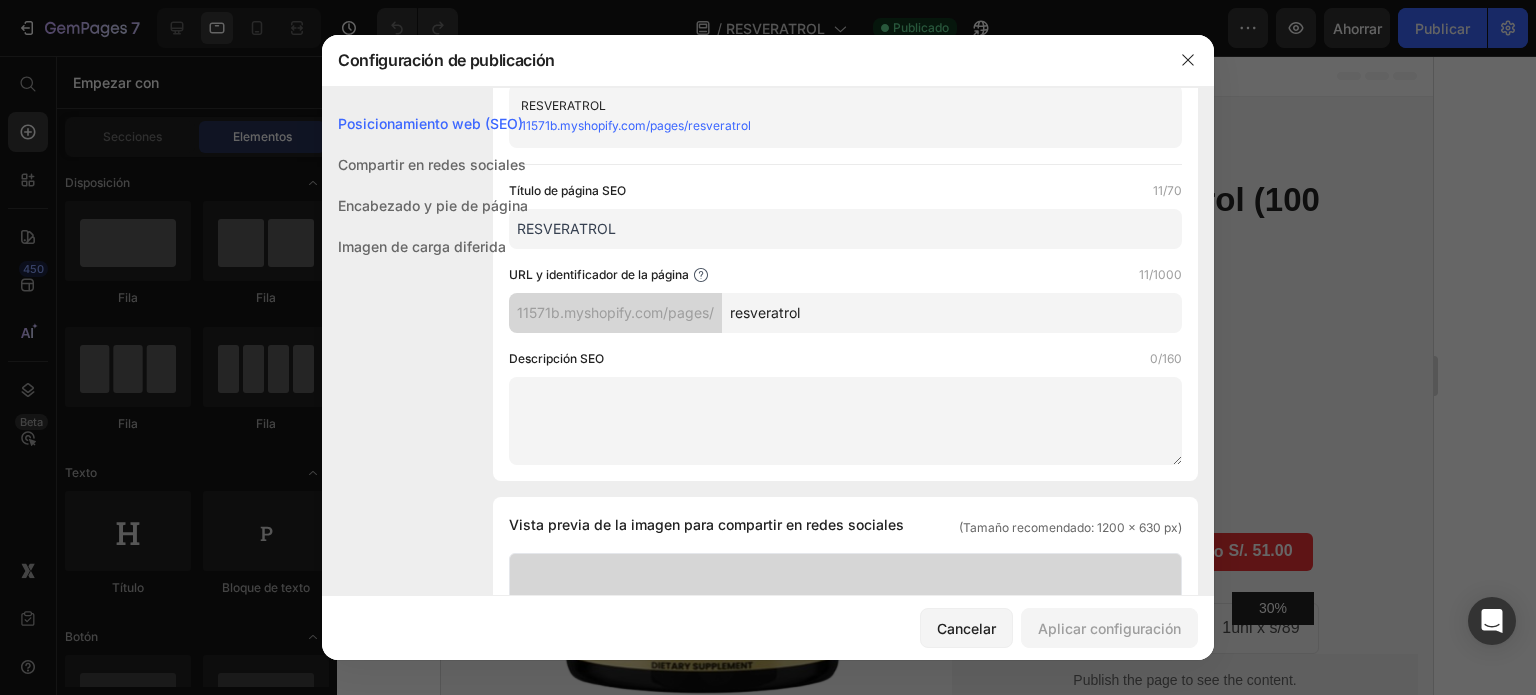 scroll, scrollTop: 0, scrollLeft: 0, axis: both 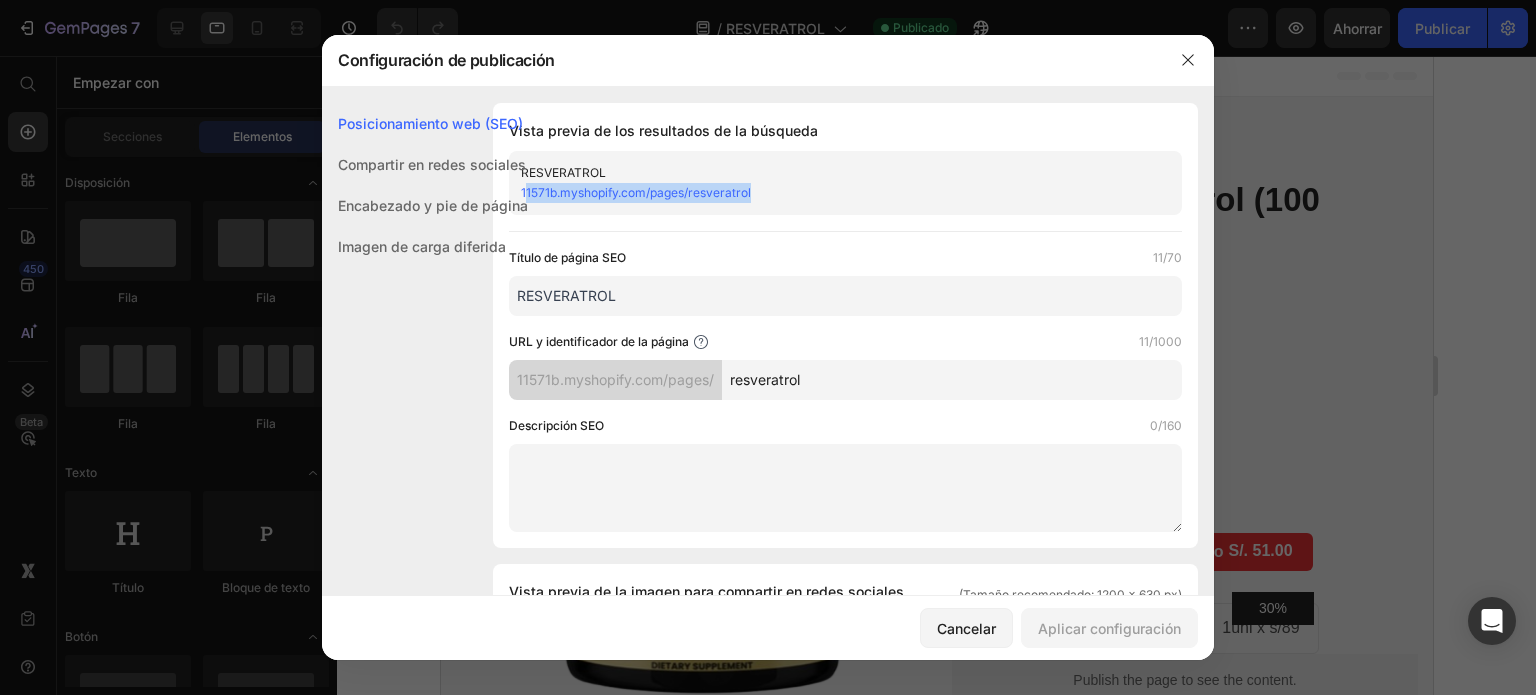 drag, startPoint x: 758, startPoint y: 191, endPoint x: 527, endPoint y: 199, distance: 231.13849 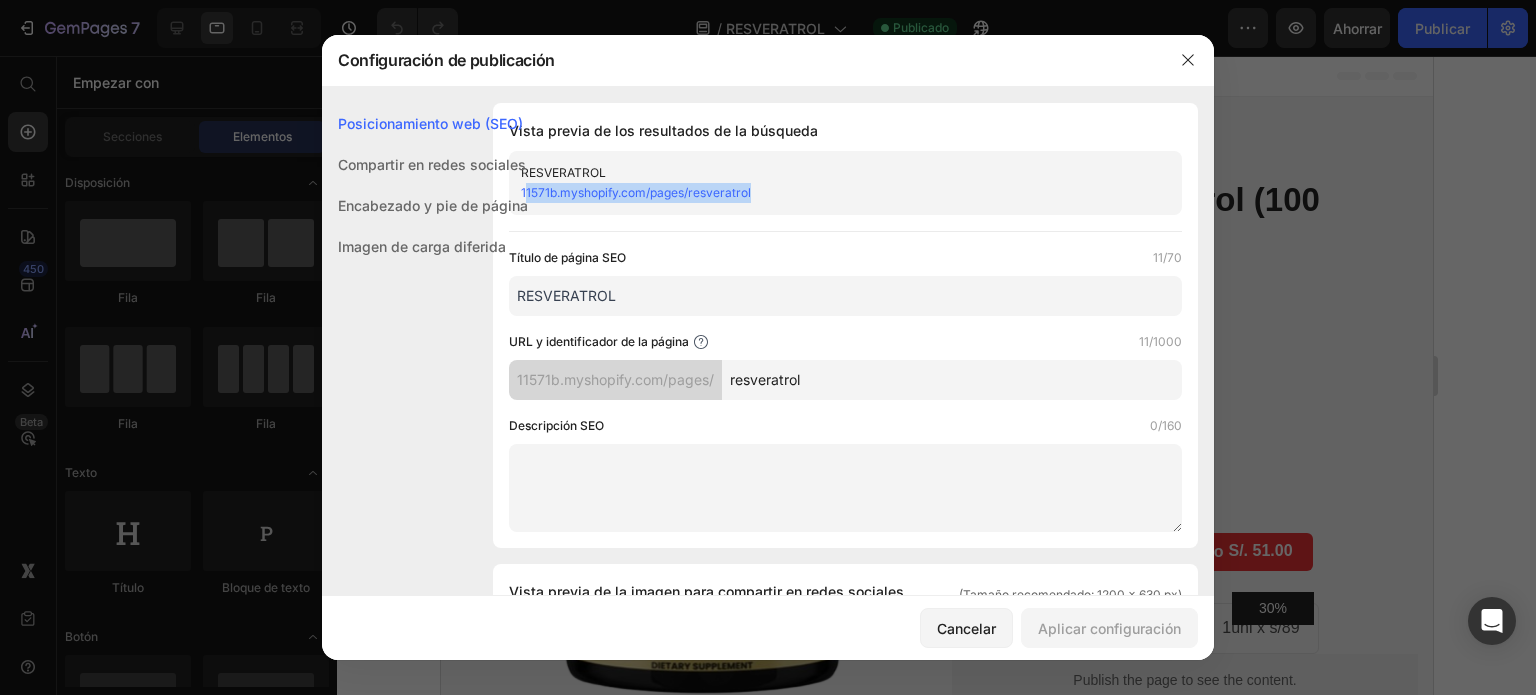 click on "11571b.myshopify.com/pages/resveratrol" at bounding box center [829, 193] 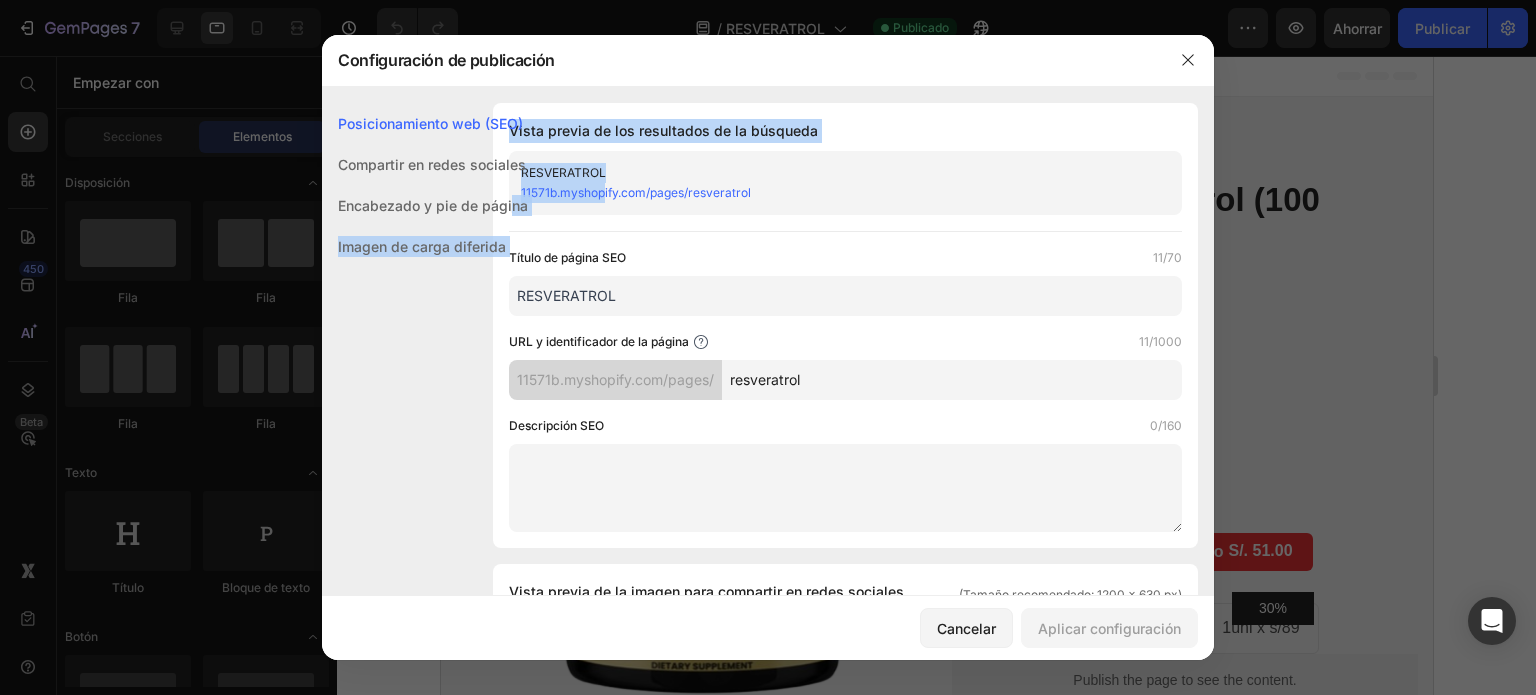 drag, startPoint x: 512, startPoint y: 189, endPoint x: 606, endPoint y: 191, distance: 94.02127 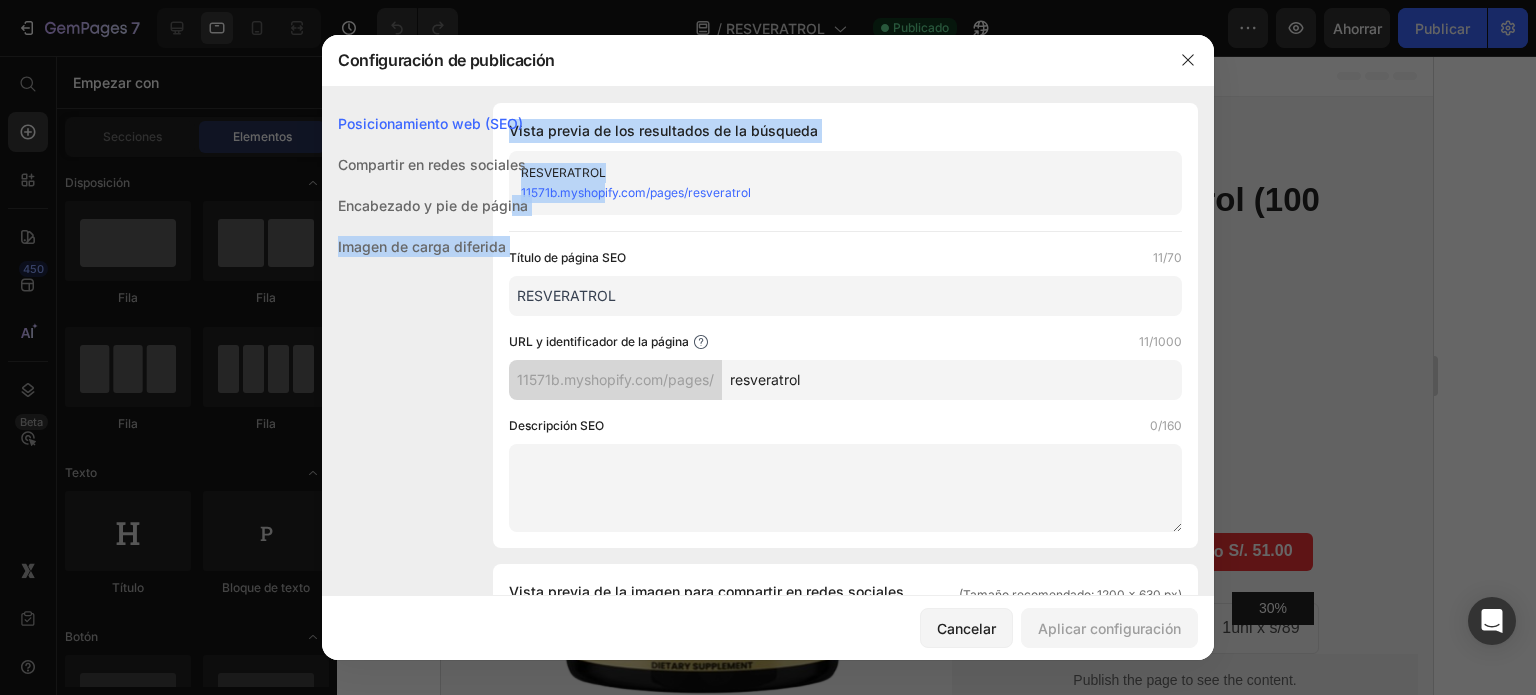 click on "Posicionamiento web (SEO) Compartir en redes sociales Encabezado y pie de página Imagen de carga diferida Posicionamiento web (SEO) Vista previa de los resultados de la búsqueda RESVERATROL 11571b.myshopify.com/pages/resveratrol Título de página SEO 11/70 RESVERATROL URL y identificador de la página 11/1000 11571b.myshopify.com/pages/ resveratrol Descripción SEO 0/160 Compartir en redes sociales Vista previa de la imagen para compartir en redes sociales (Tamaño recomendado: 1200 x 630 px) Subir imagen Archivos compatibles: .jpg, .jpeg, .png, .gif, .webp RESVERATROL 11571b.myshopify.com/pages/resveratrol Encabezado y pie de página Encabezado y pie de página del tema de Shopify Para editar esas secciones, siga las instrucciones de  este artículo. Usar el encabezado del tema de Shopify Usar el pie de página del tema de Shopify Diseño de GemPages Imagen de carga diferida Imagen de carga diferida Imagen de carga diferida" at bounding box center (768, 816) 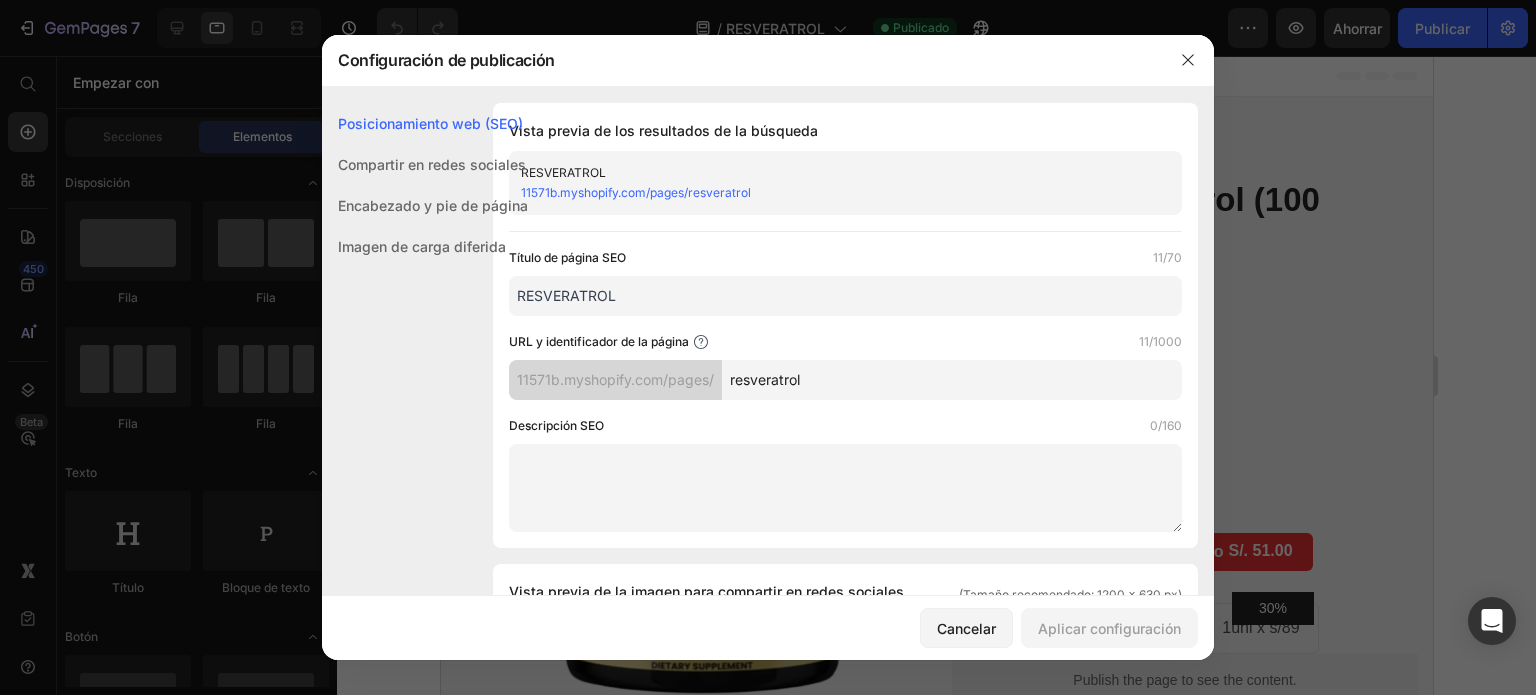 click on "11571b.myshopify.com/pages/resveratrol" at bounding box center [829, 193] 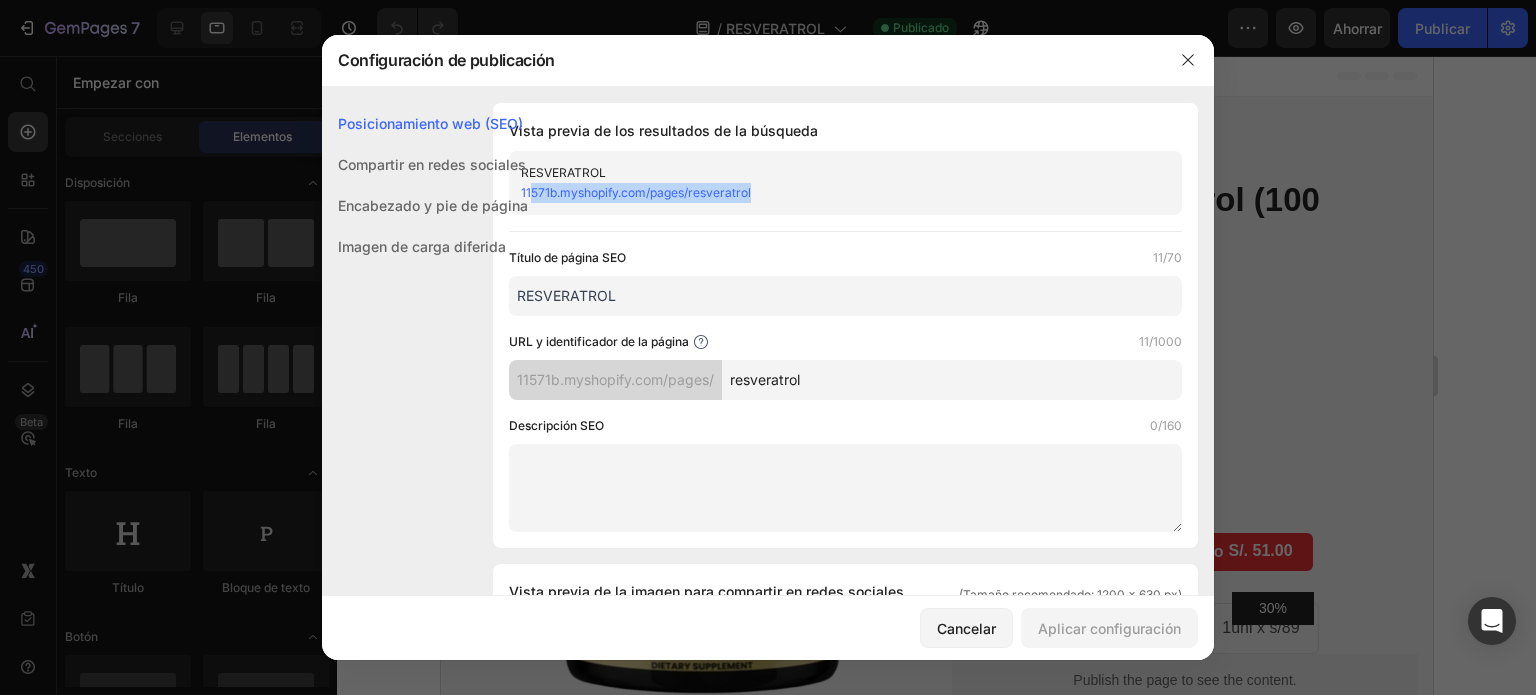 drag, startPoint x: 783, startPoint y: 200, endPoint x: 528, endPoint y: 211, distance: 255.23715 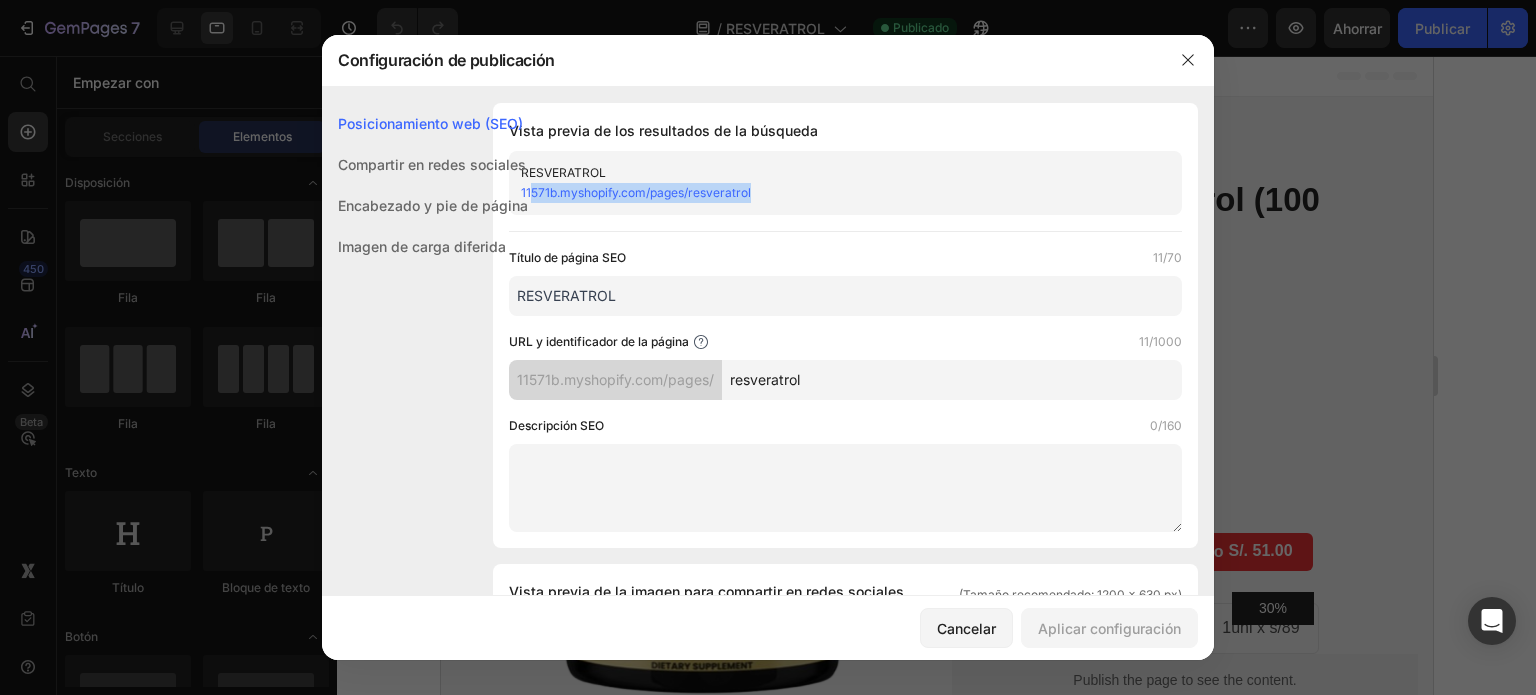 click on "RESVERATROL 11571b.myshopify.com/pages/resveratrol" 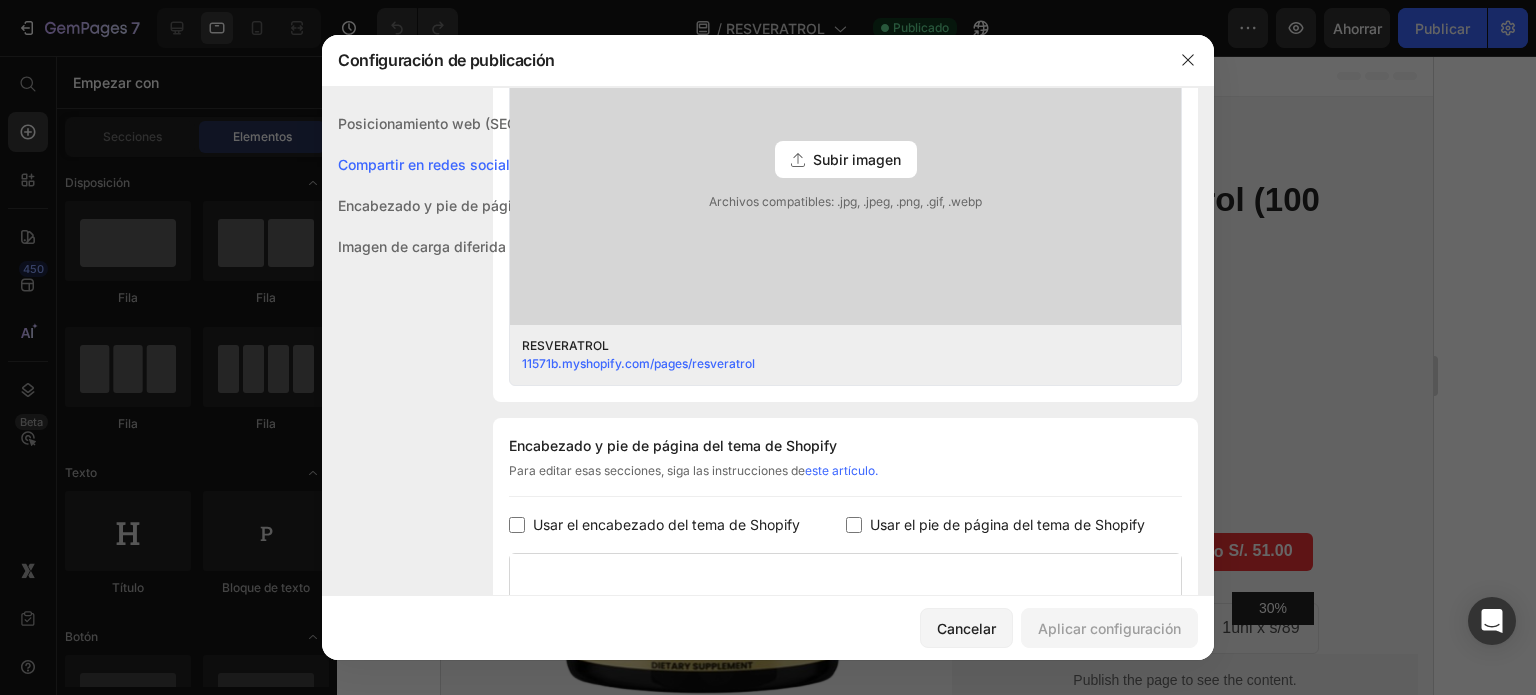 scroll, scrollTop: 636, scrollLeft: 0, axis: vertical 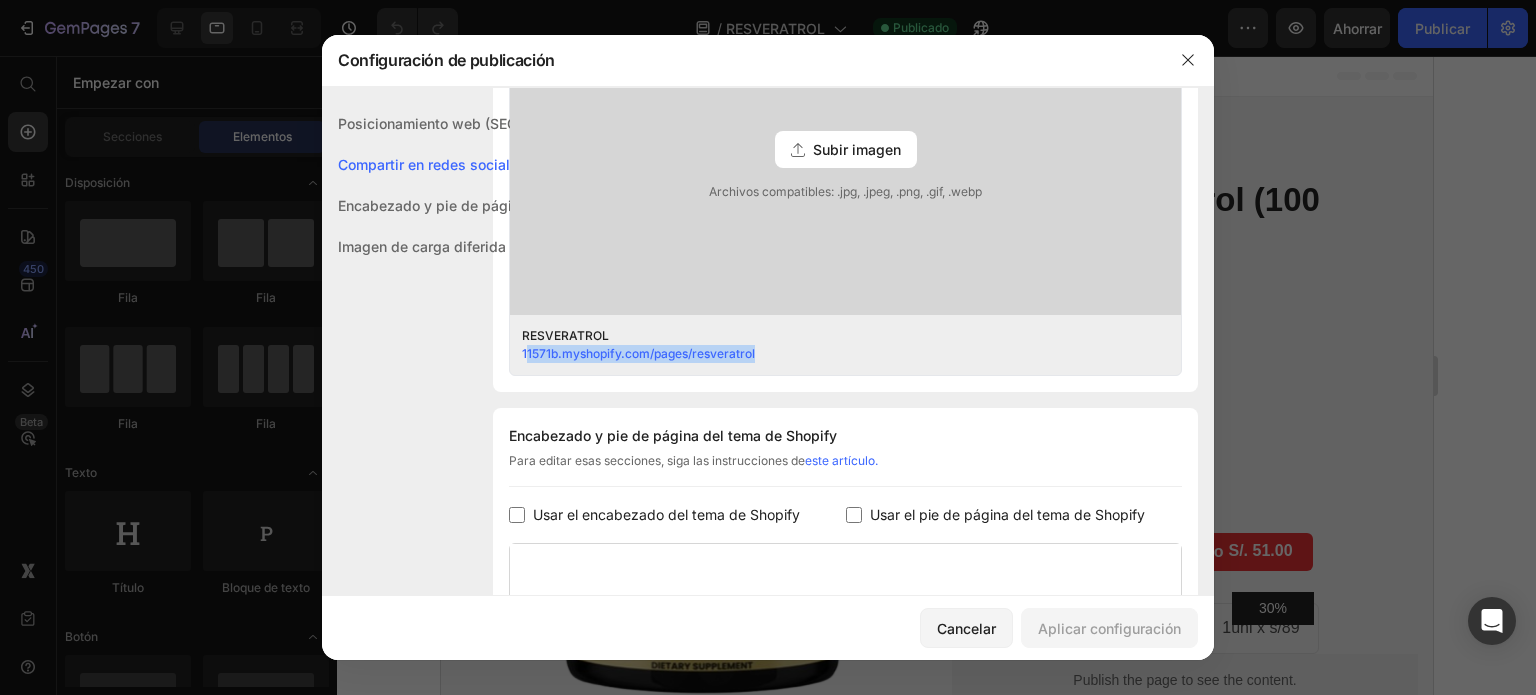 drag, startPoint x: 783, startPoint y: 365, endPoint x: 528, endPoint y: 360, distance: 255.04901 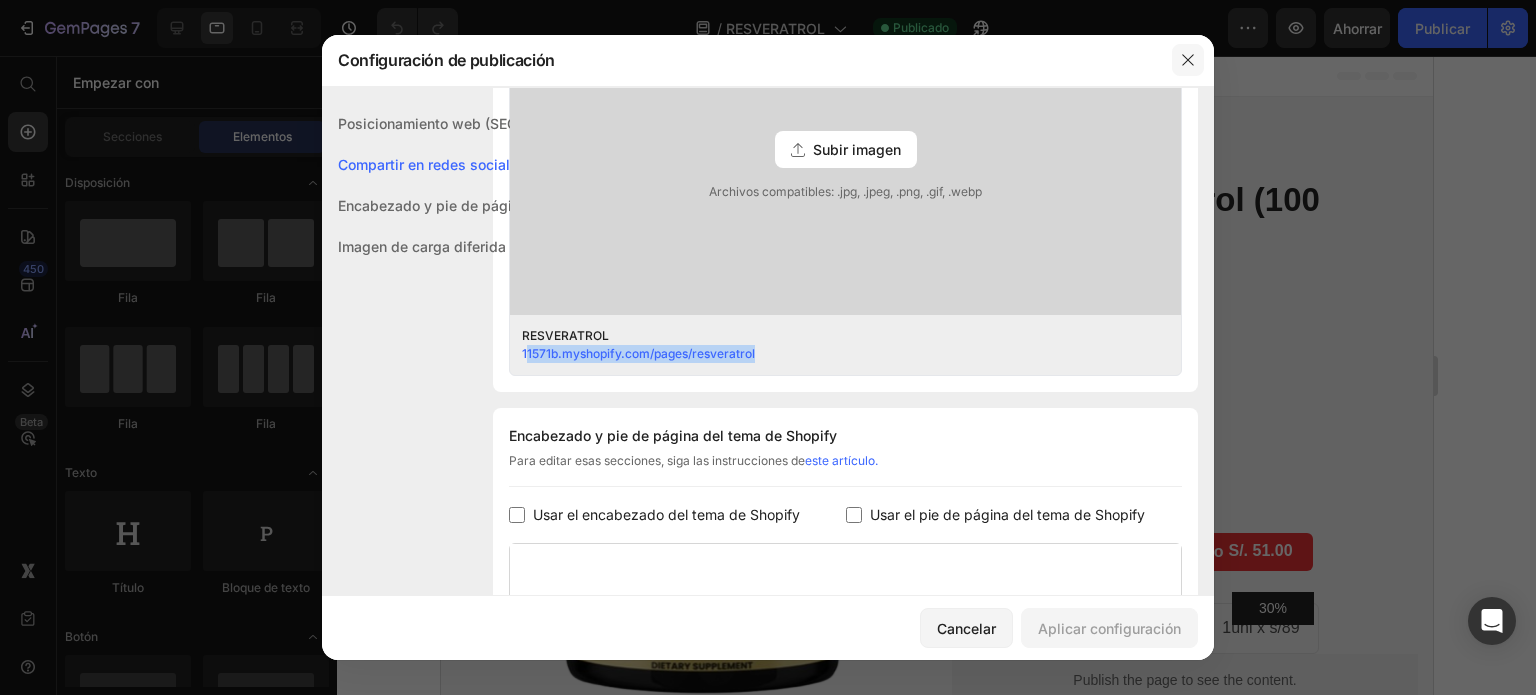 click 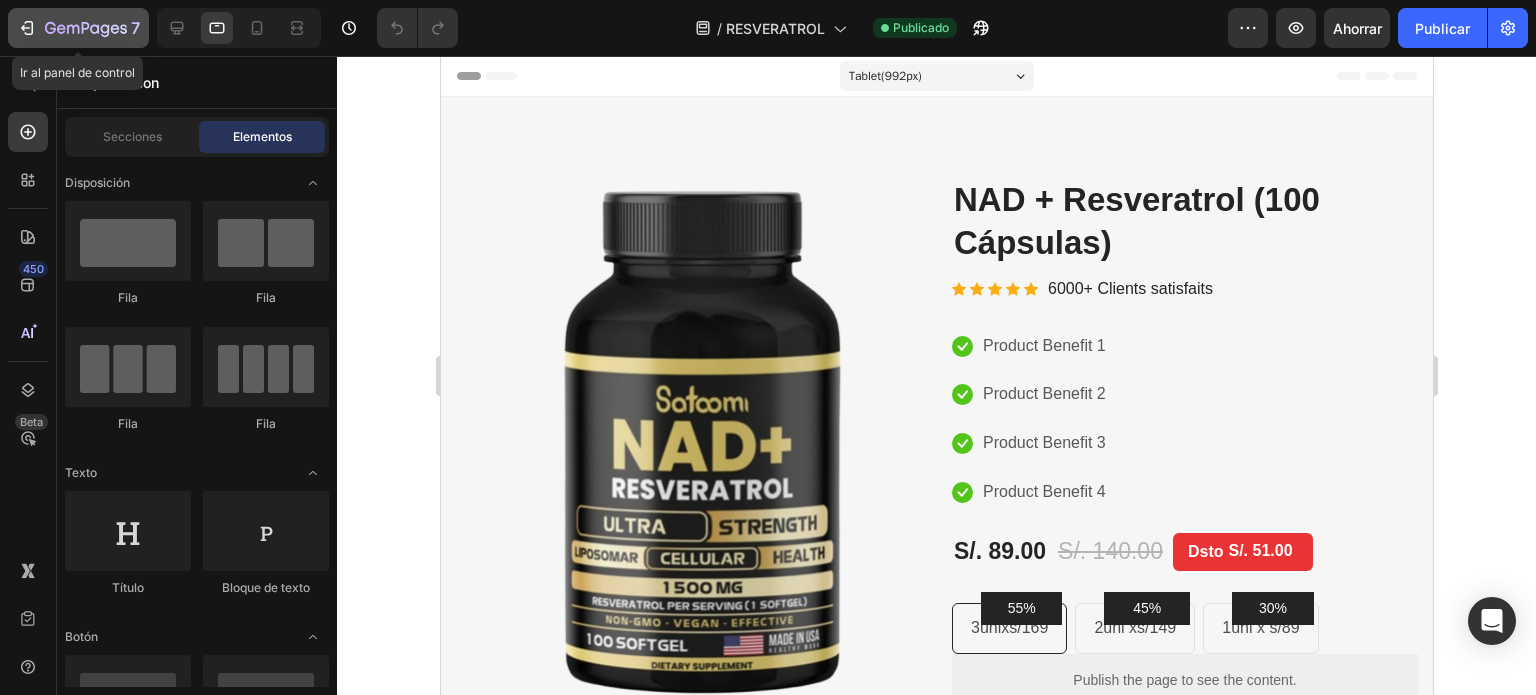 click 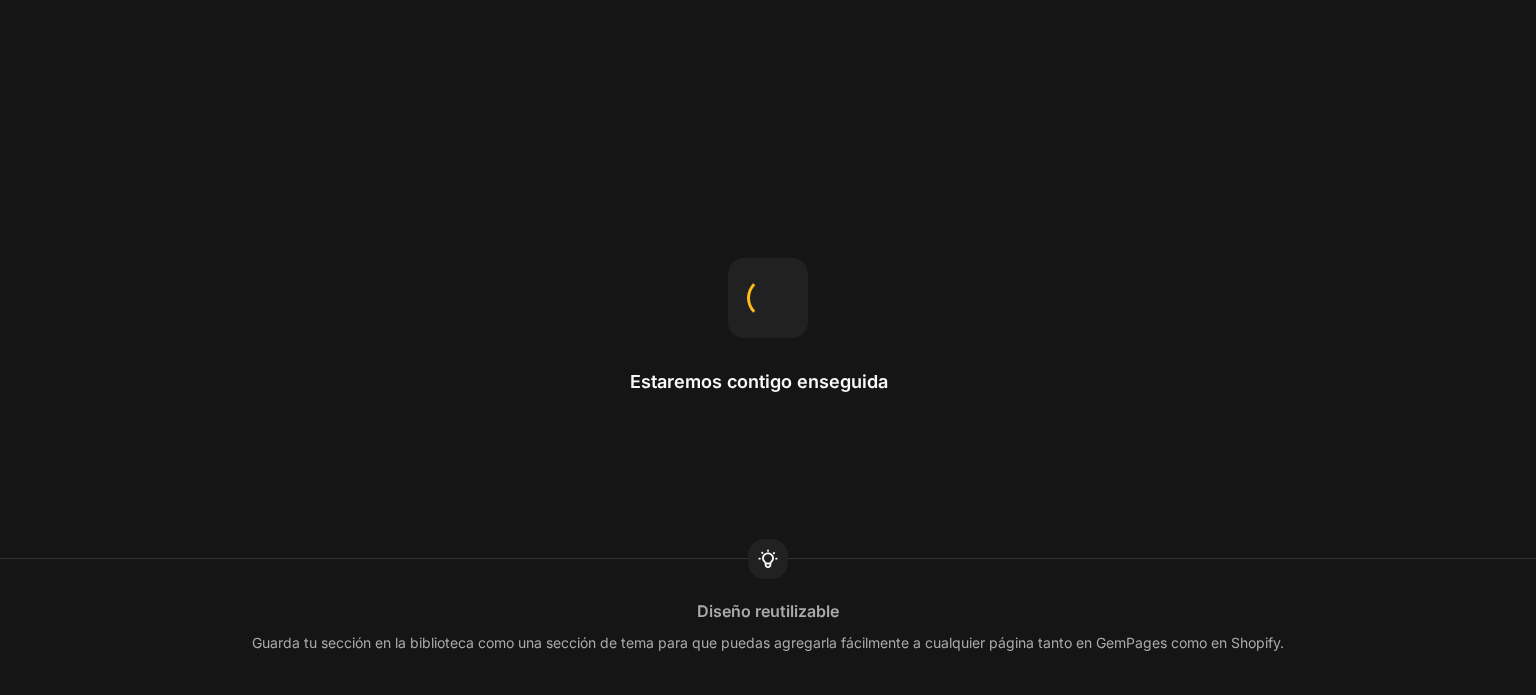 scroll, scrollTop: 0, scrollLeft: 0, axis: both 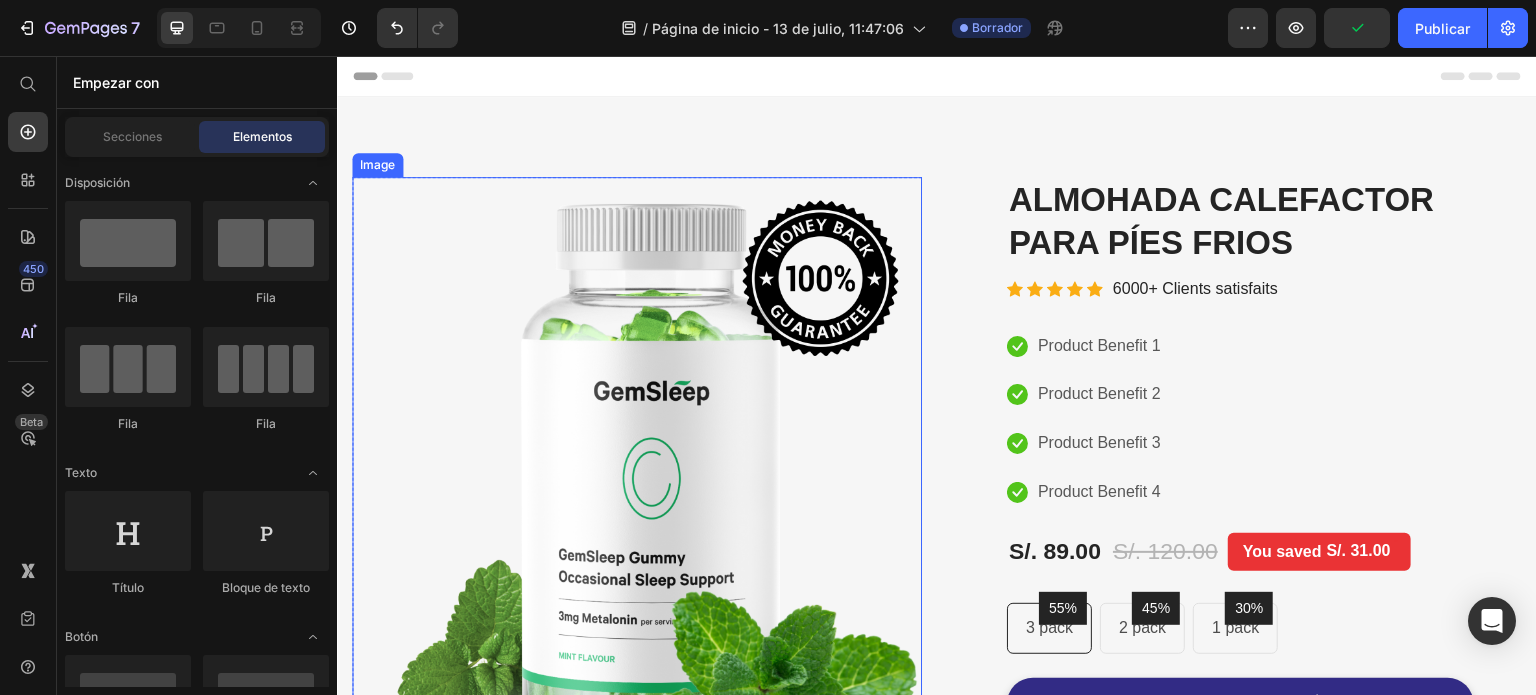 click at bounding box center (637, 475) 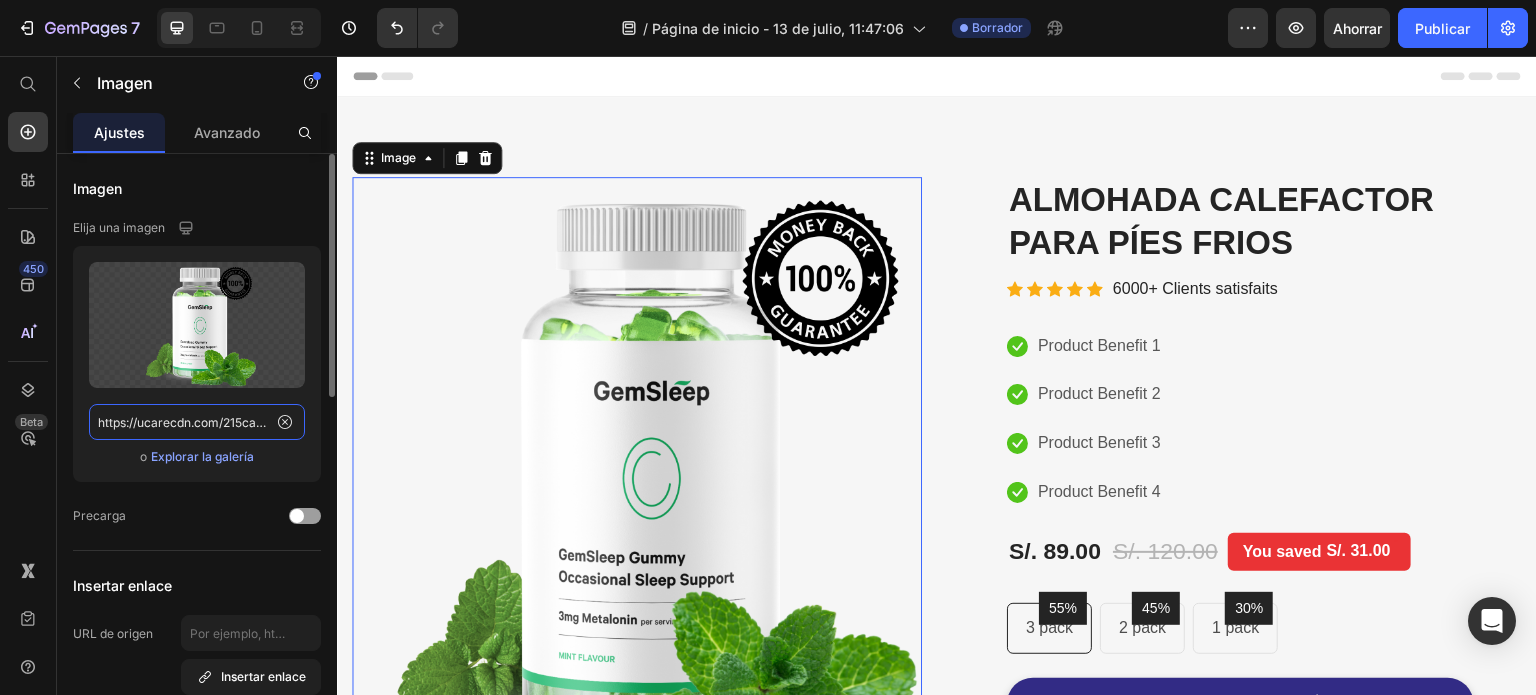 click on "https://ucarecdn.com/215ca358-4d48-4118-a0e2-a098086edfc2/-/format/auto/" 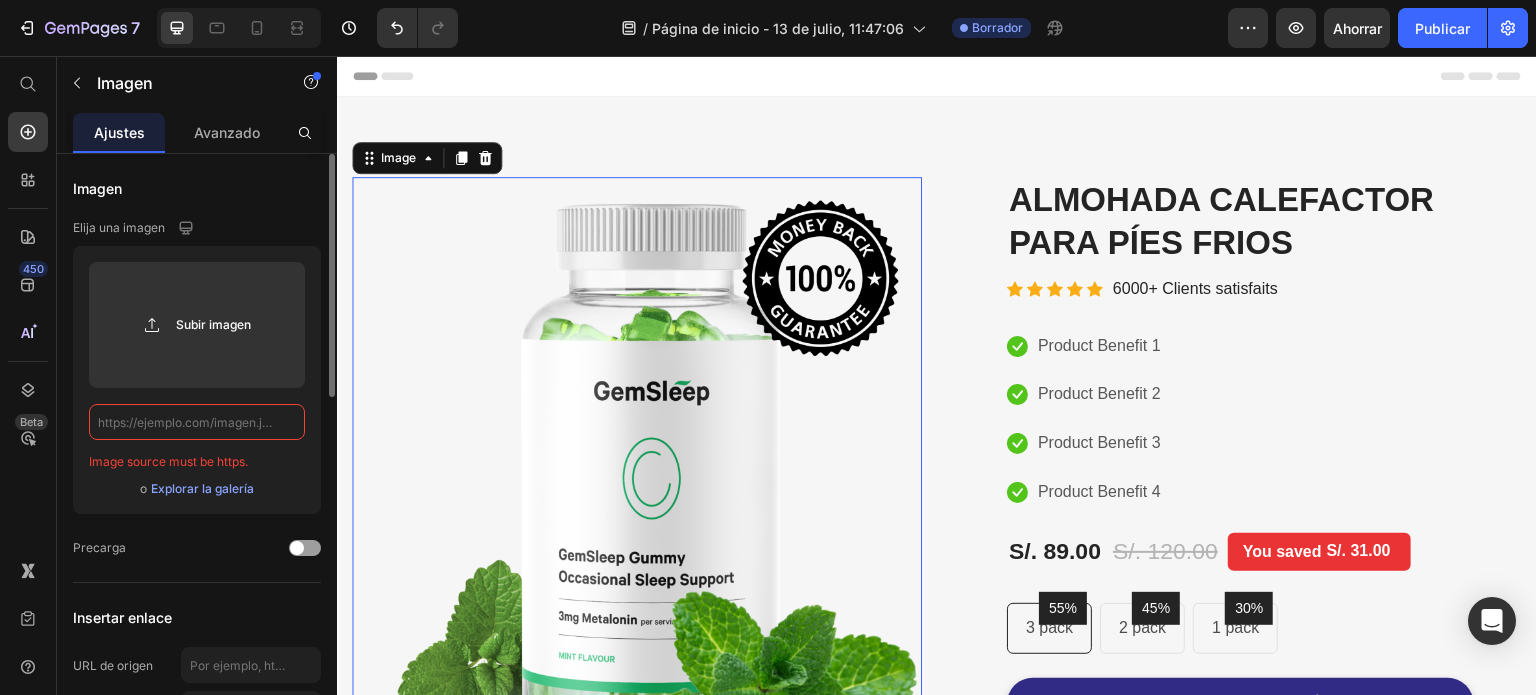 click 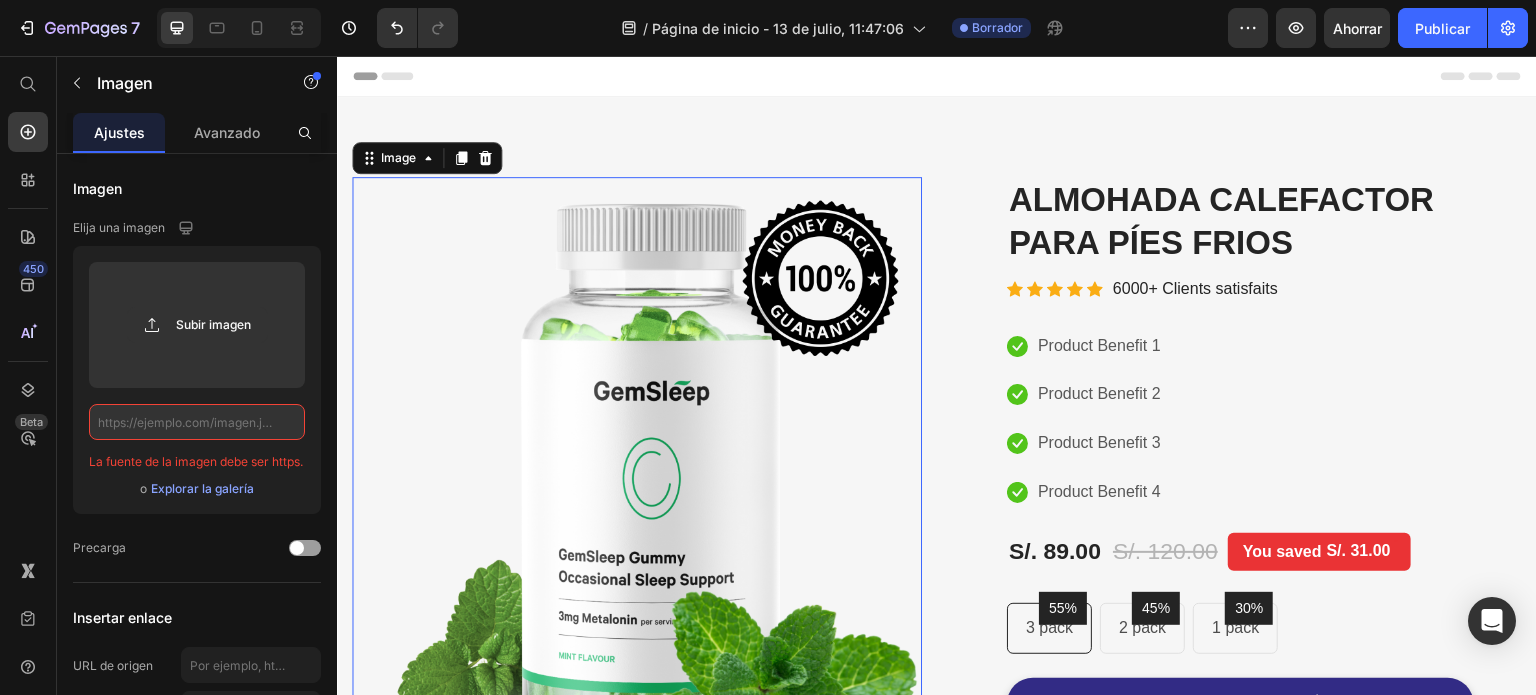 click at bounding box center [637, 475] 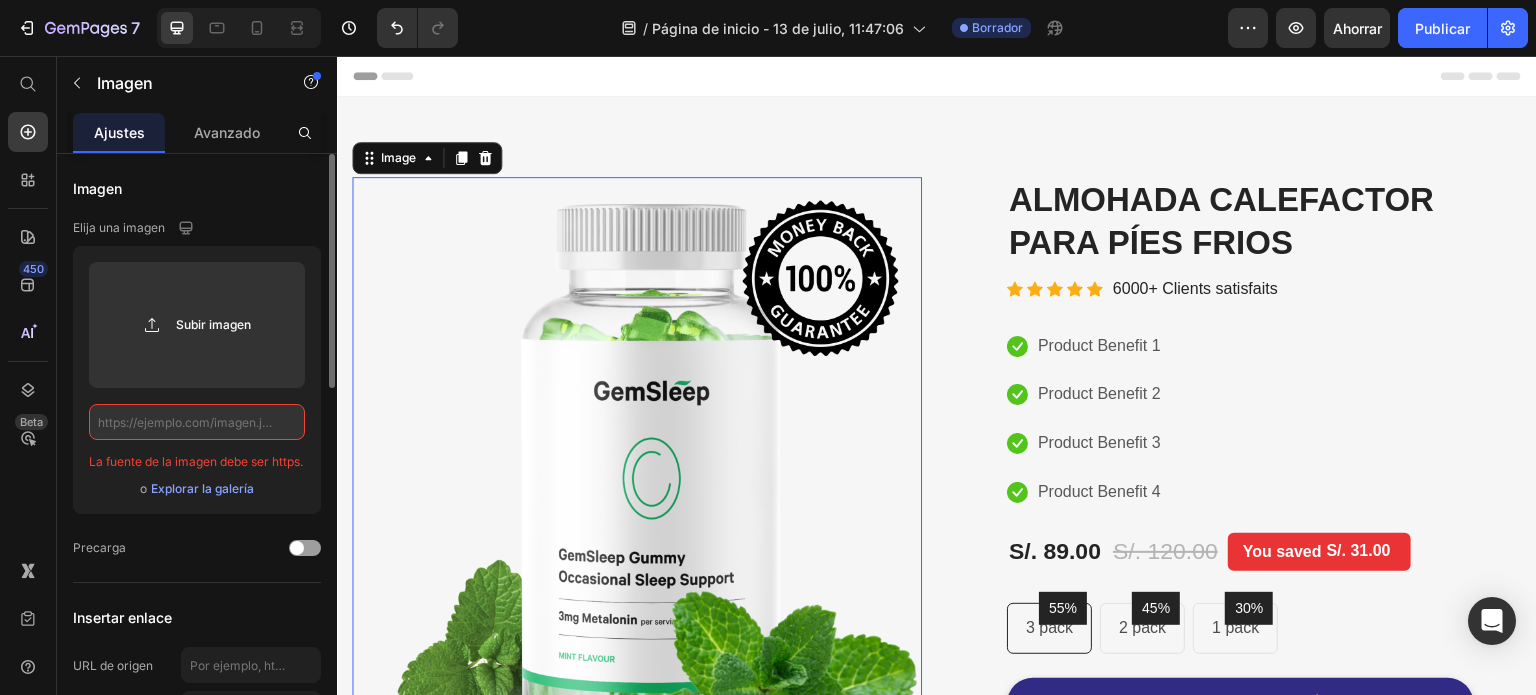 click on "Explorar la galería" at bounding box center (202, 488) 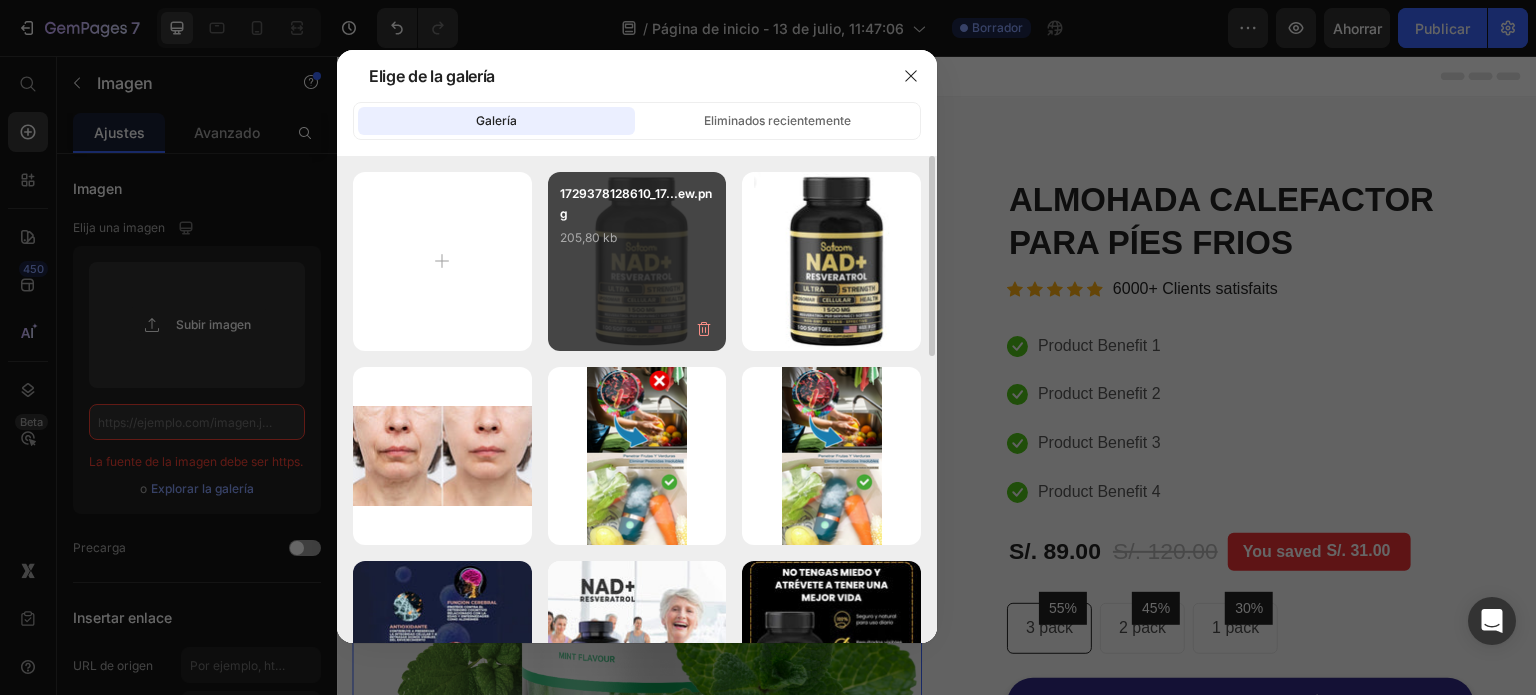 click on "205,80 kb" at bounding box center [637, 238] 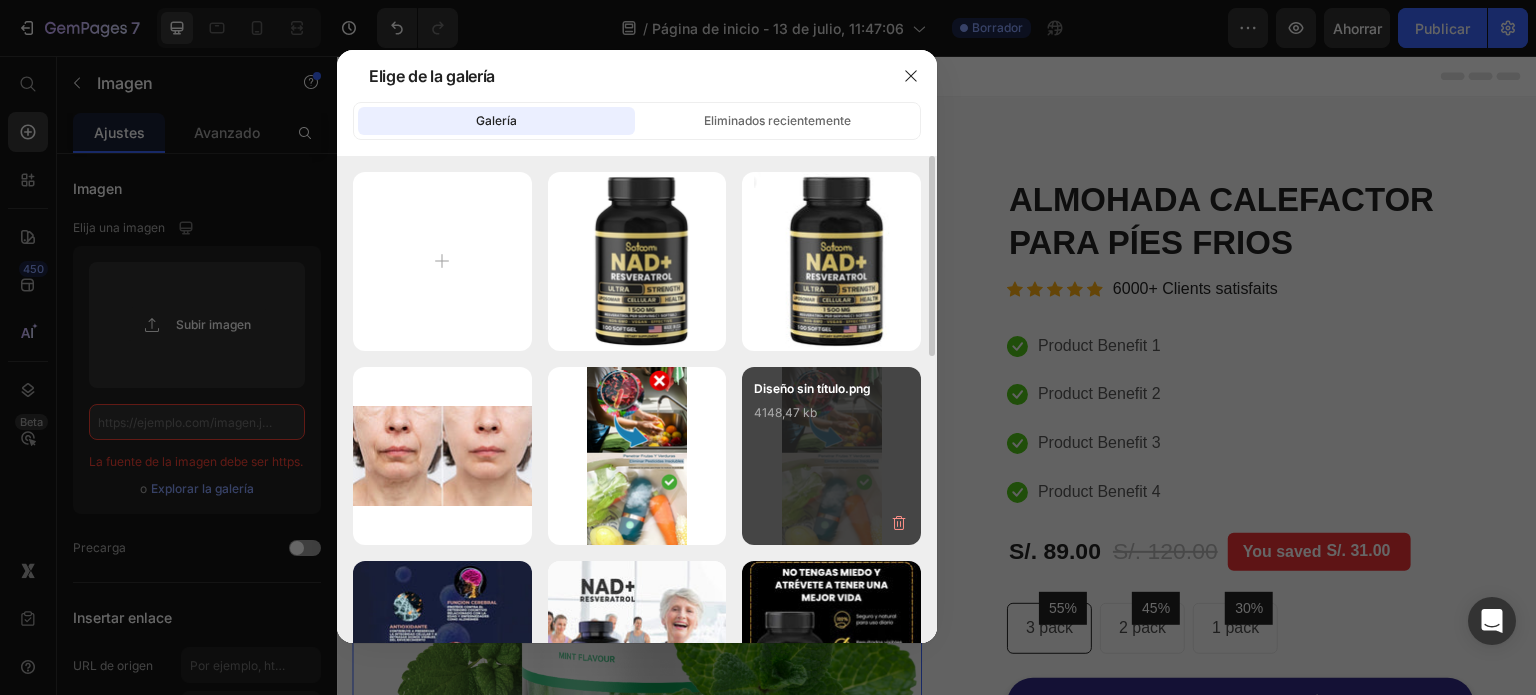 type on "https://cdn.shopify.com/s/files/1/0837/3613/3922/files/gempages_523280989133210688-59444123-63b6-487b-851a-9da9fdcd740e.png" 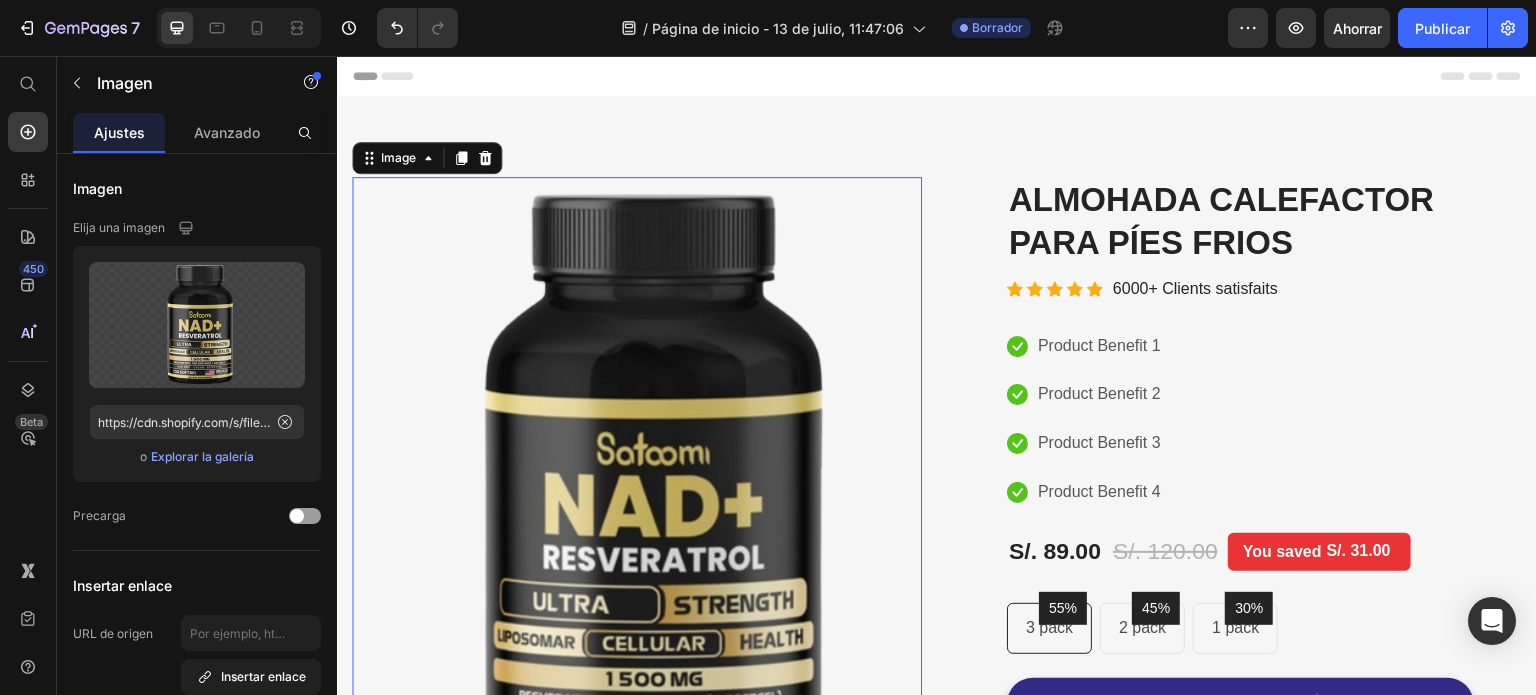click on "Ajustes Avanzado" at bounding box center [197, 133] 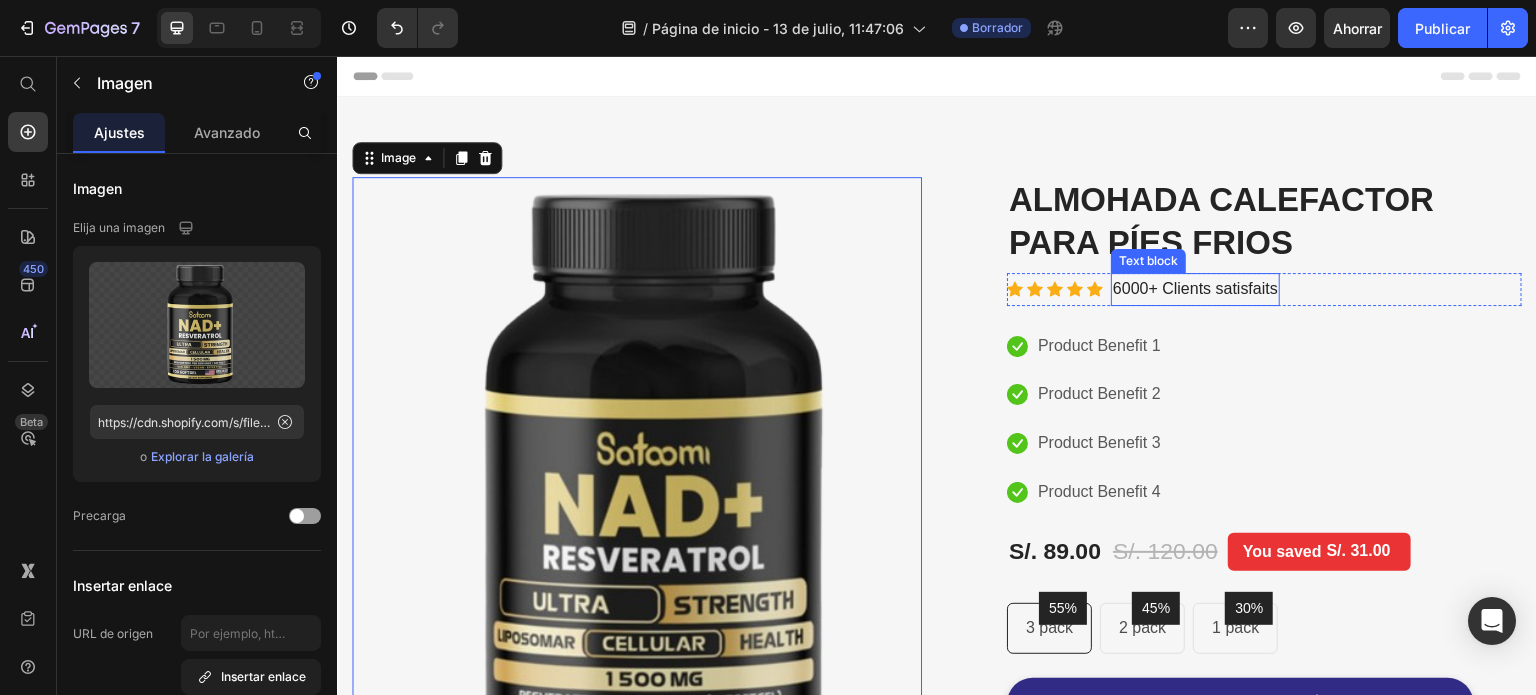 click on "Text block" at bounding box center (1148, 261) 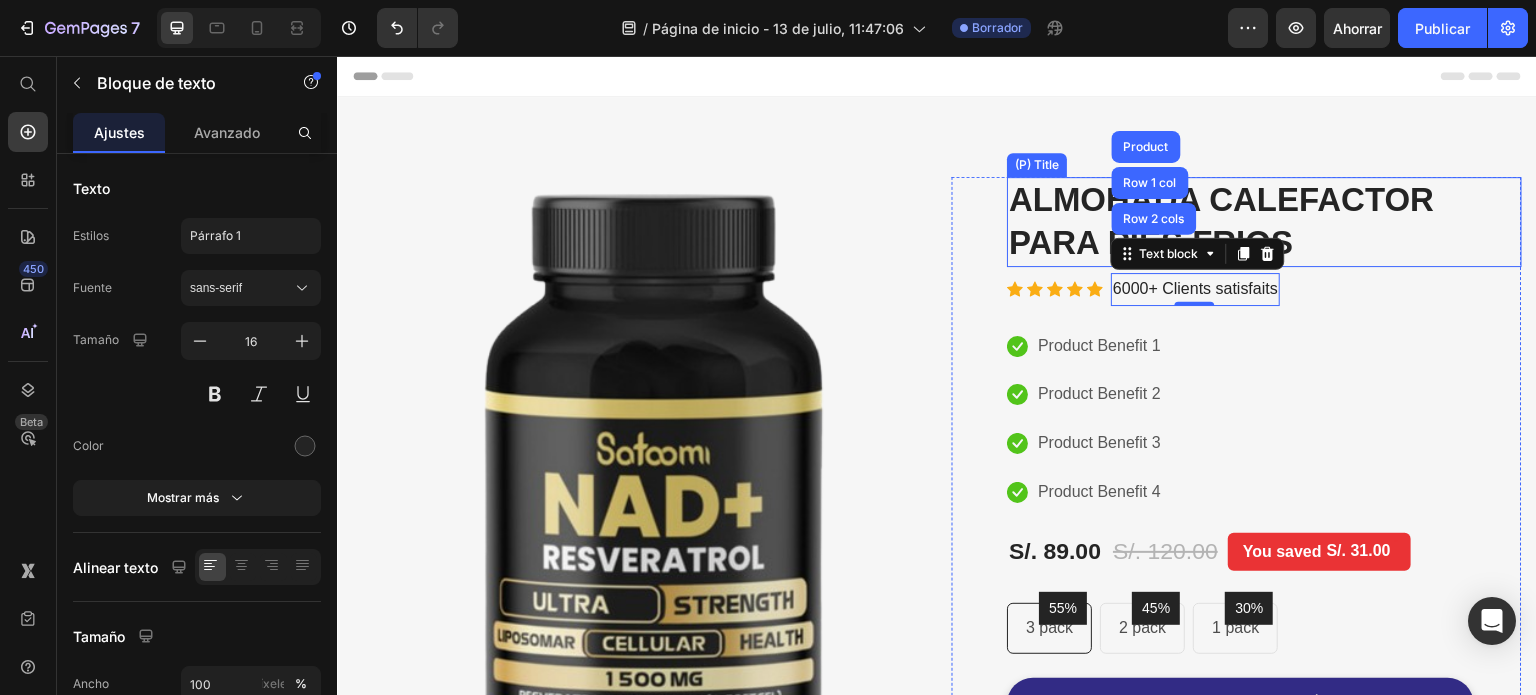 click on "ALMOHADA CALEFACTOR PARA PÍES FRIOS" at bounding box center [1264, 222] 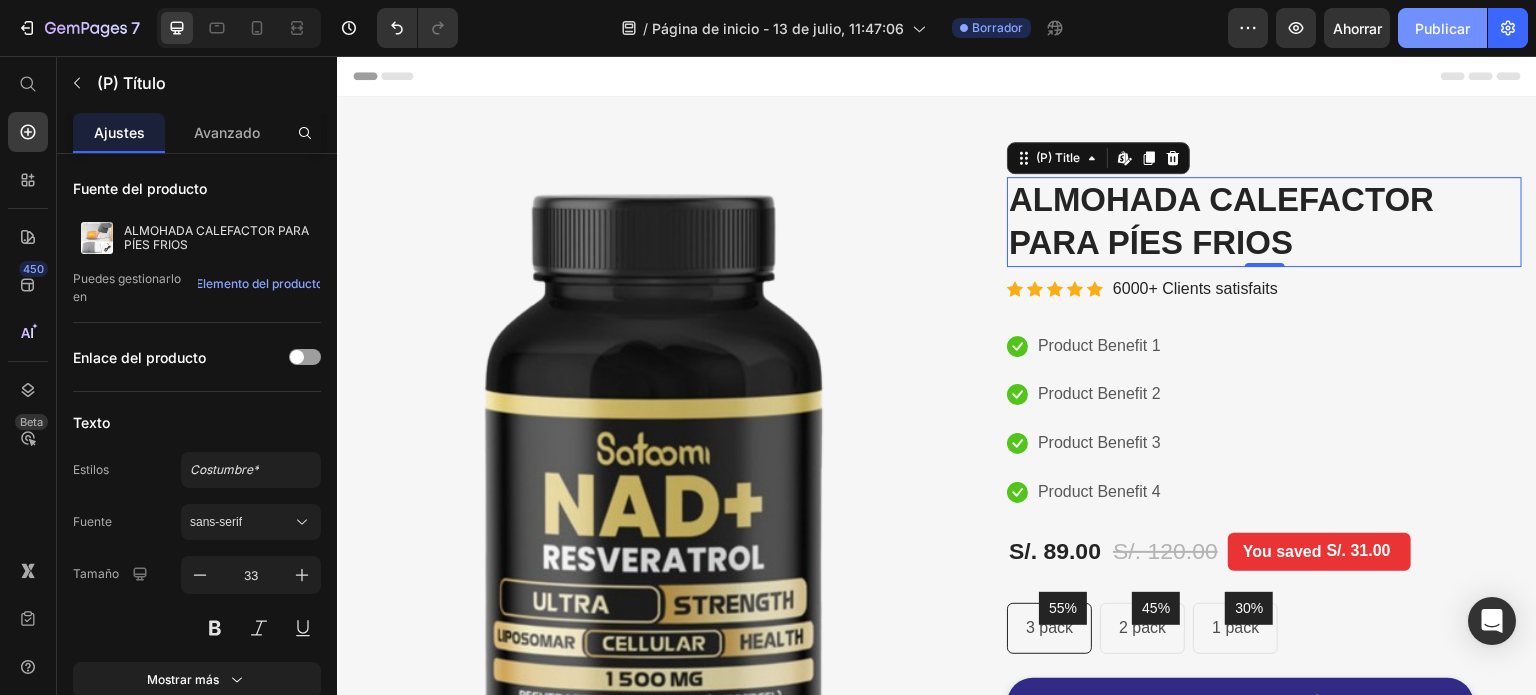 click on "Publicar" at bounding box center (1442, 28) 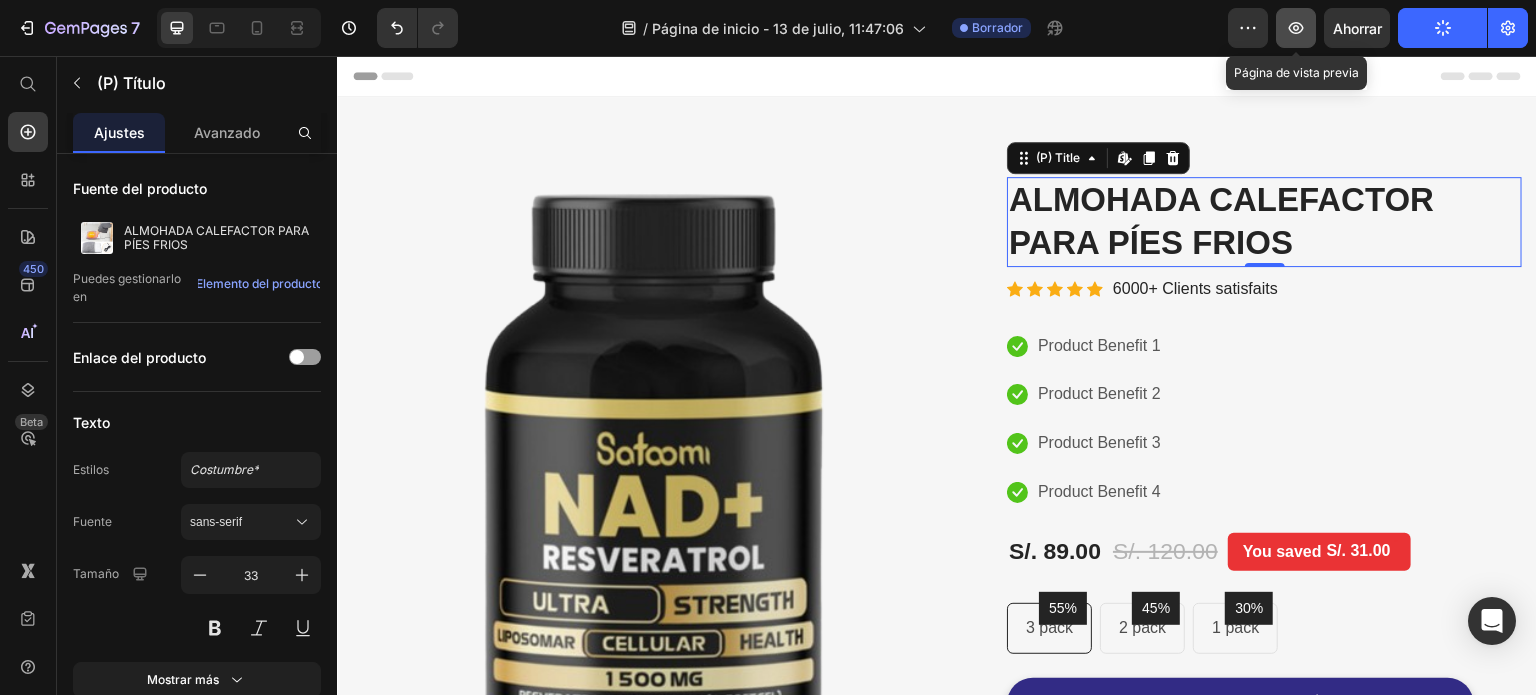click 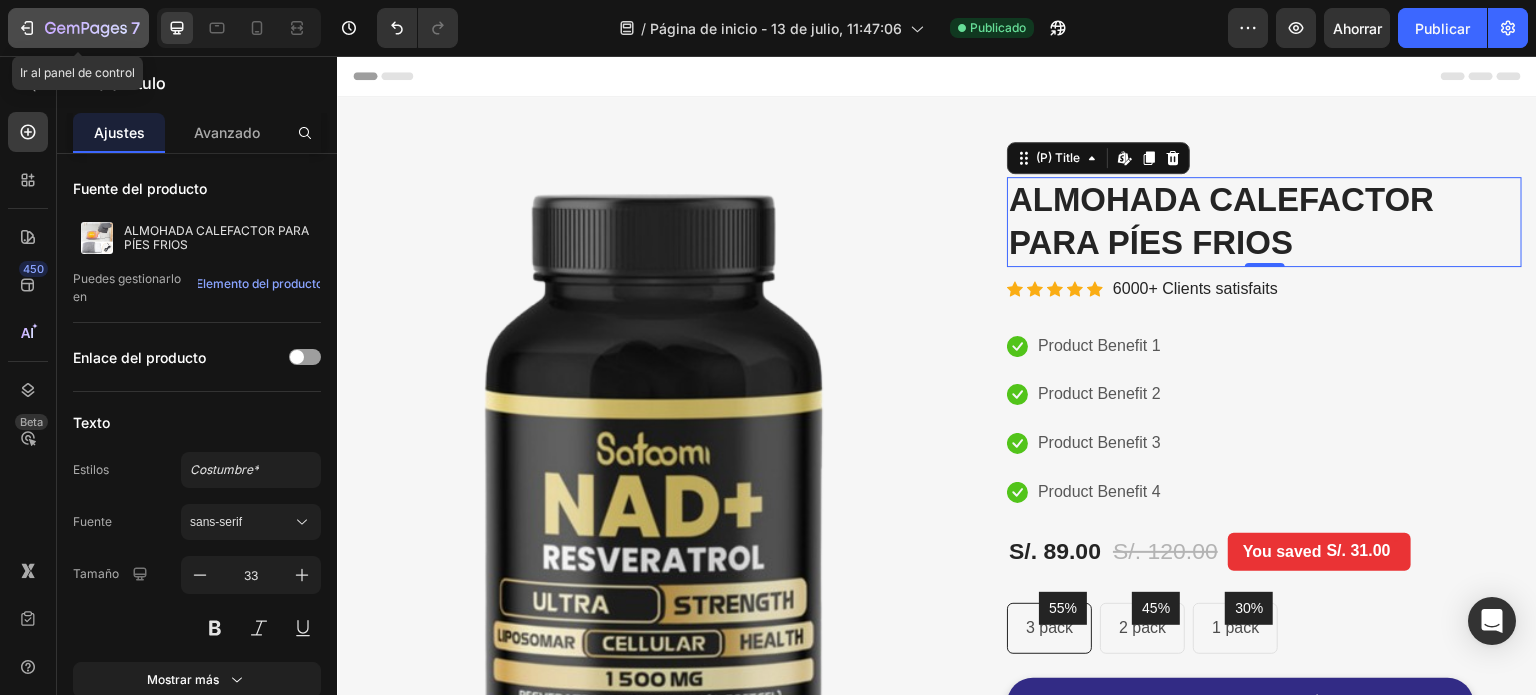 click on "7" at bounding box center [78, 28] 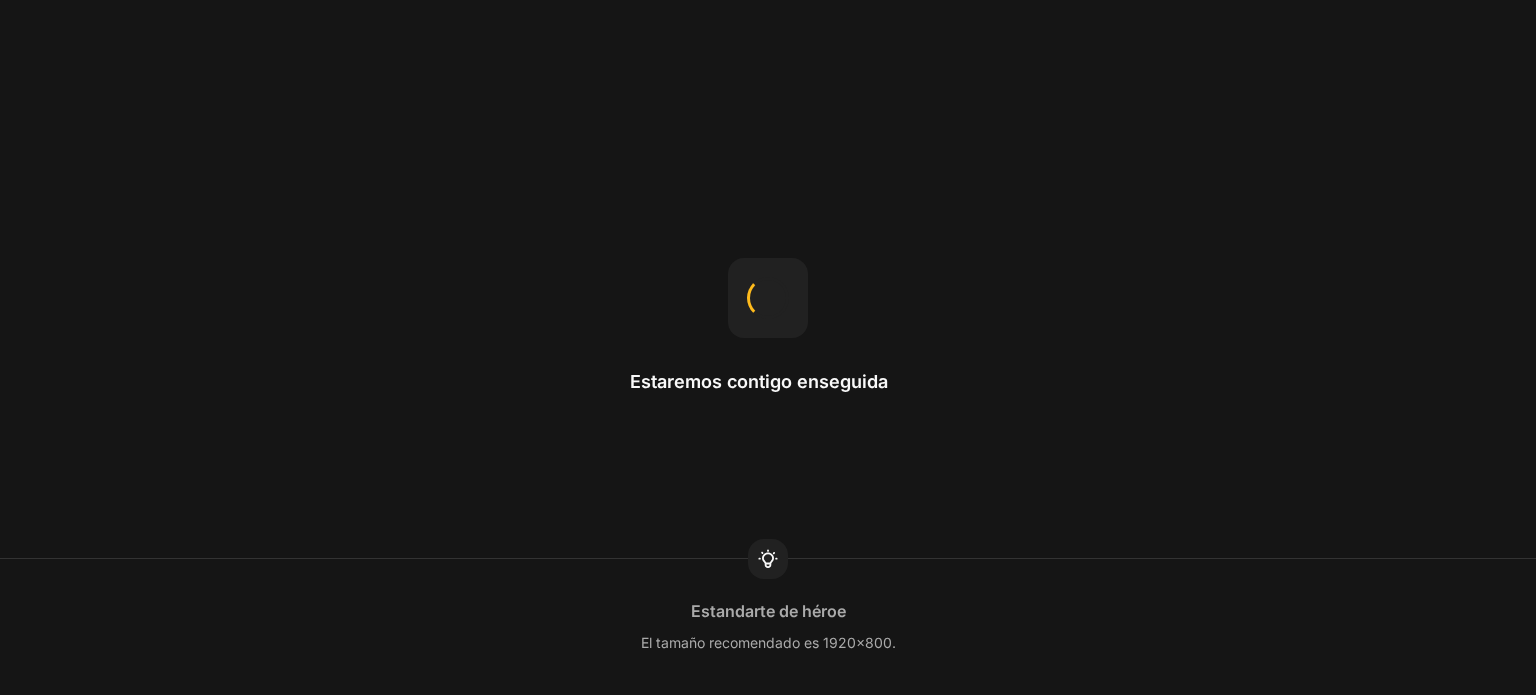 scroll, scrollTop: 0, scrollLeft: 0, axis: both 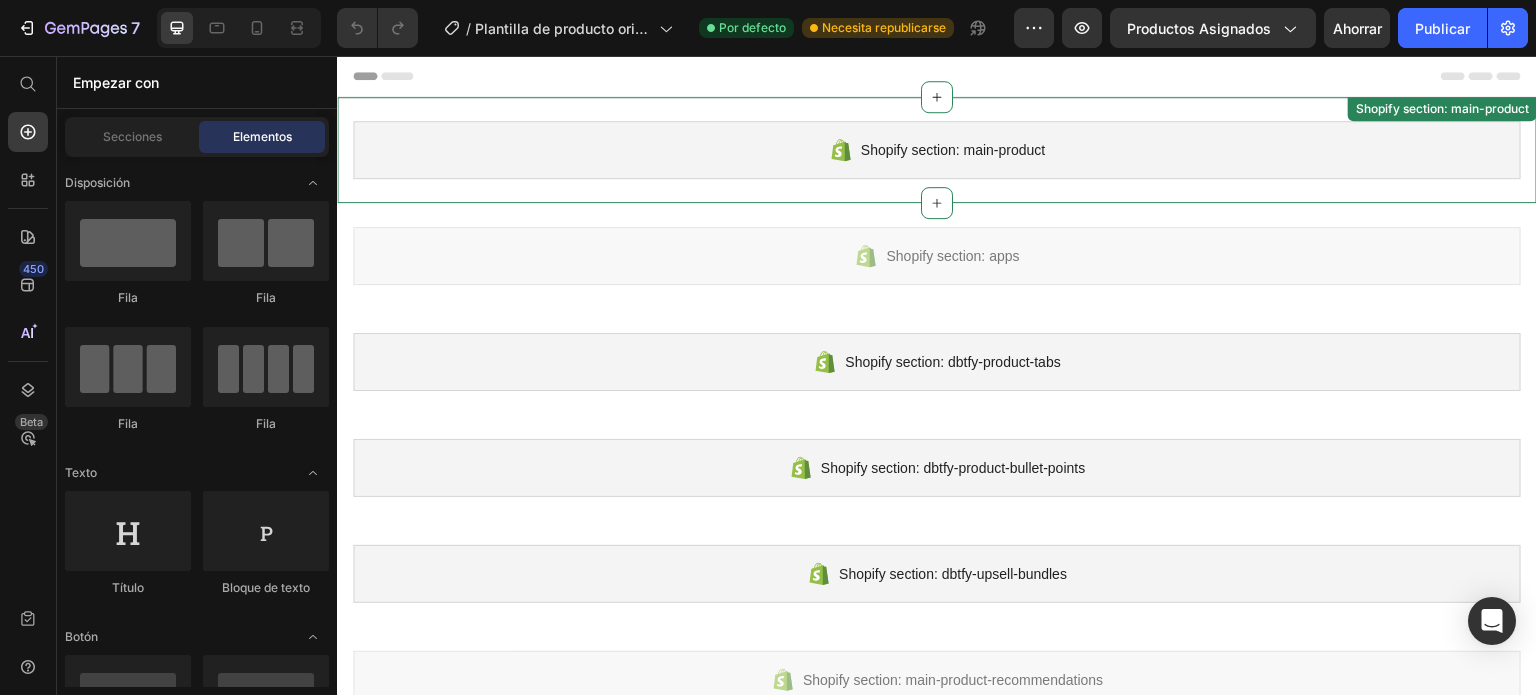 click on "Shopify section: main-product" at bounding box center [953, 150] 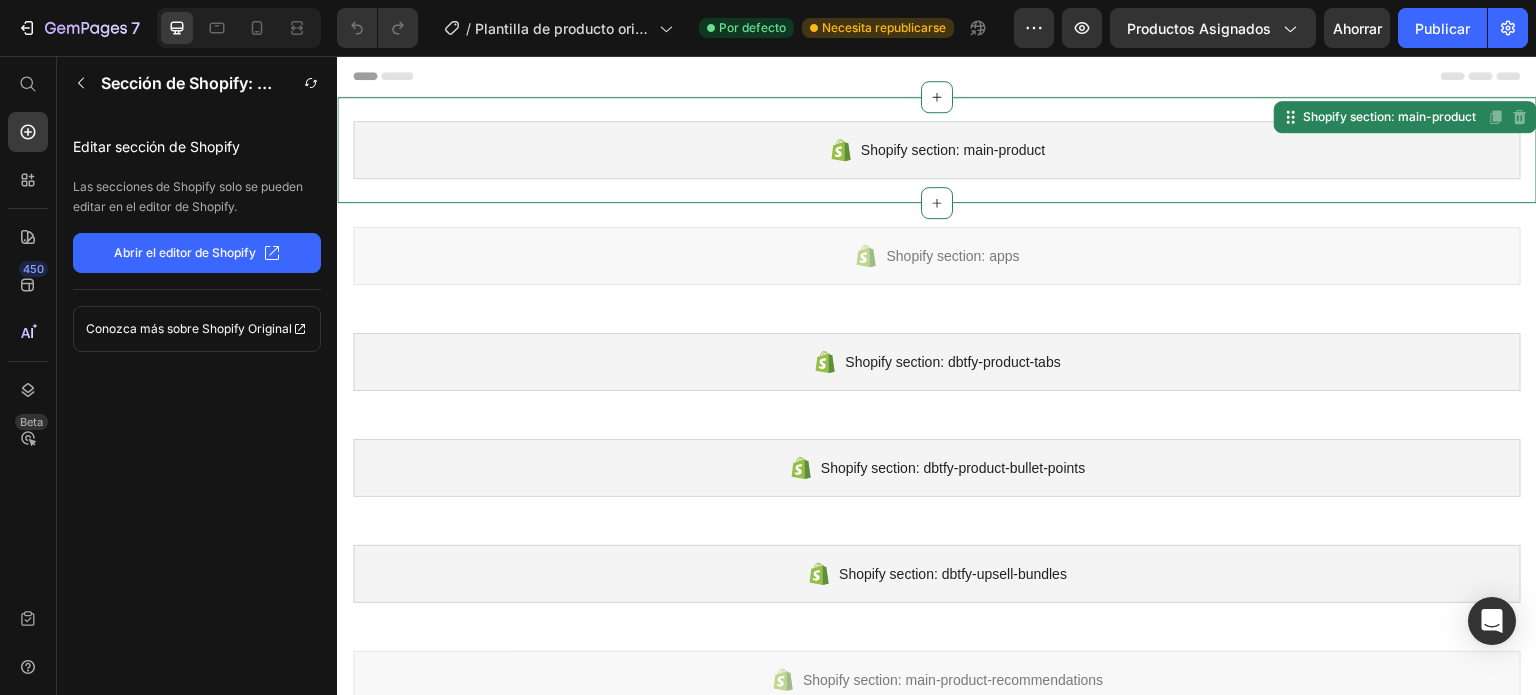 click on "Shopify section: main-product" at bounding box center (953, 150) 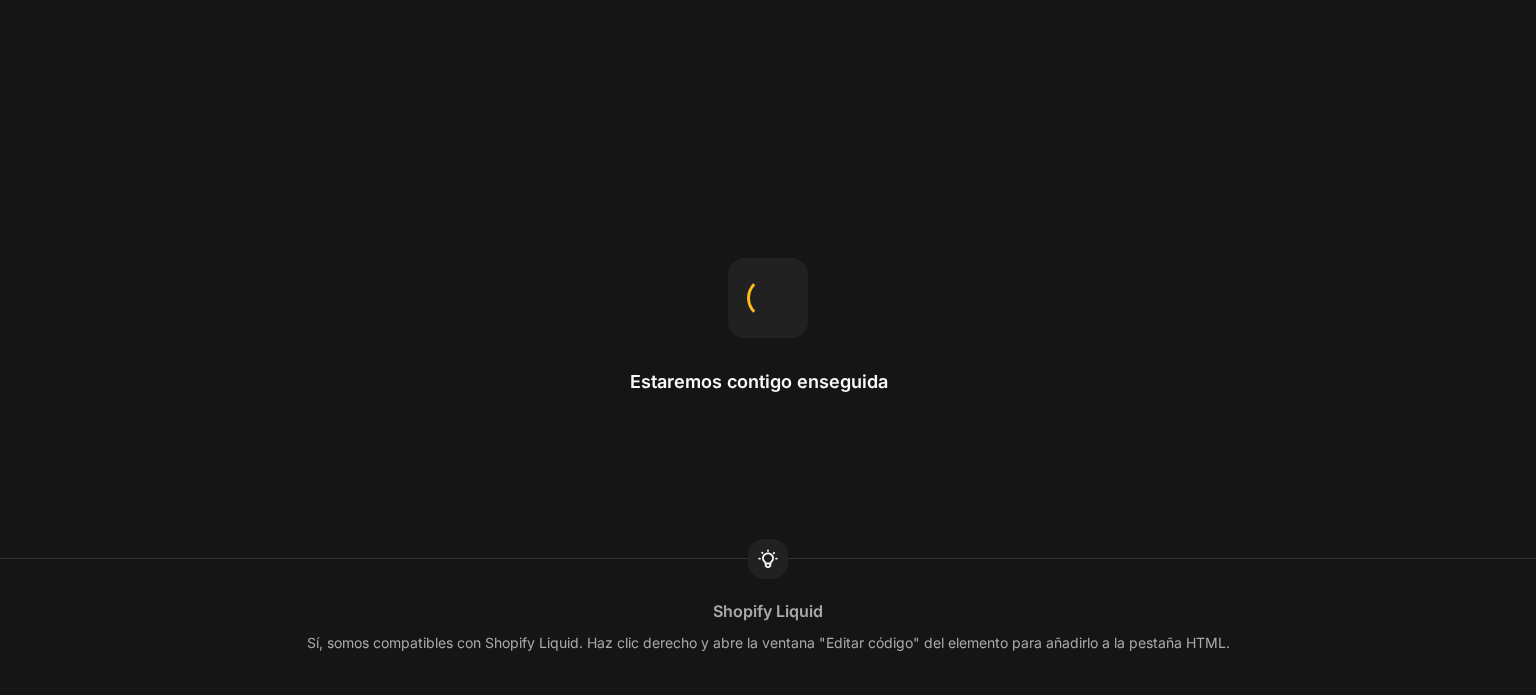 scroll, scrollTop: 0, scrollLeft: 0, axis: both 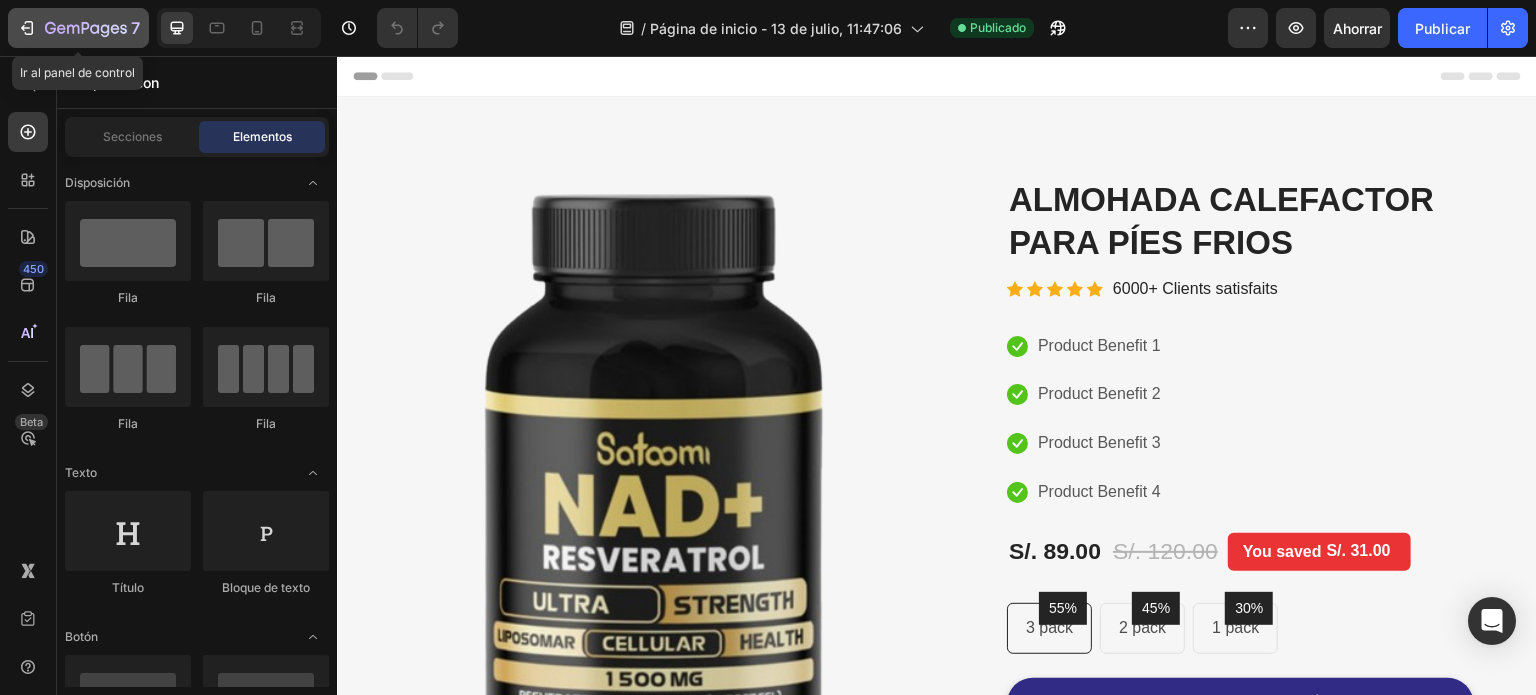 click on "7" 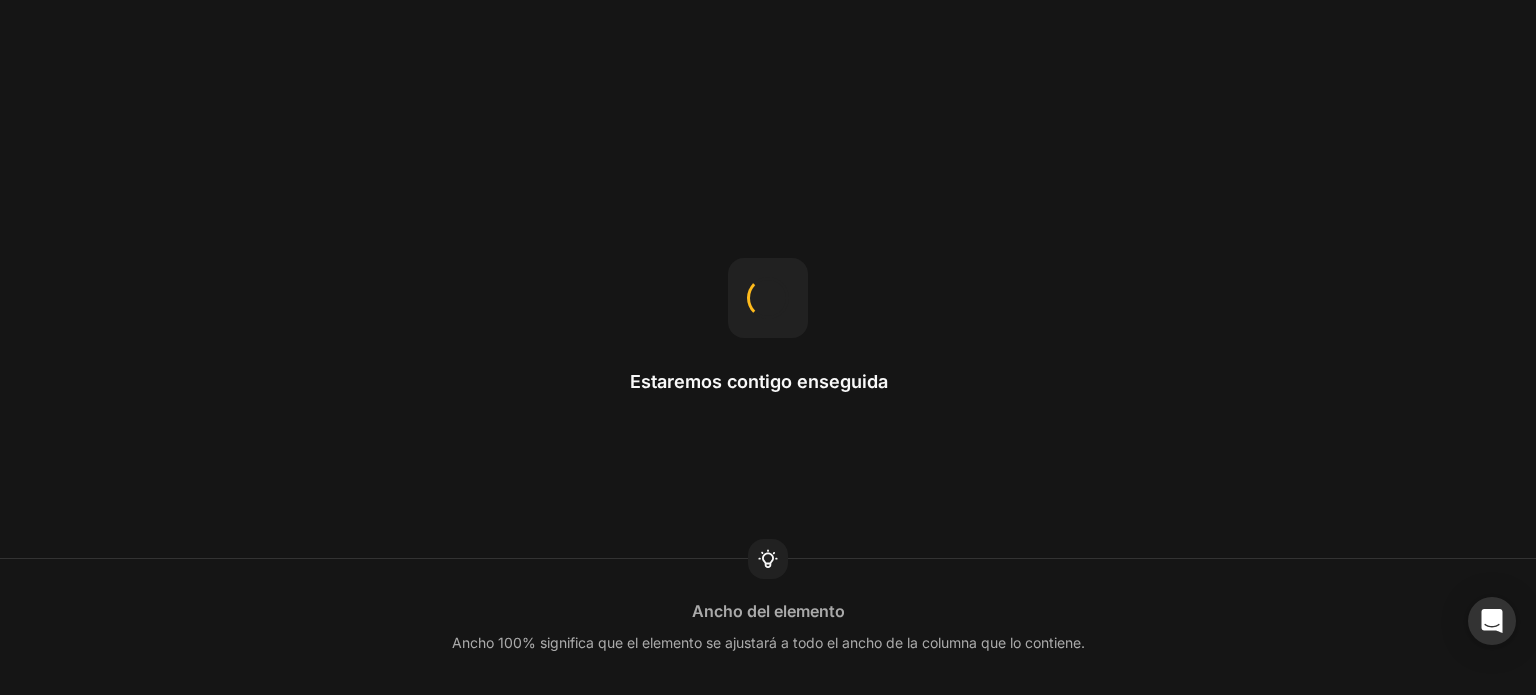 scroll, scrollTop: 0, scrollLeft: 0, axis: both 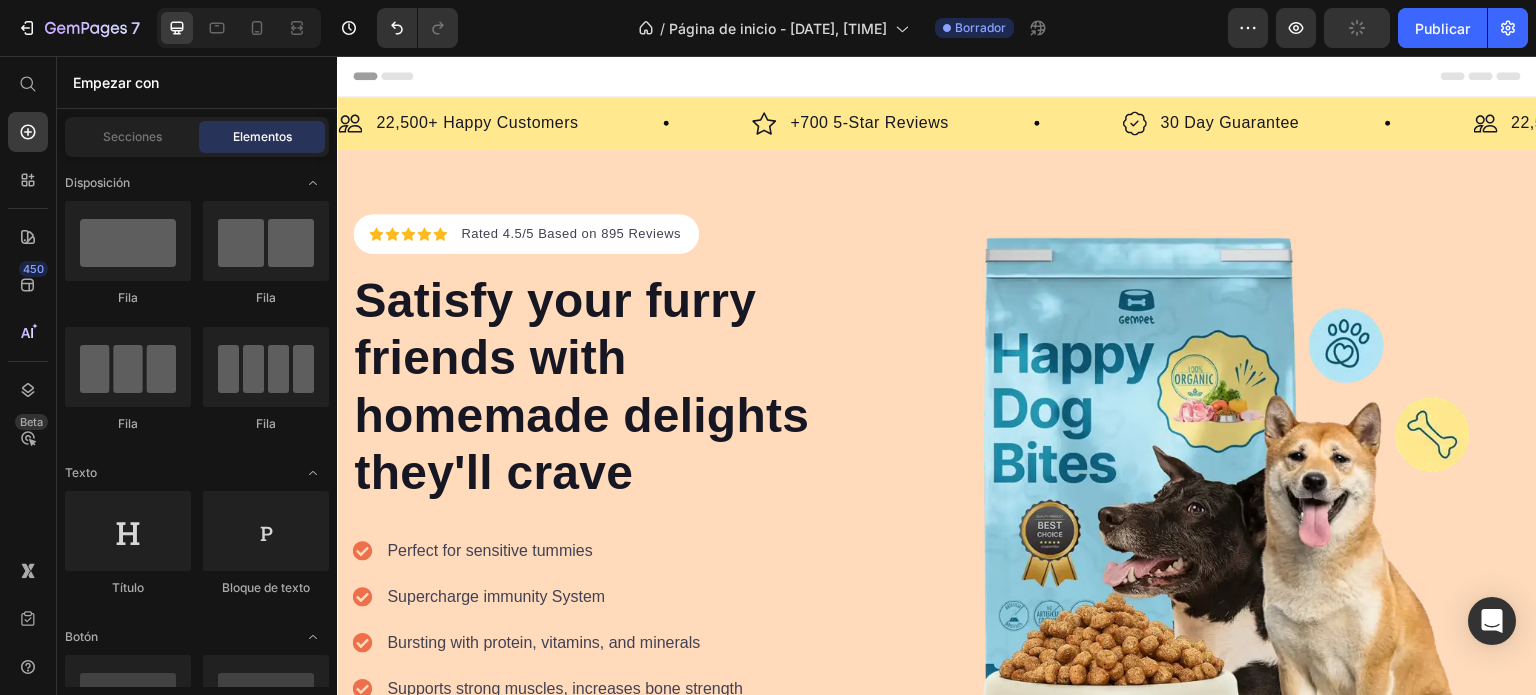 click on "/ Página de inicio - [DATE], [TIME] Borrador" 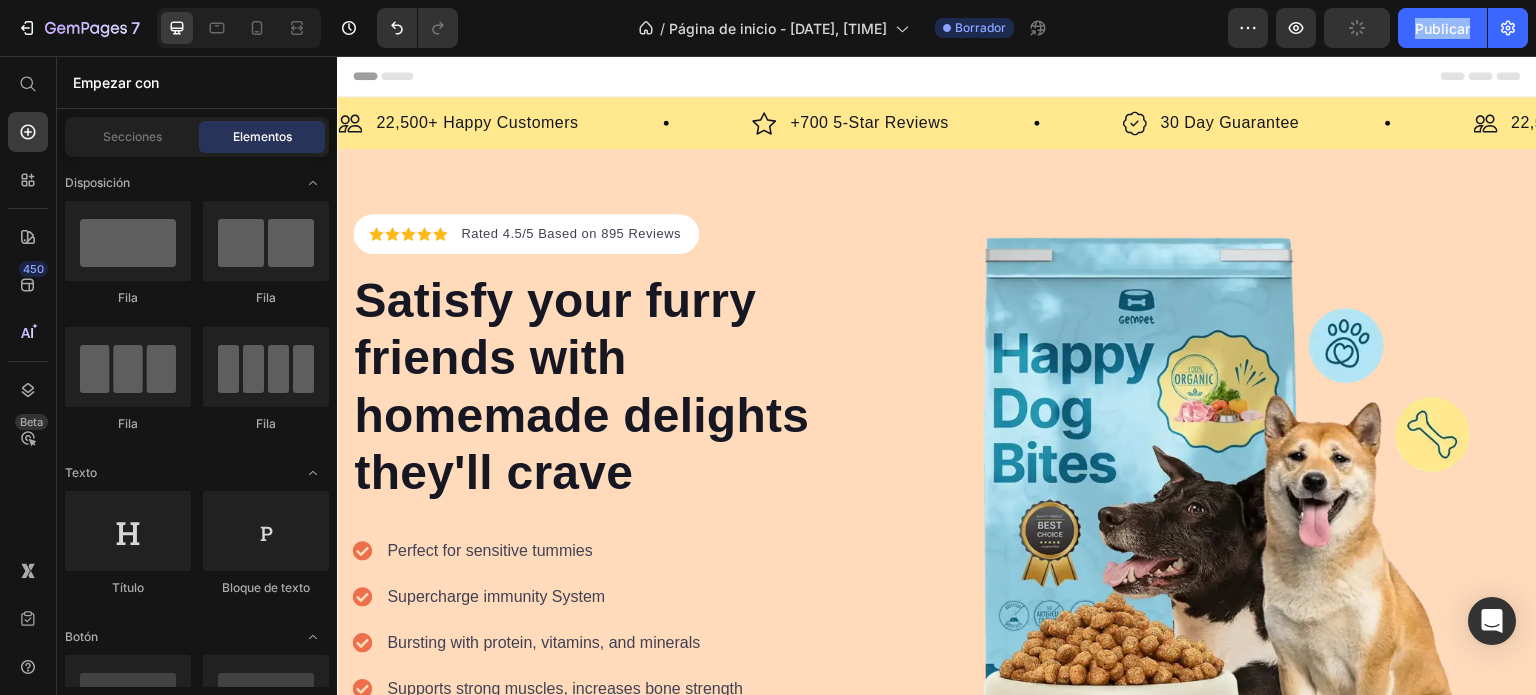 click on "/ Página de inicio - [DATE], [TIME] Borrador" 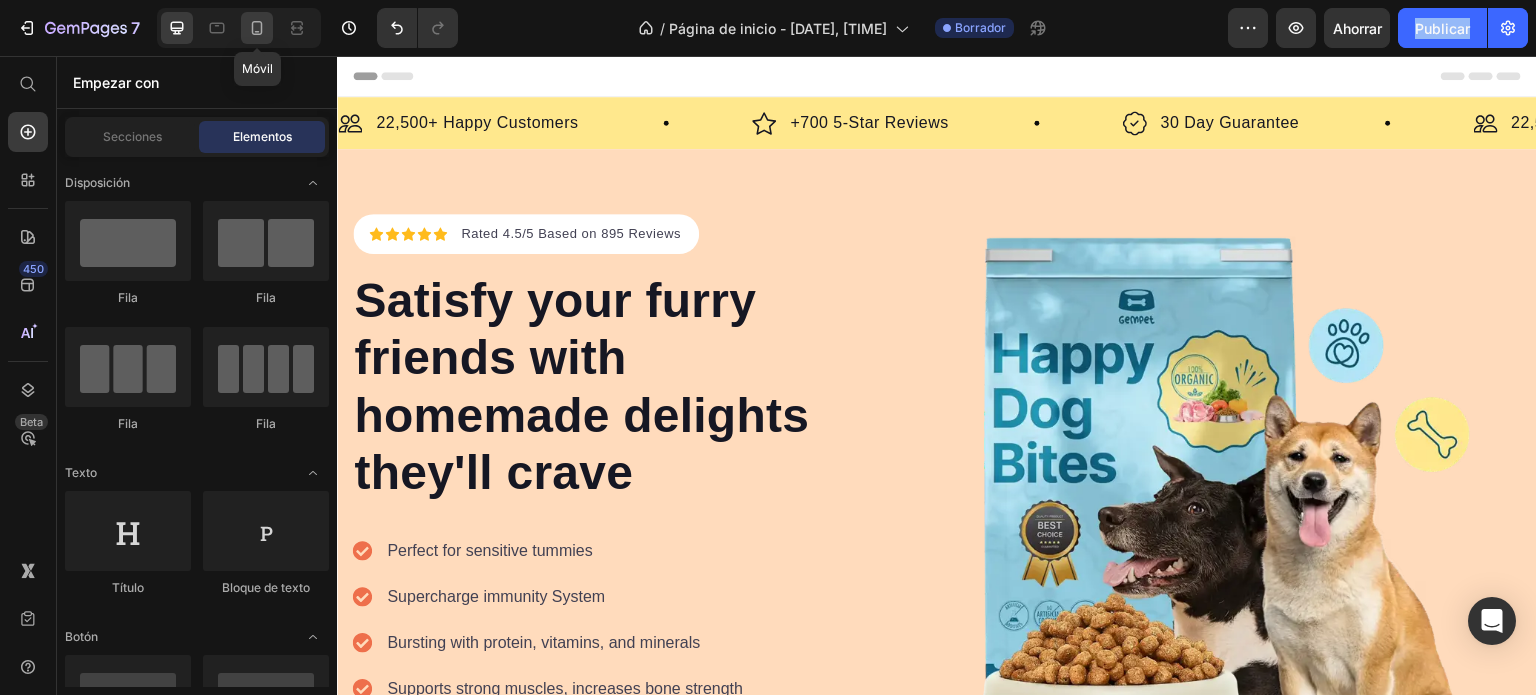 click 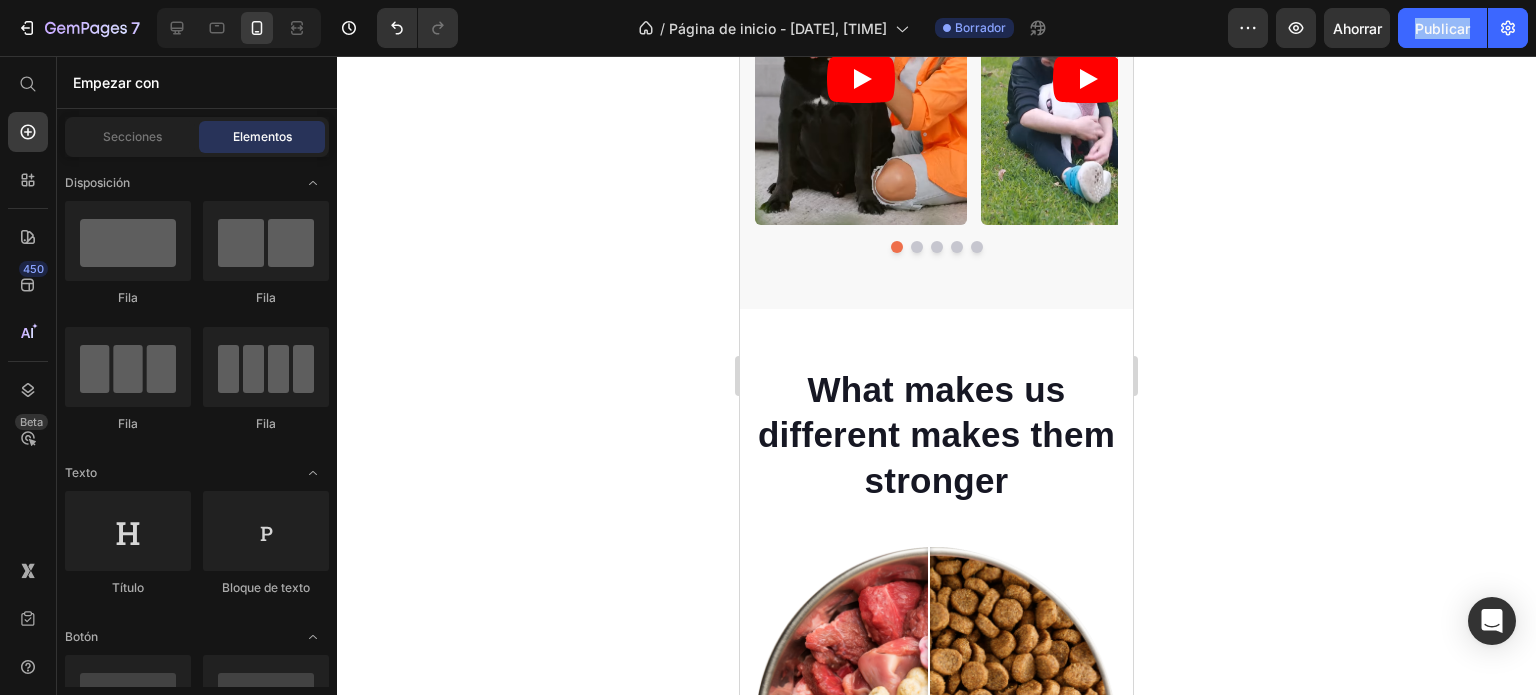 drag, startPoint x: 1124, startPoint y: 105, endPoint x: 1900, endPoint y: 275, distance: 794.4029 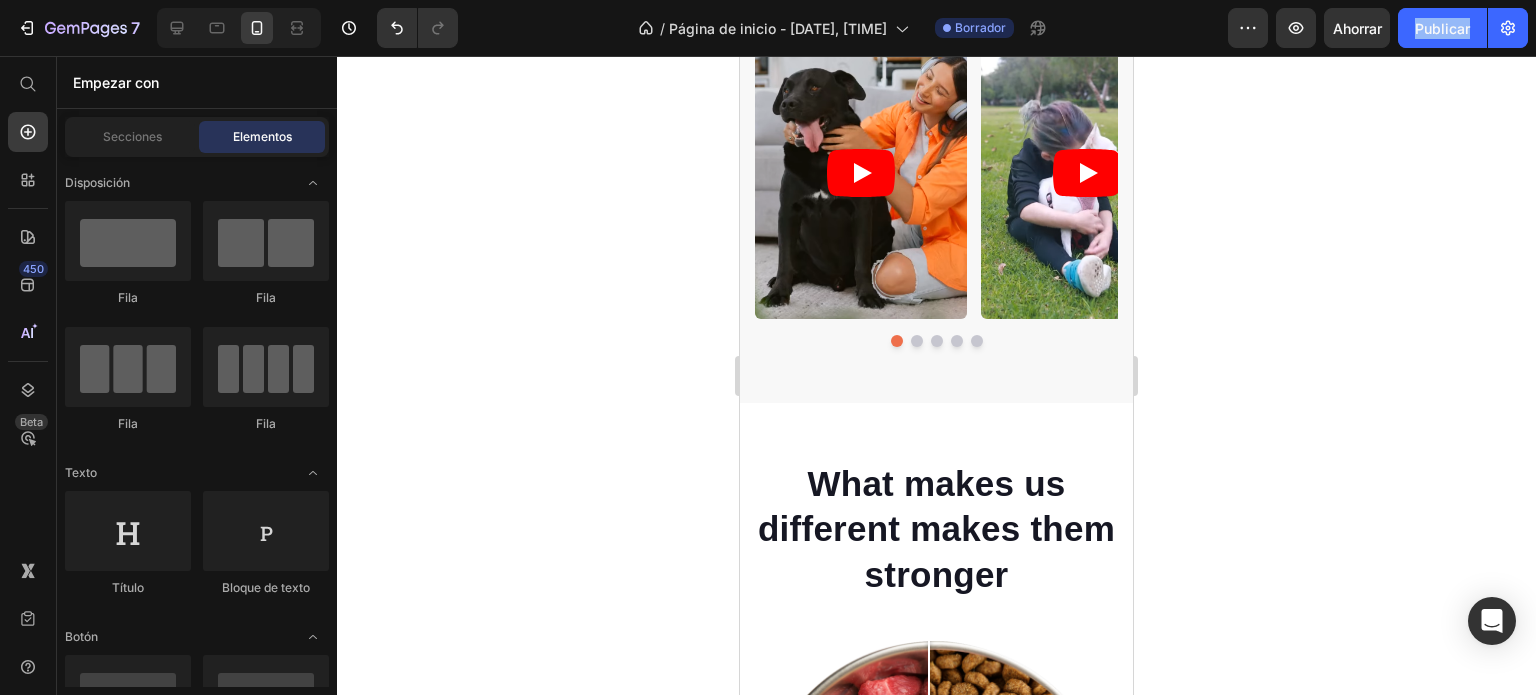 scroll, scrollTop: 1207, scrollLeft: 0, axis: vertical 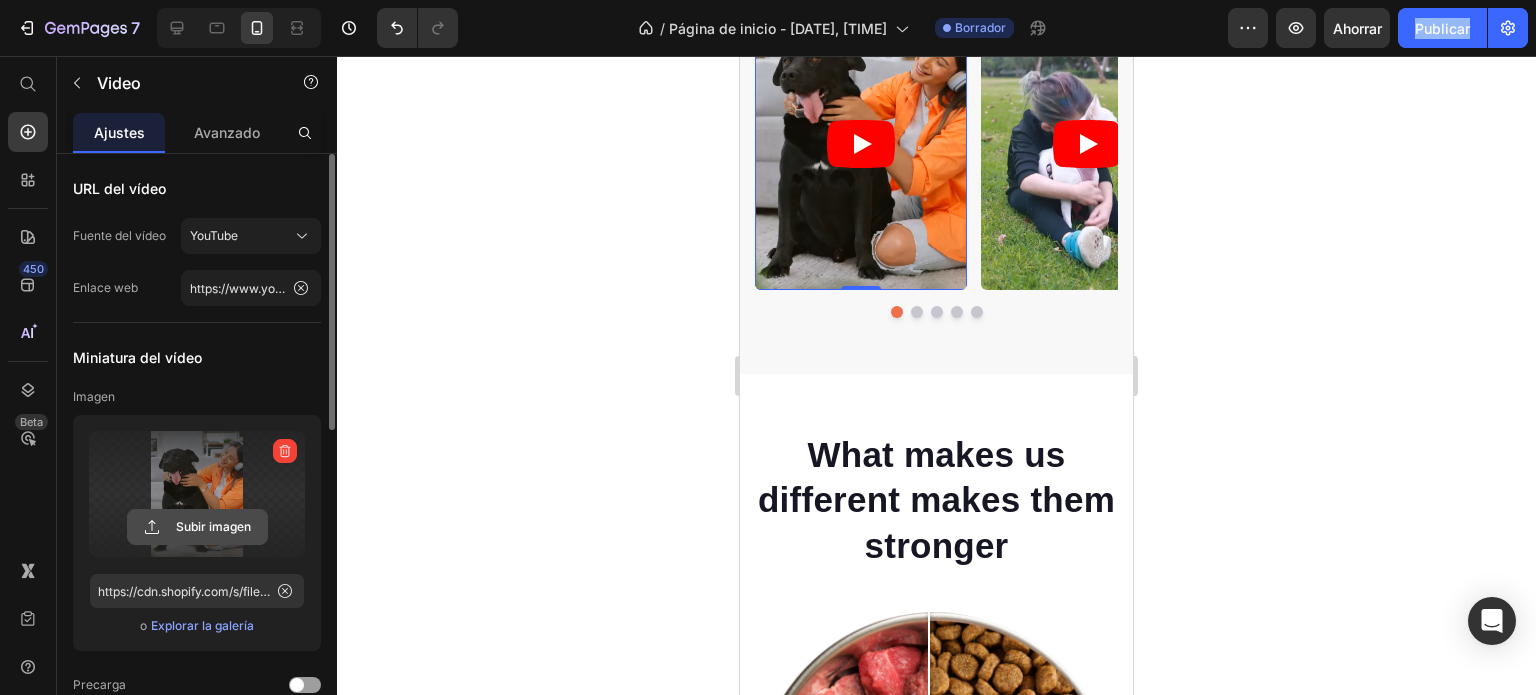 click 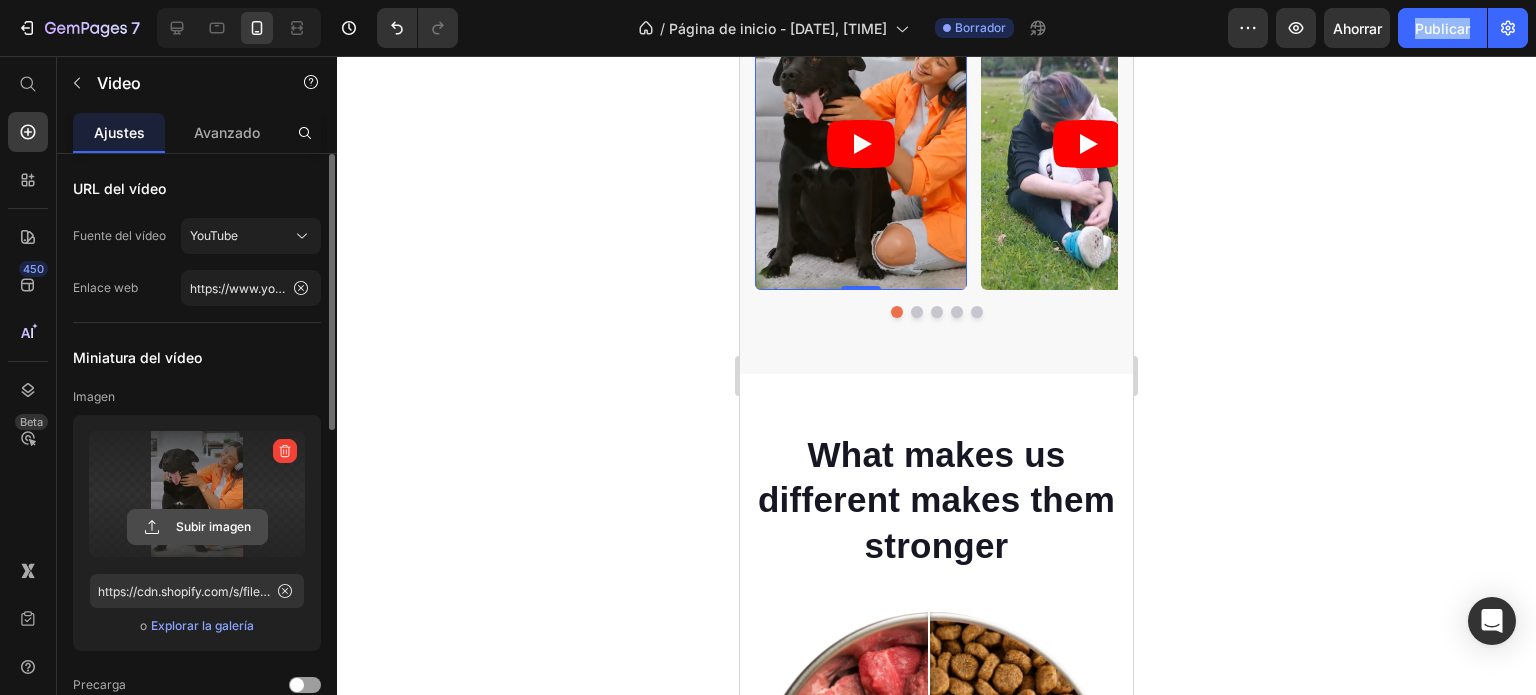 click 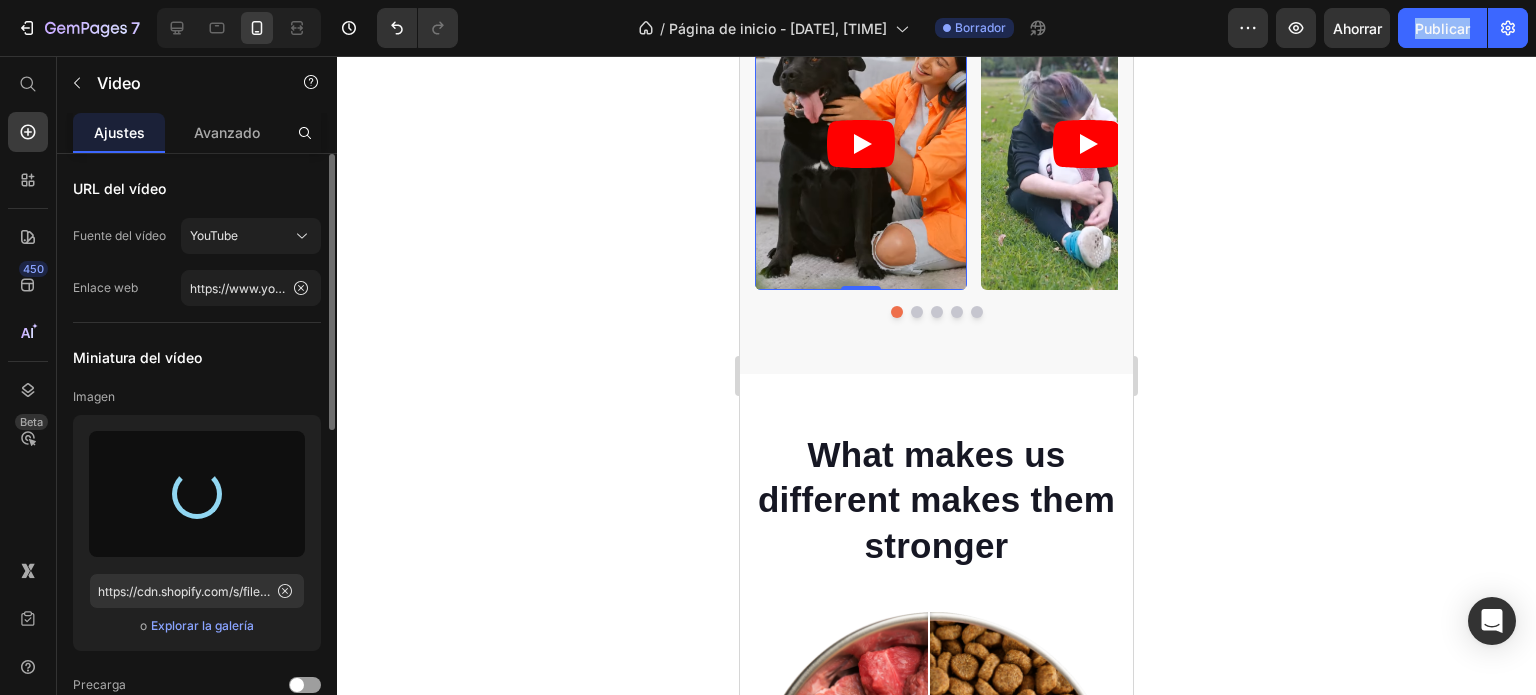 type on "https://cdn.shopify.com/s/files/1/0837/3613/3922/files/gempages_523280989133210688-17bc9722-d3f3-43fa-bd32-459a6fd28a98.jpg" 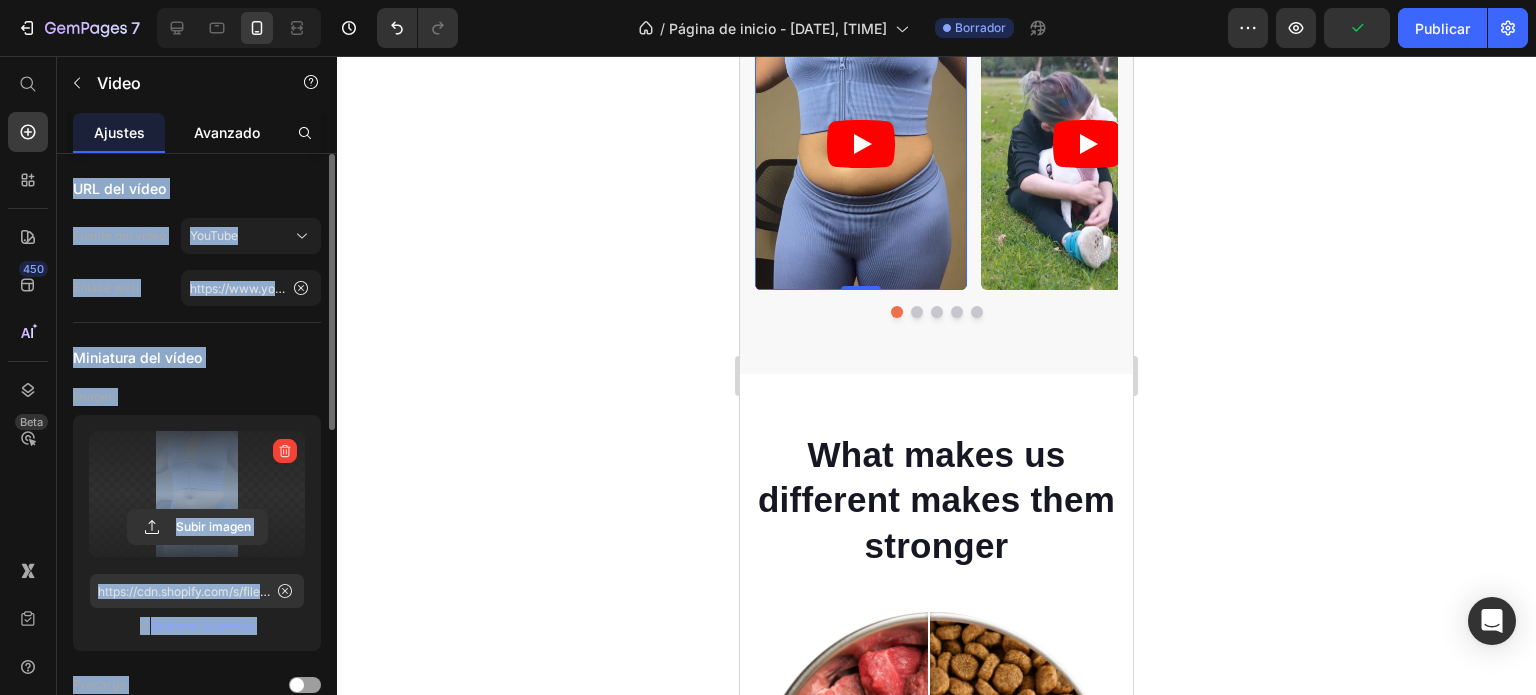 drag, startPoint x: 408, startPoint y: 143, endPoint x: 244, endPoint y: 149, distance: 164.10973 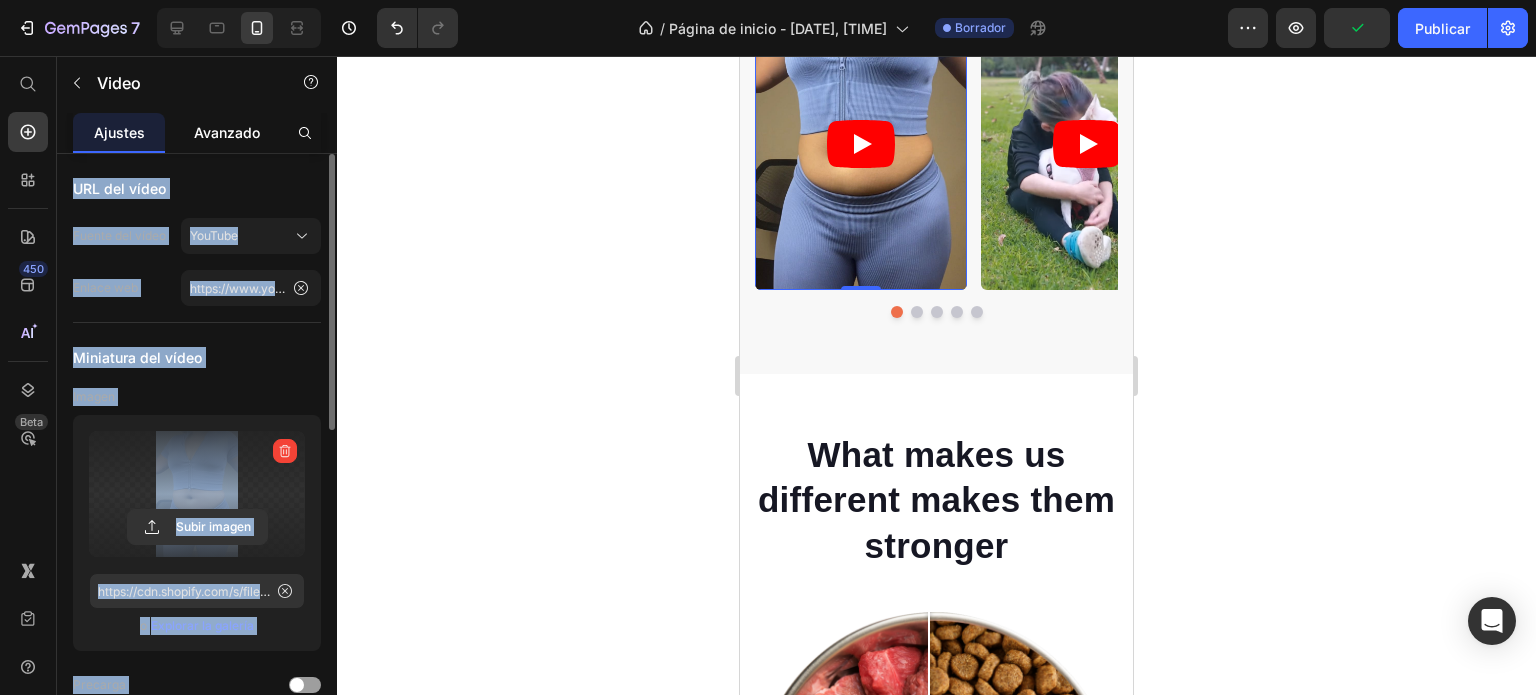 click on "7 Historial de versiones / Página de inicio - 13 de julio, 11:51:27 Borrador Avance Publicar 450 Beta Empezar con Secciones Elementos Hero Section Product Detail Brands Trusted Badges Guarantee Product Breakdown How to use Testimonials Compare Bundle FAQs Social Proof Brand Story Product List Collection Blog List Contact Sticky Add to Cart Custom Footer Explorar la biblioteca 450 Disposición
Fila
Fila
Fila
Fila Texto
Título
Bloque de texto Botón
Botón
Botón
Pegajoso Volver arriba Medios de comunicación
Video" 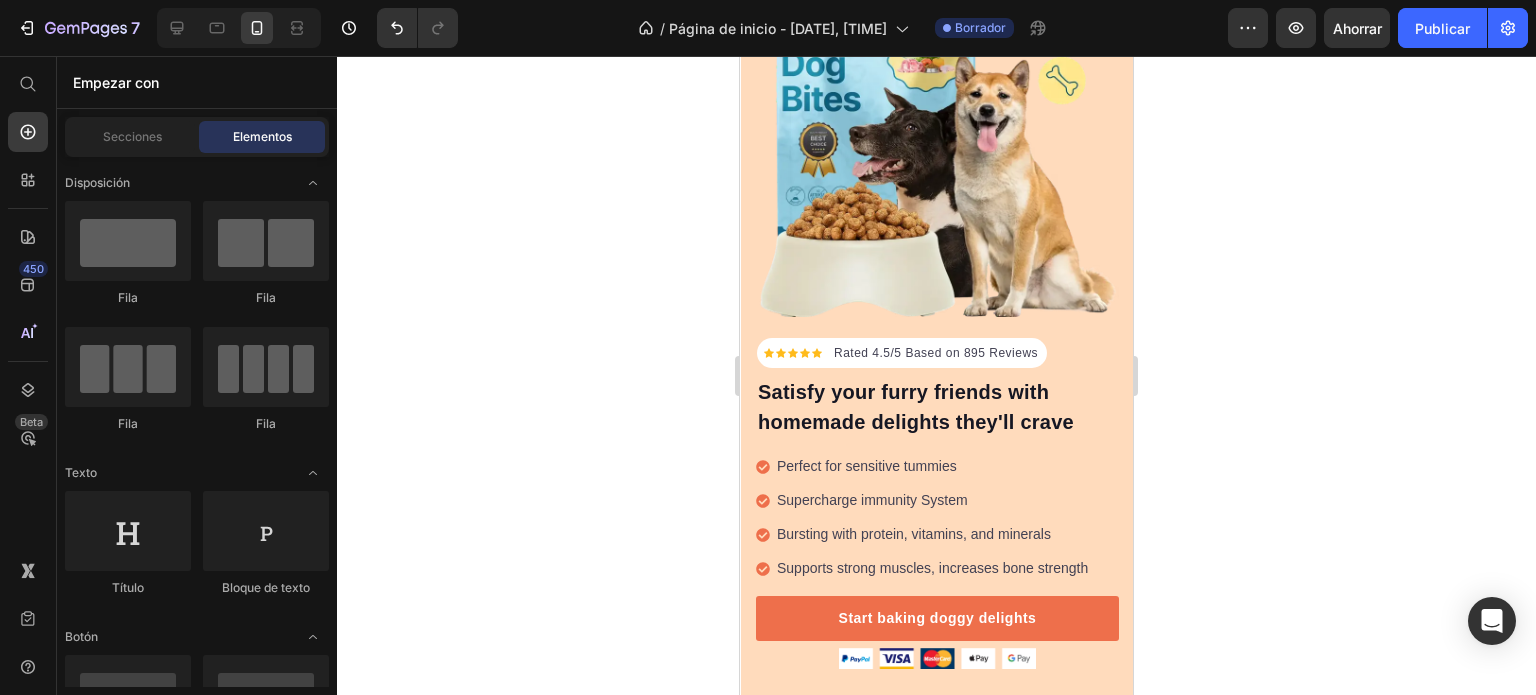 scroll, scrollTop: 221, scrollLeft: 0, axis: vertical 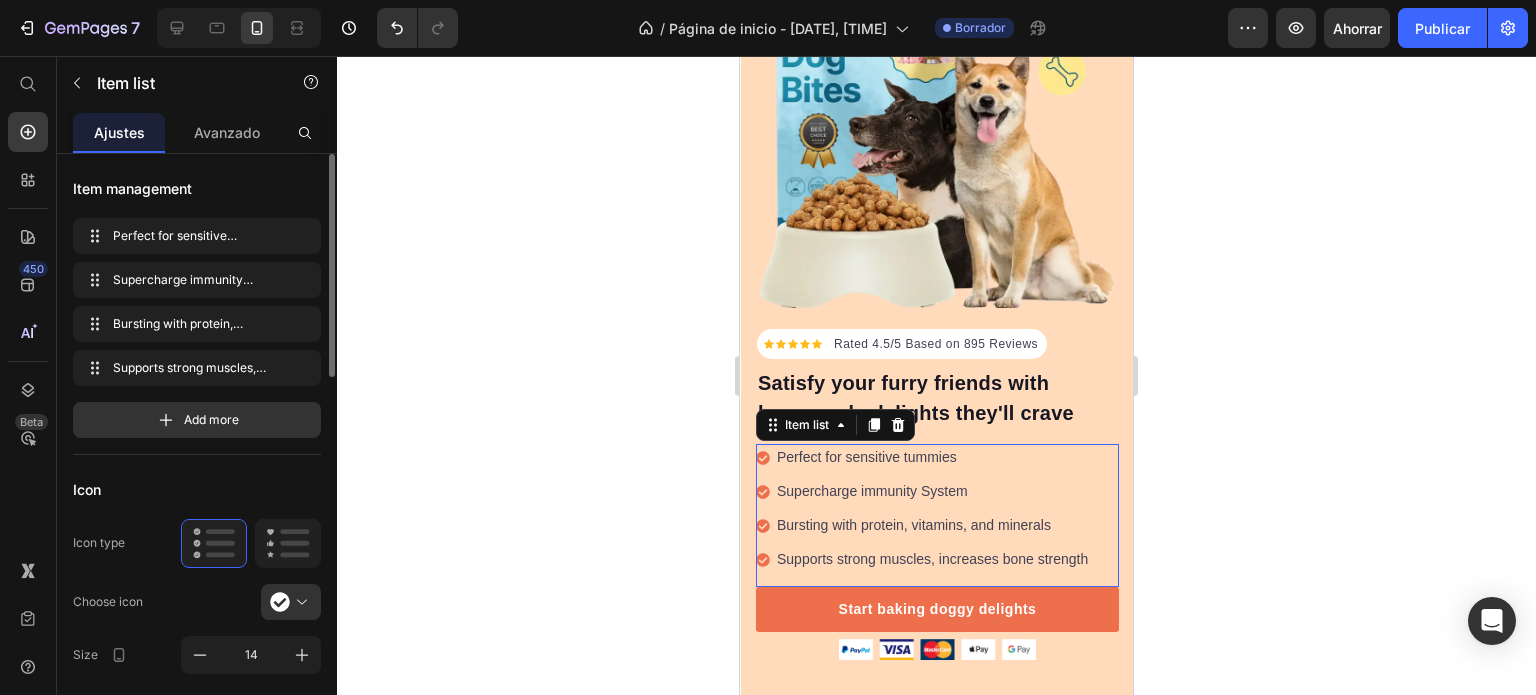 click on "Supports strong muscles, increases bone strength" at bounding box center [932, 559] 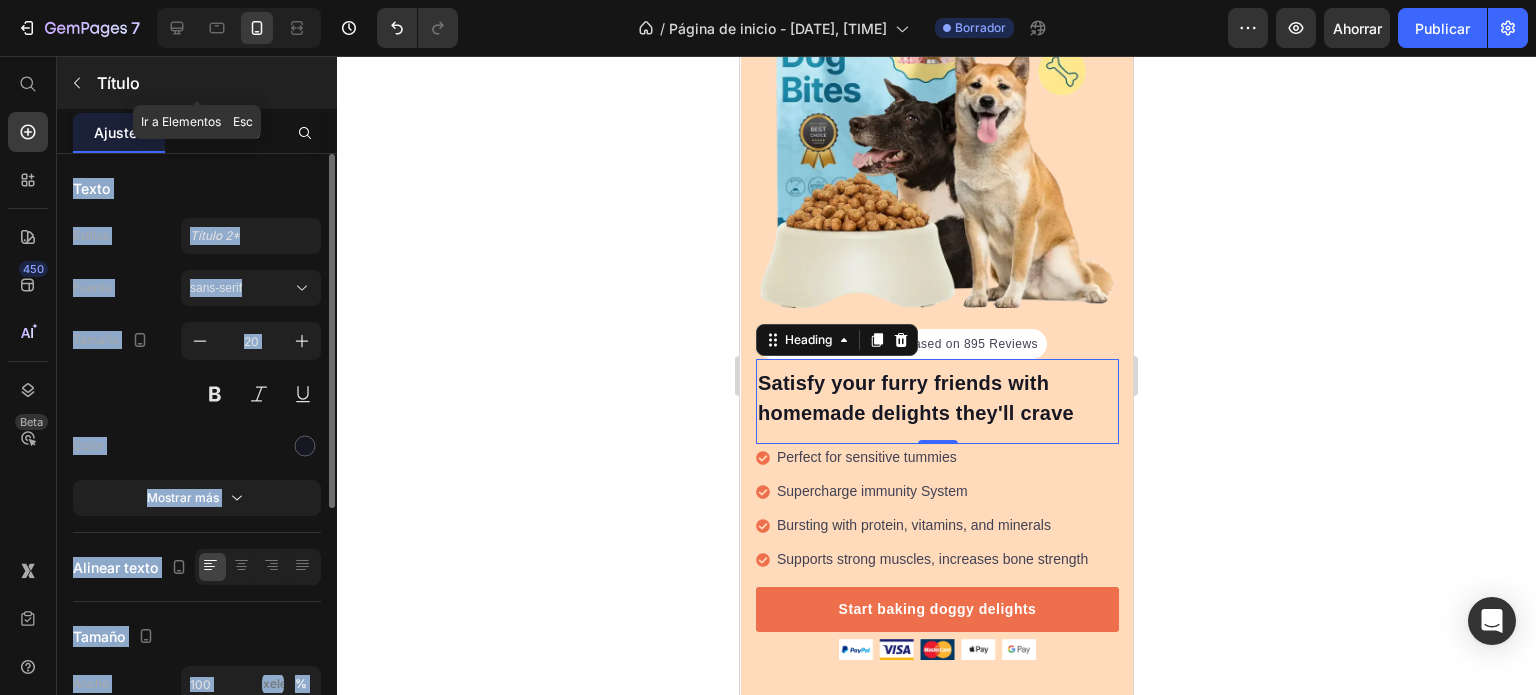 click 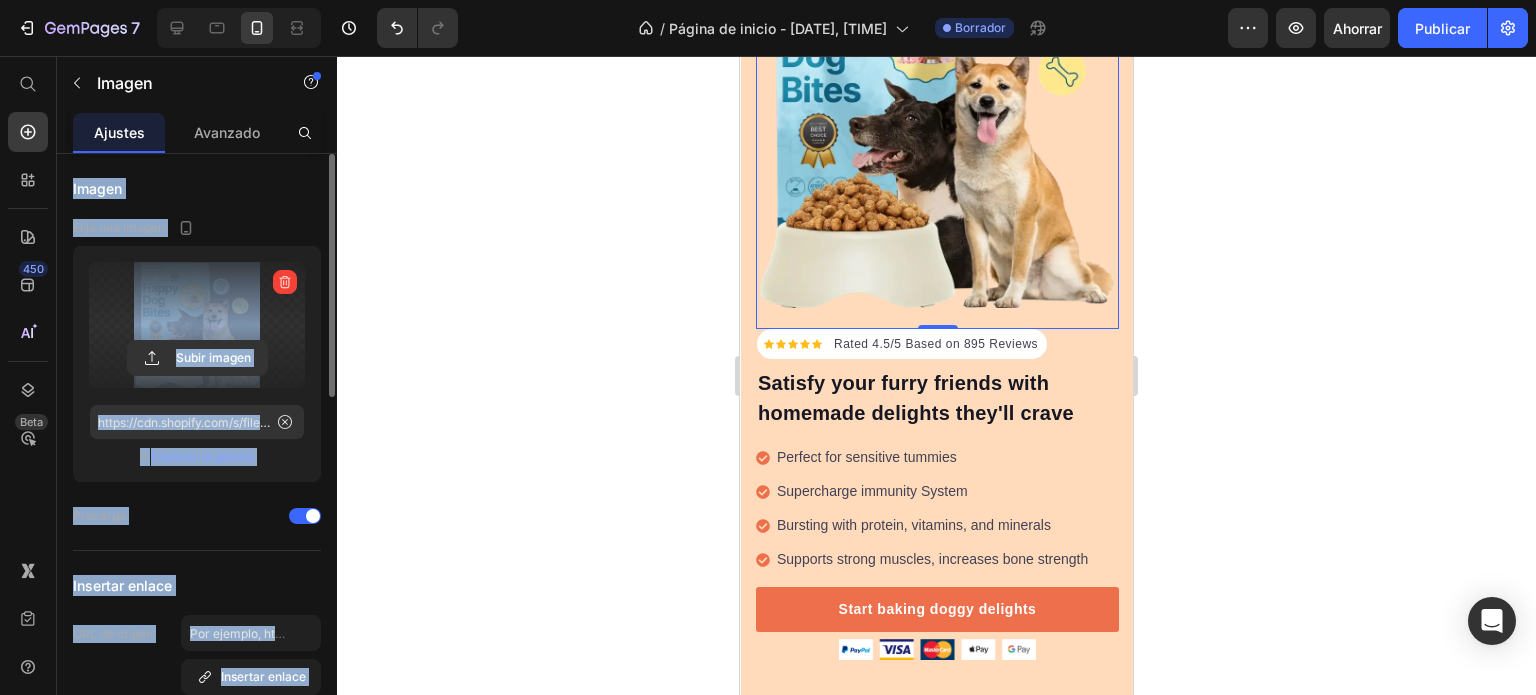 click at bounding box center (197, 325) 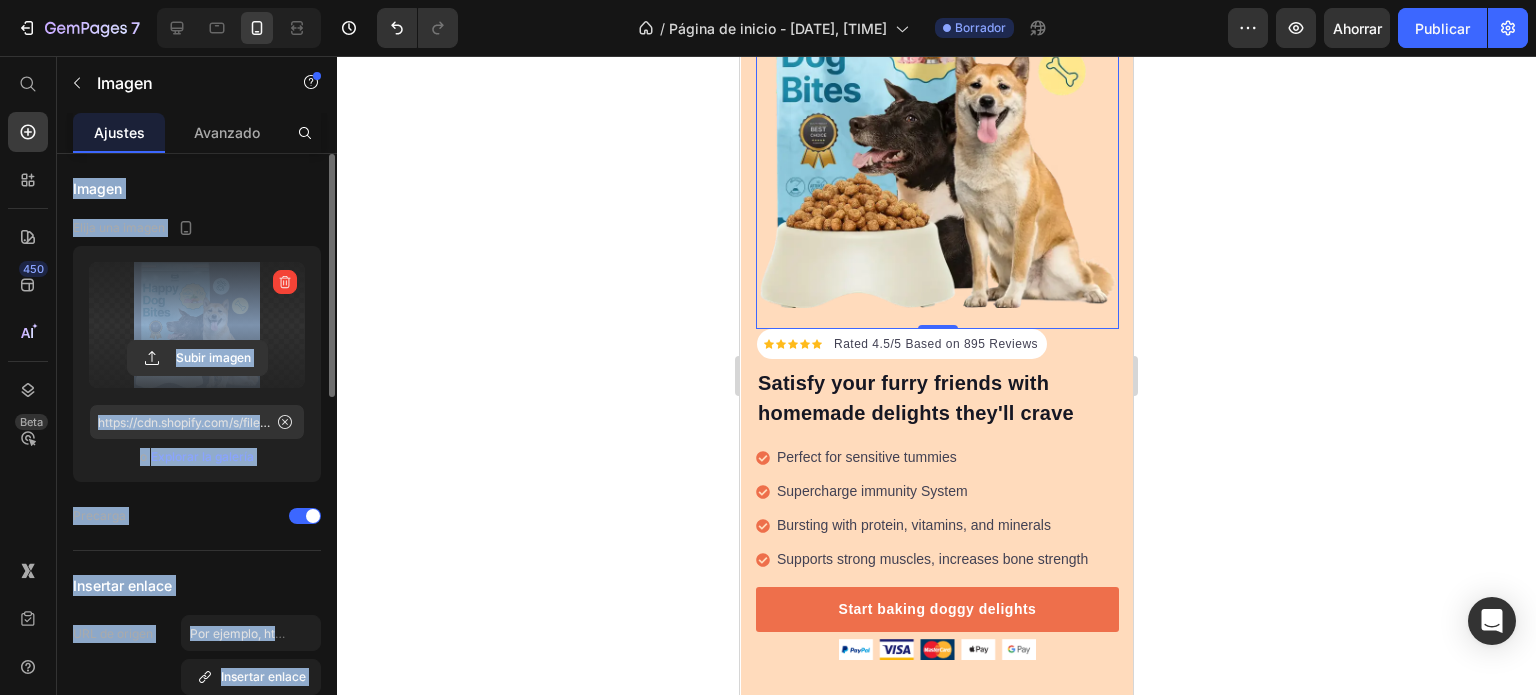 click 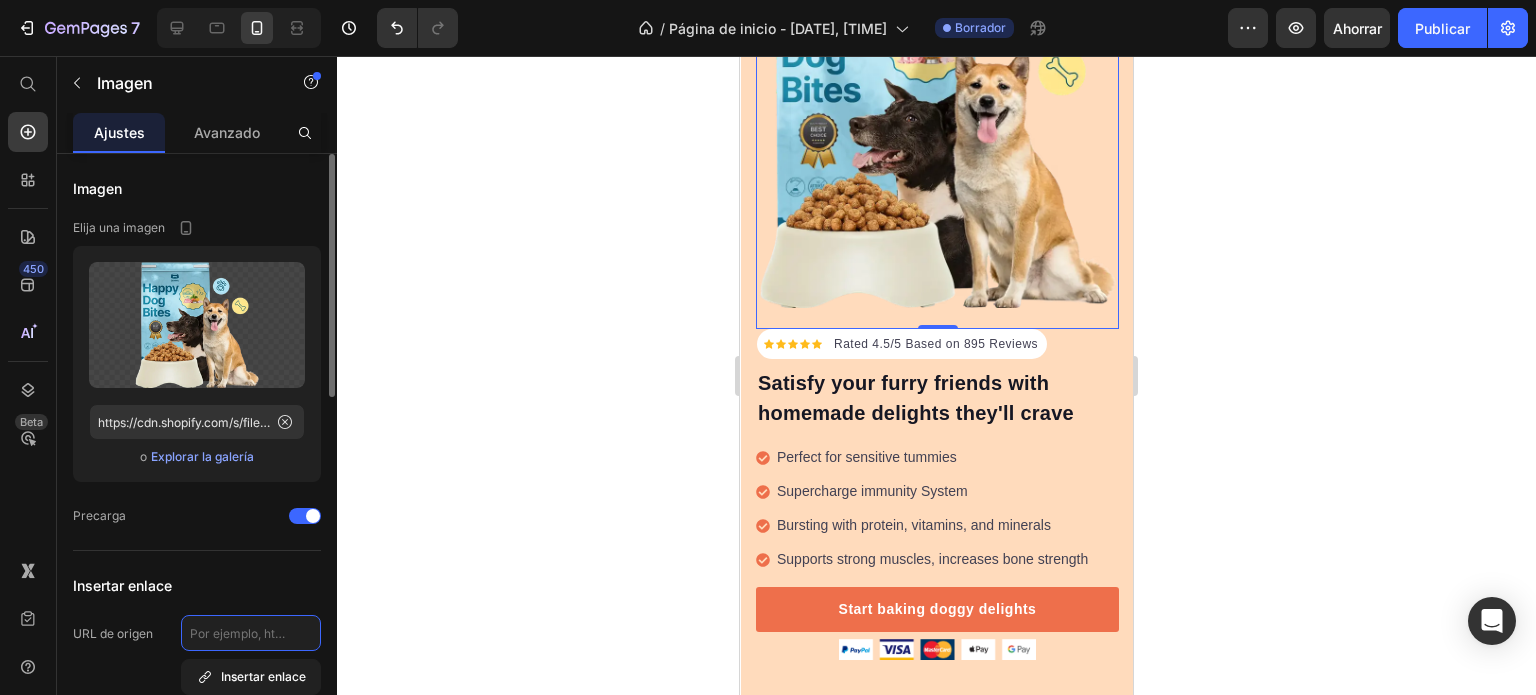 click 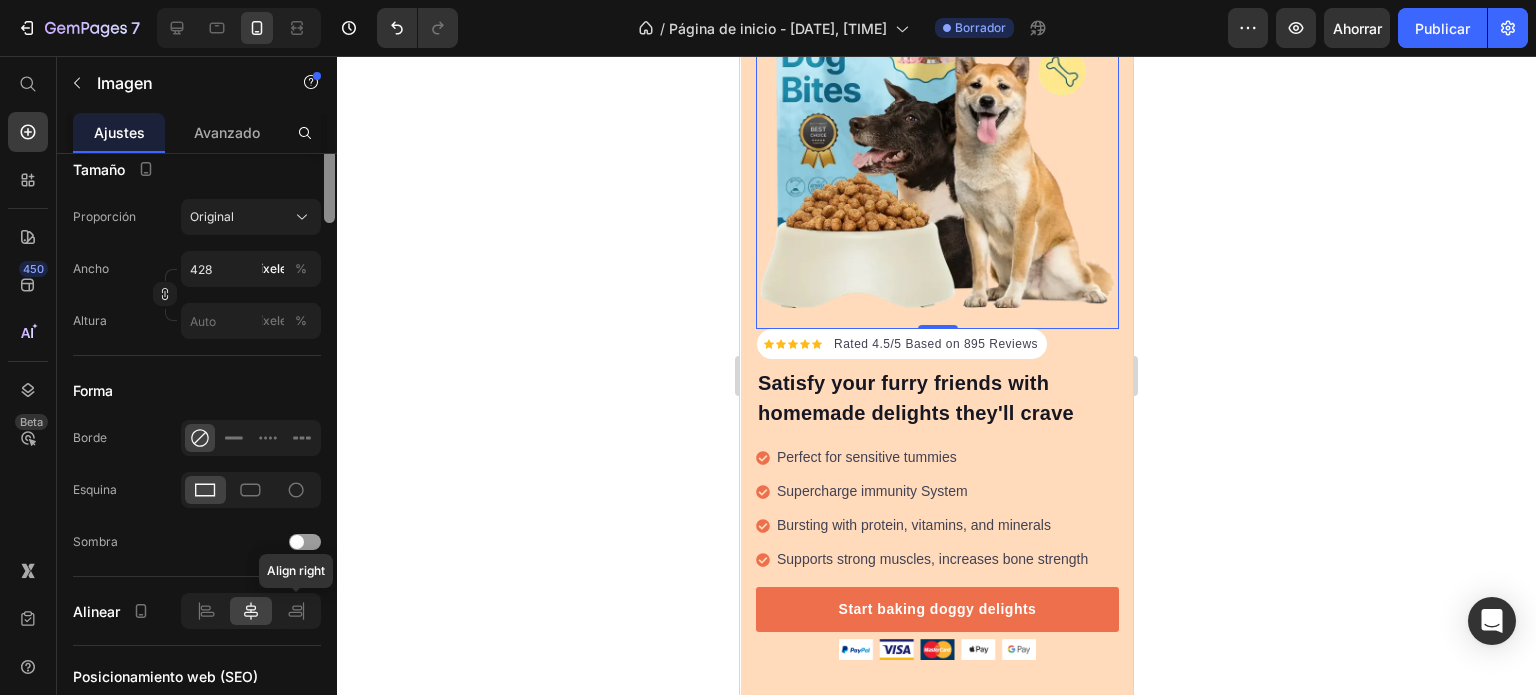 scroll, scrollTop: 0, scrollLeft: 0, axis: both 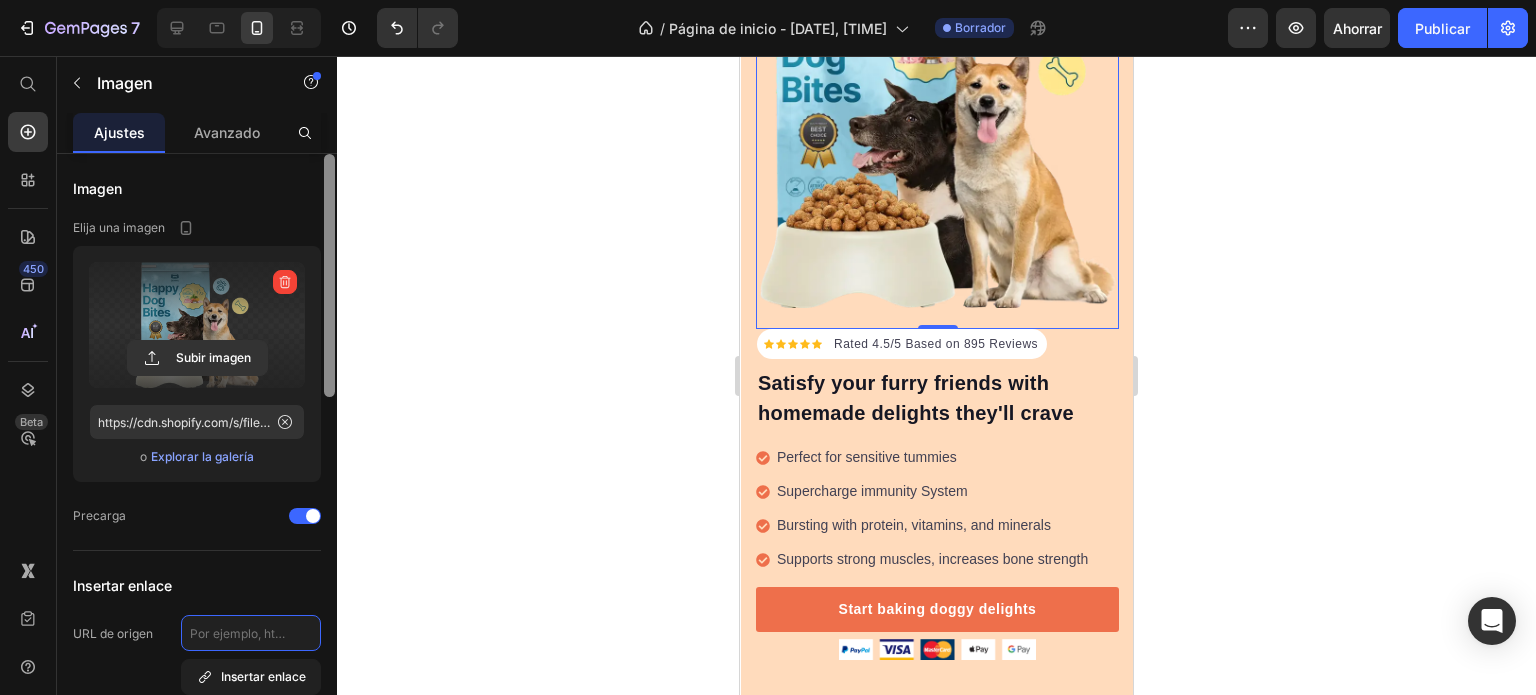 drag, startPoint x: 329, startPoint y: 320, endPoint x: 293, endPoint y: 304, distance: 39.39543 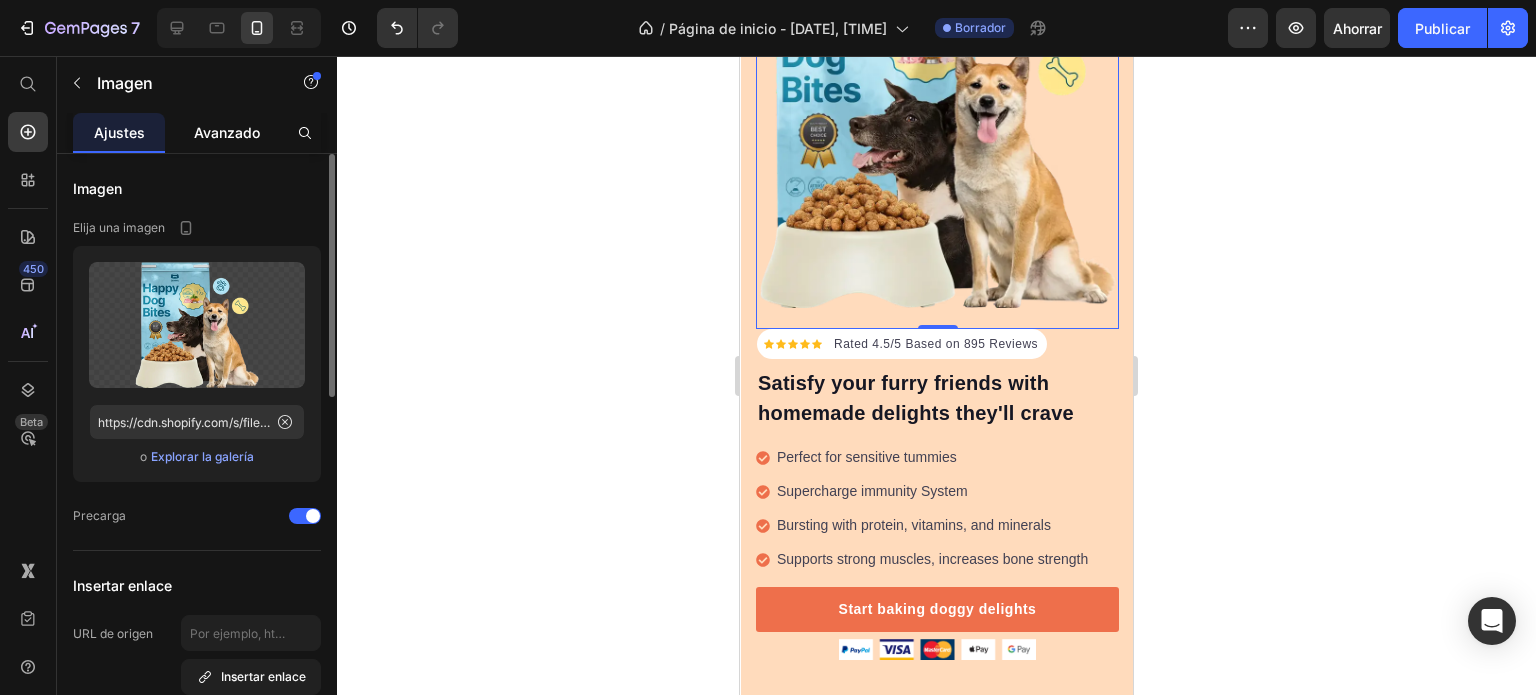 click on "Avanzado" at bounding box center [227, 132] 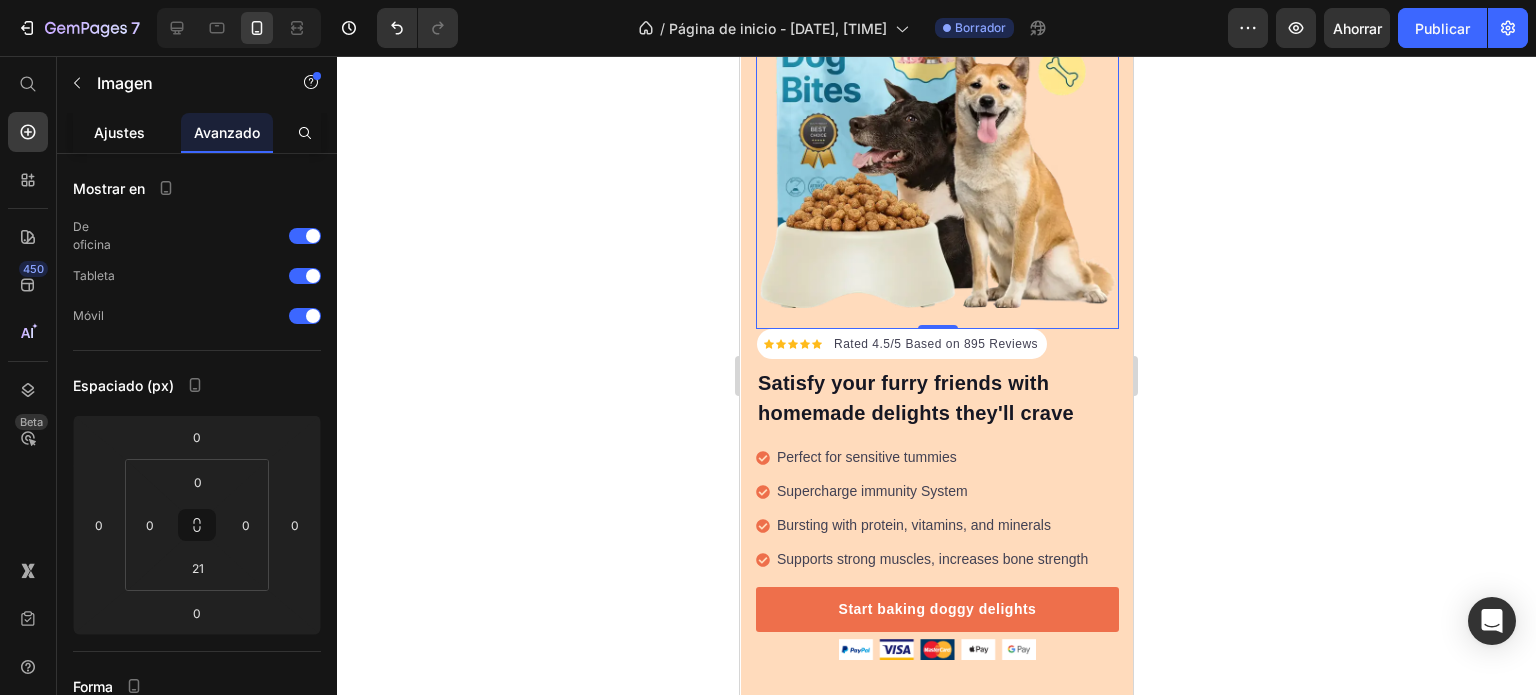 click on "Ajustes" at bounding box center (119, 132) 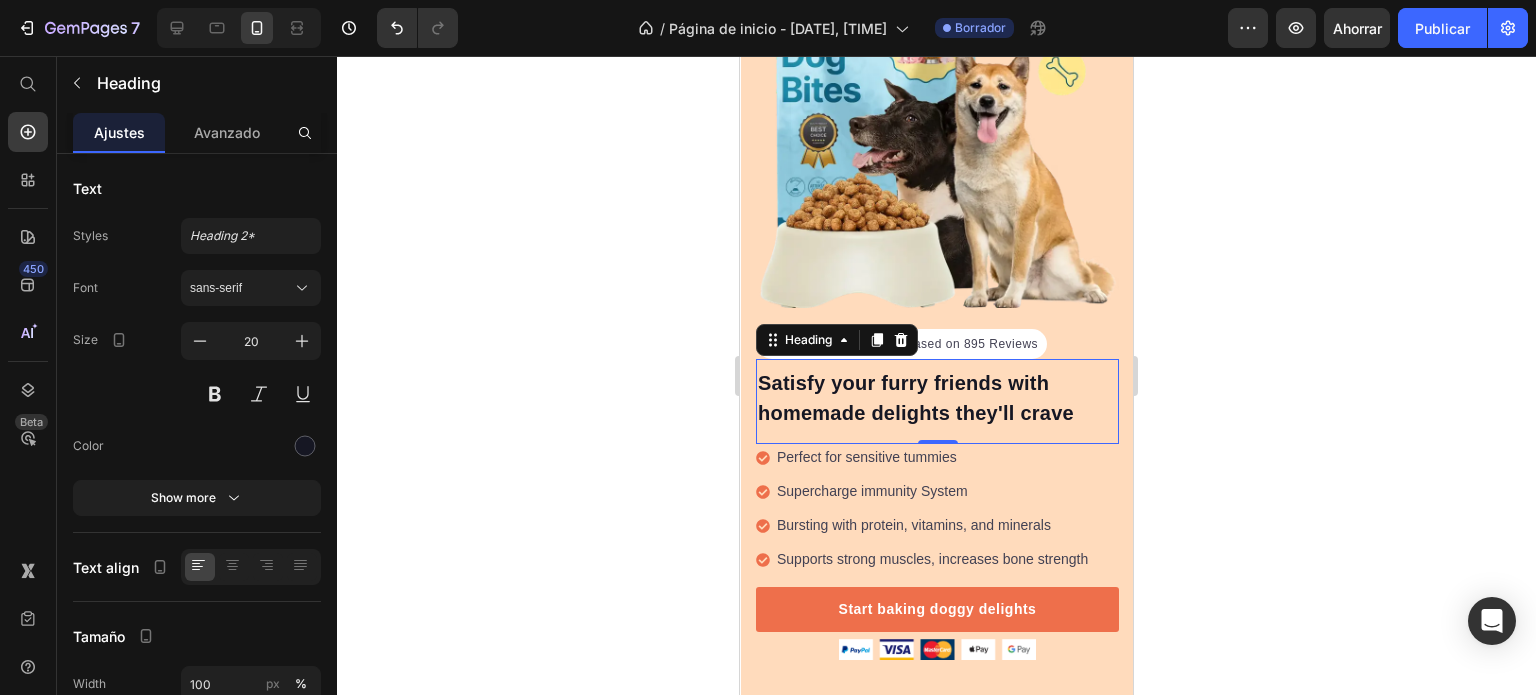 click on "Satisfy your furry friends with homemade delights they'll crave" at bounding box center (937, 398) 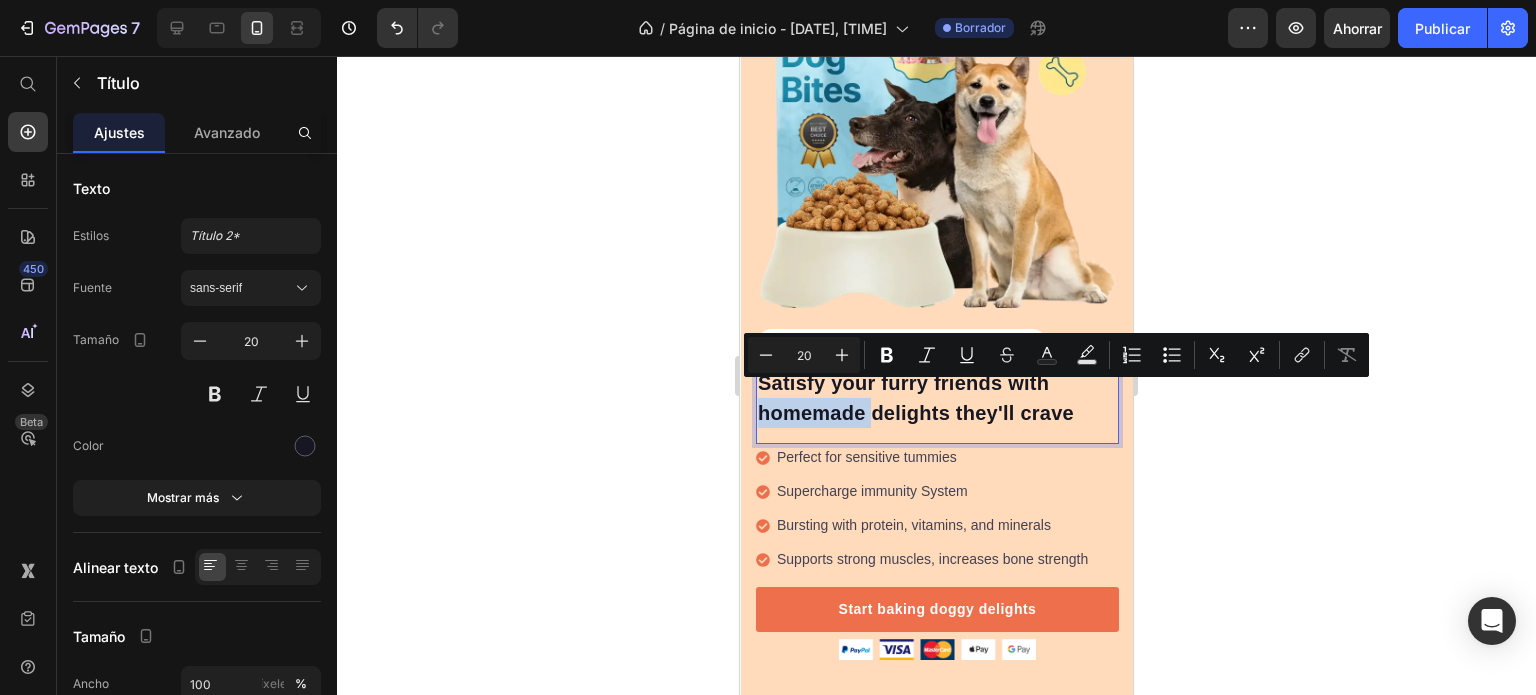 click on "Satisfy your furry friends with homemade delights they'll crave" at bounding box center (937, 398) 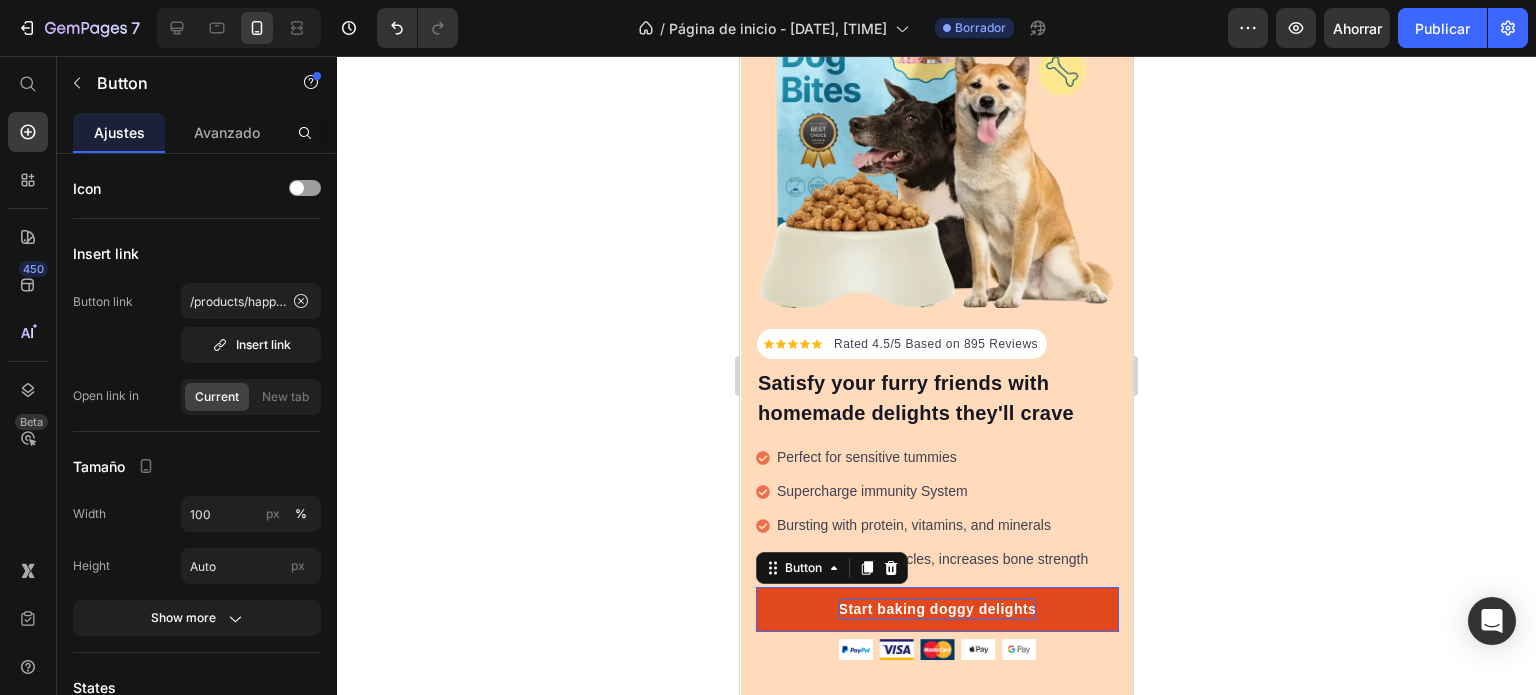 click on "Start baking doggy delights" at bounding box center [938, 609] 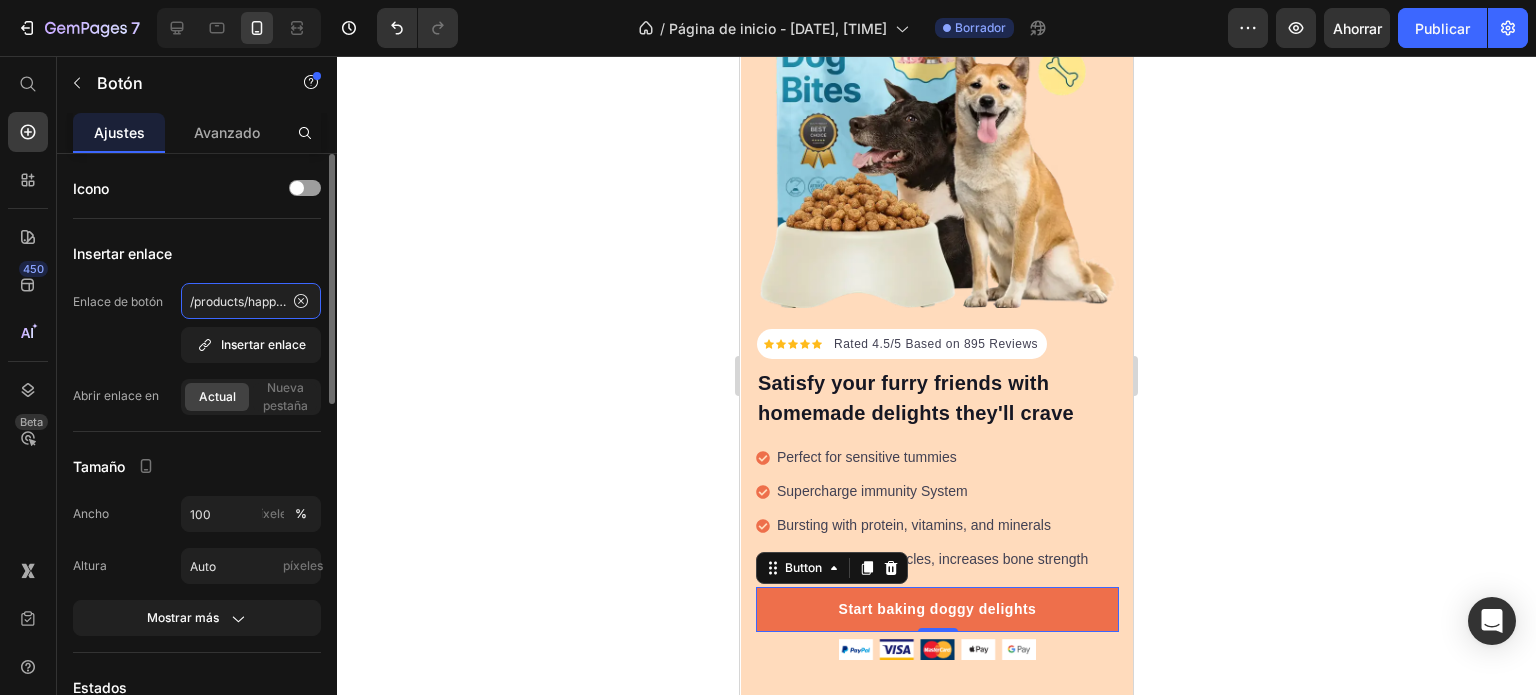 click on "/products/happy-dog-bites" 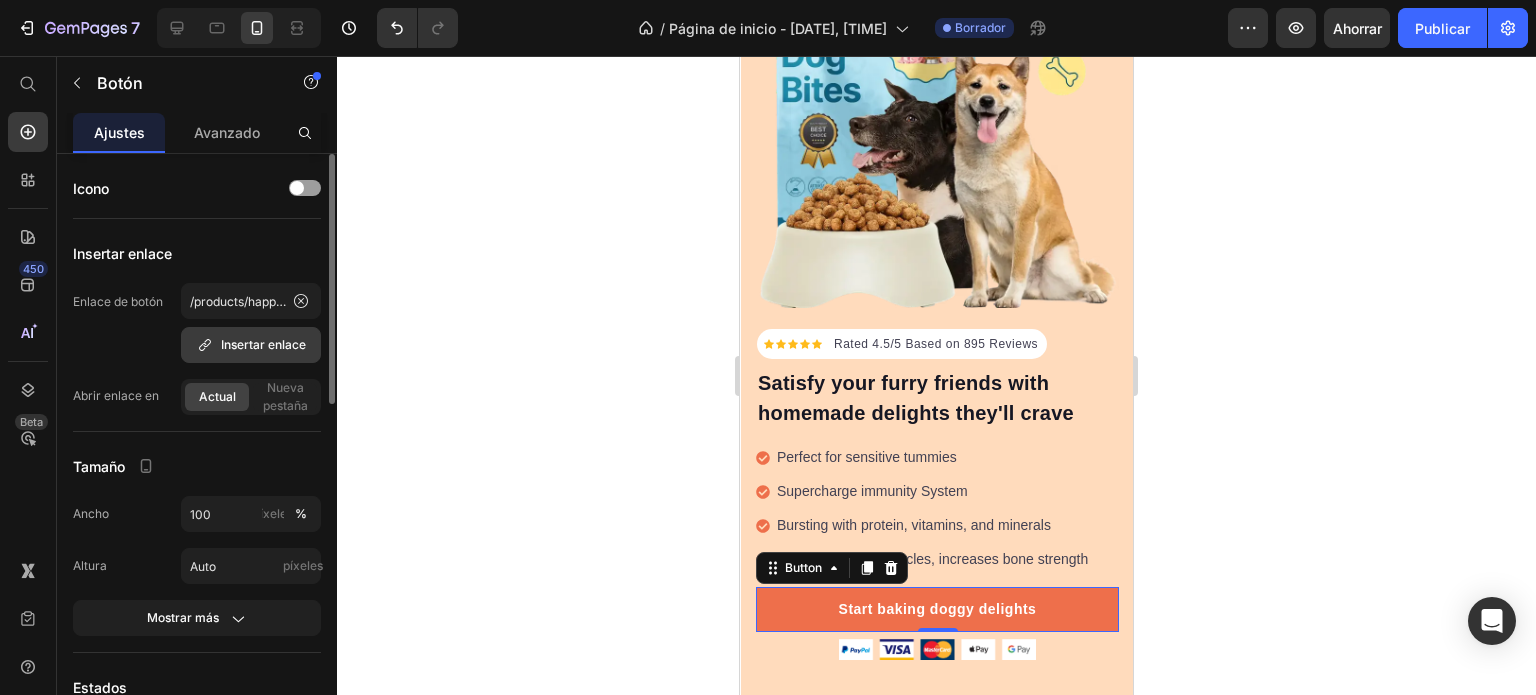 click on "Insertar enlace" at bounding box center (263, 344) 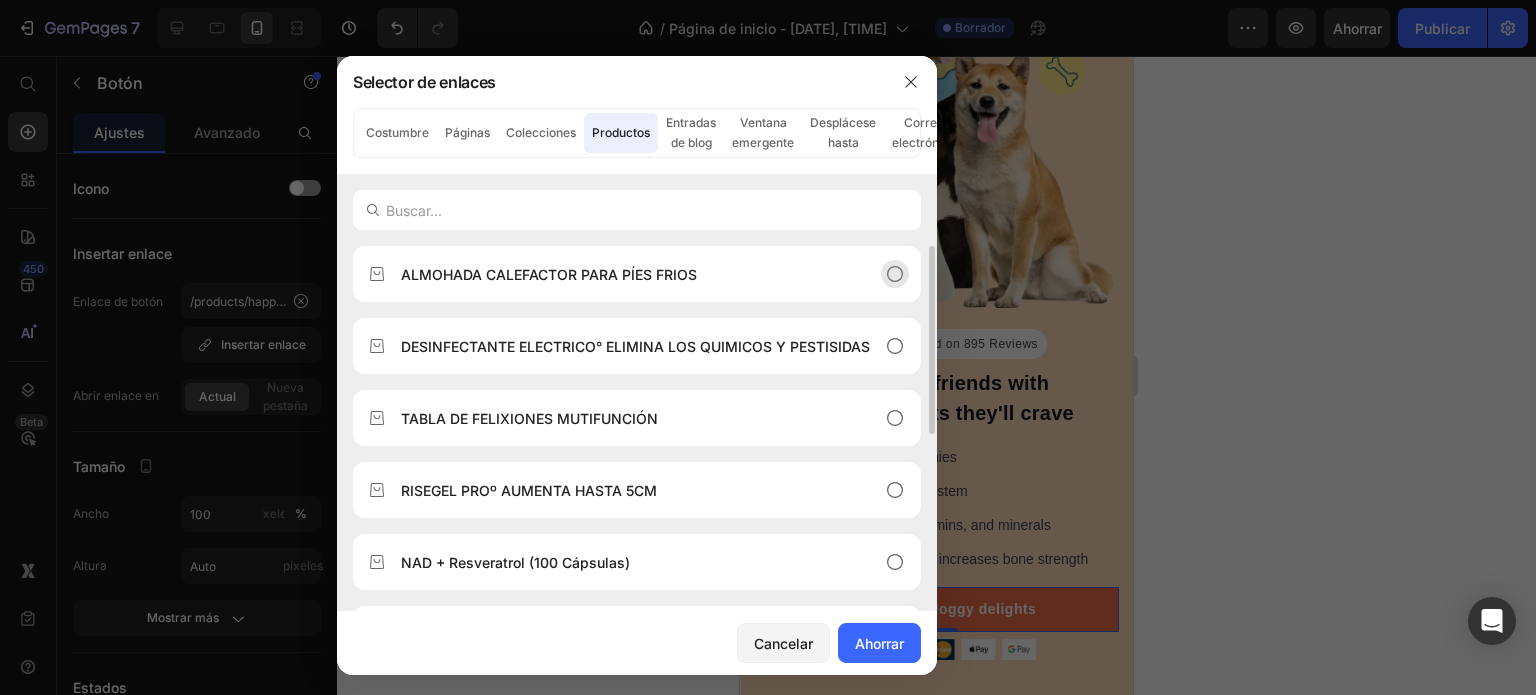 click on "ALMOHADA CALEFACTOR PARA PÍES FRIOS" 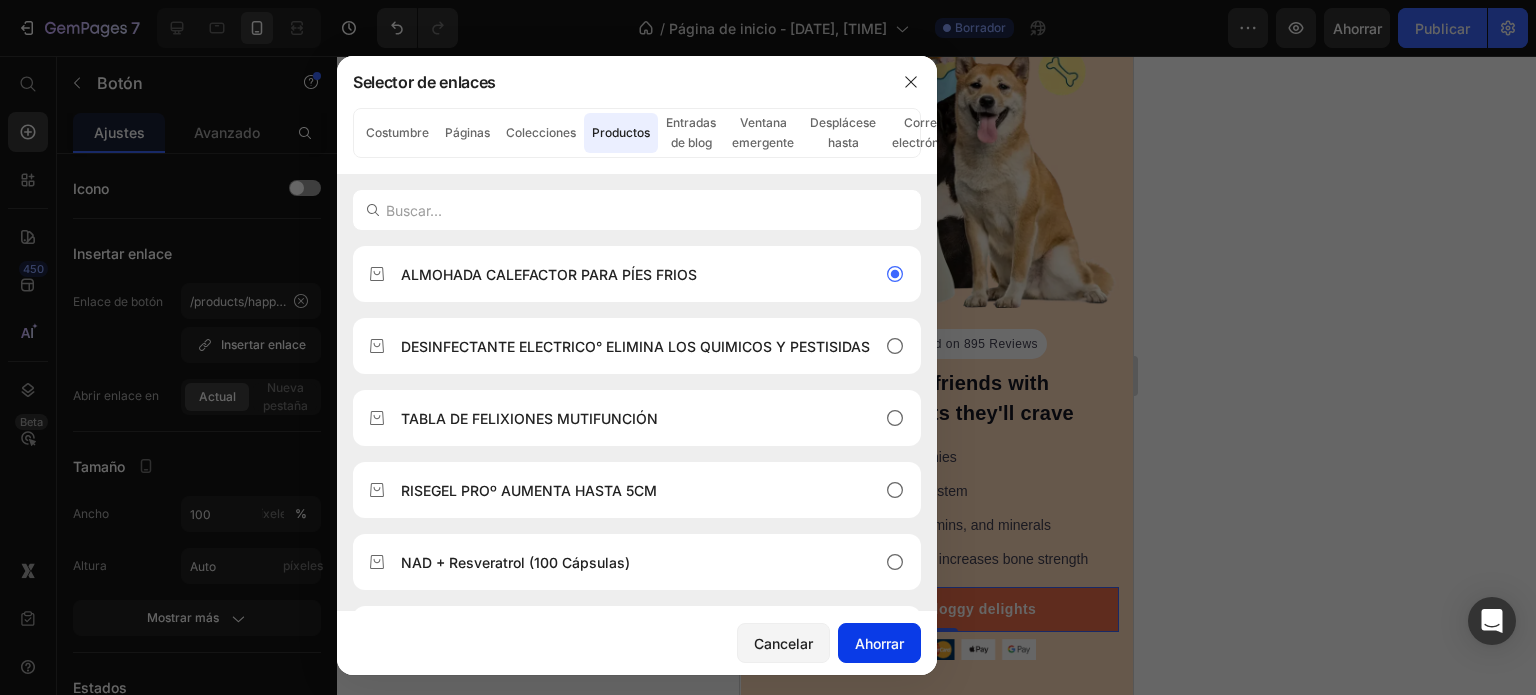 click on "Ahorrar" 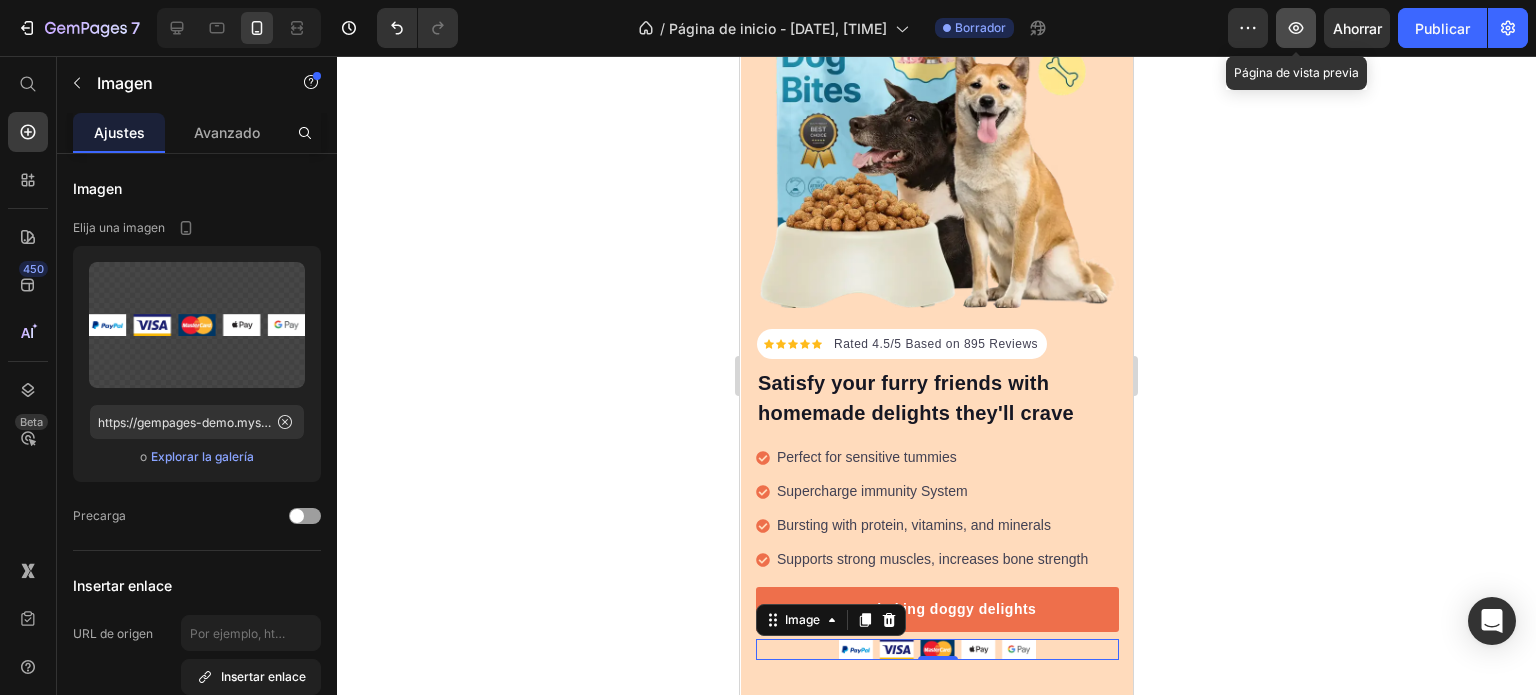 click 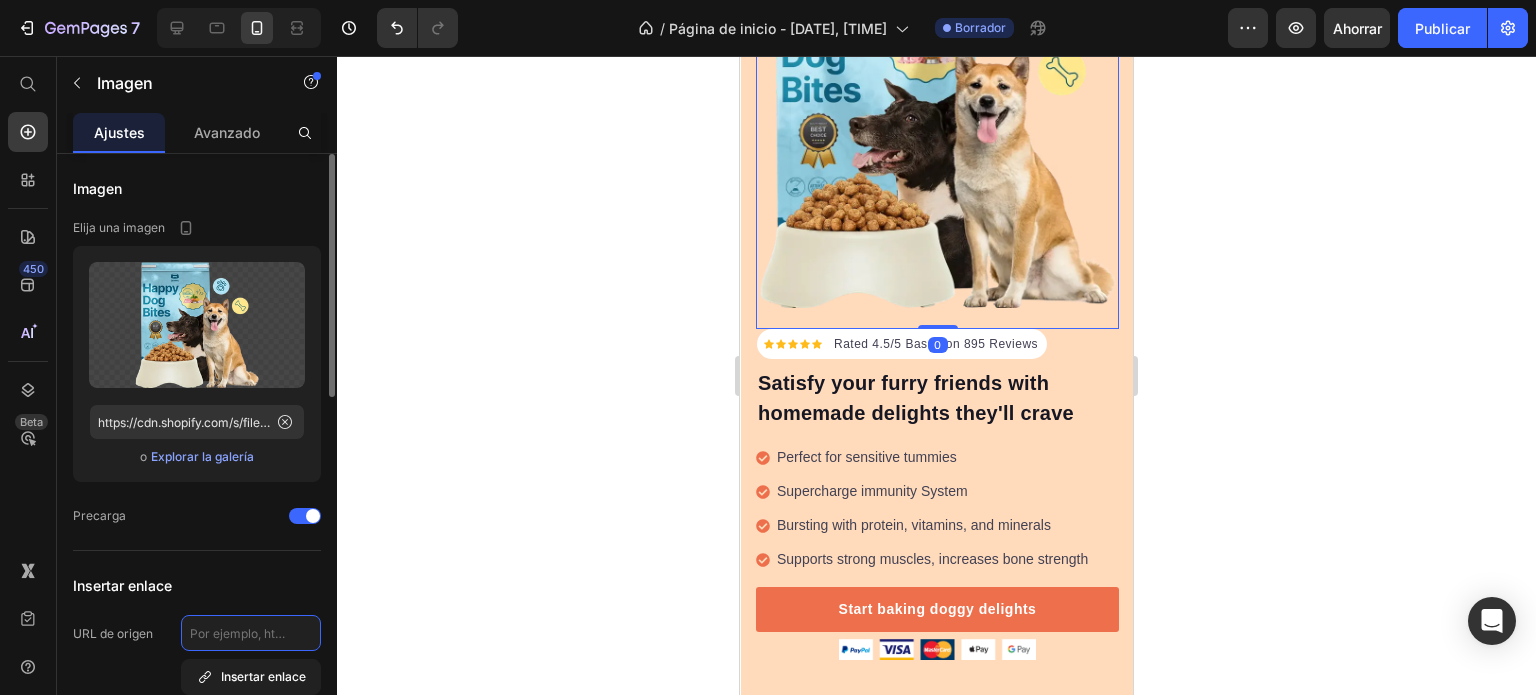 click 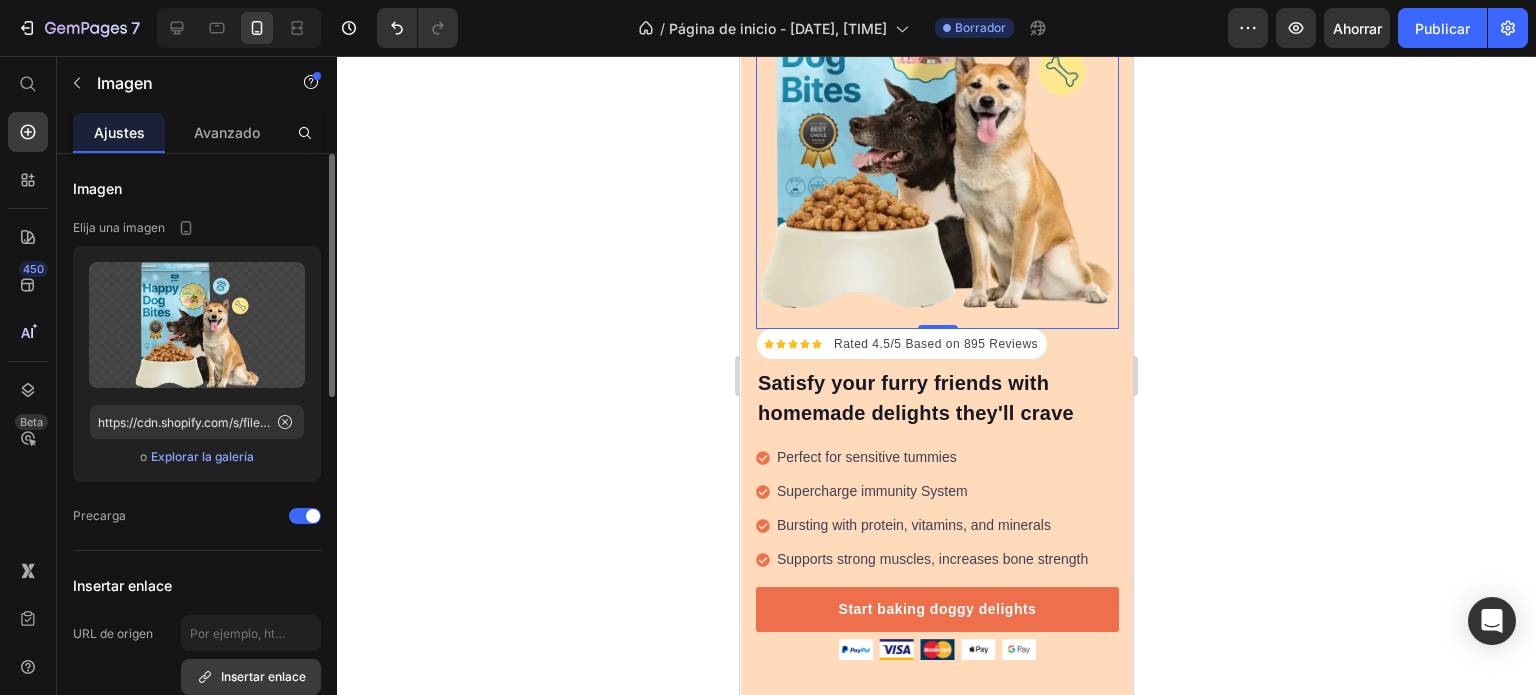 click on "Insertar enlace" at bounding box center (251, 677) 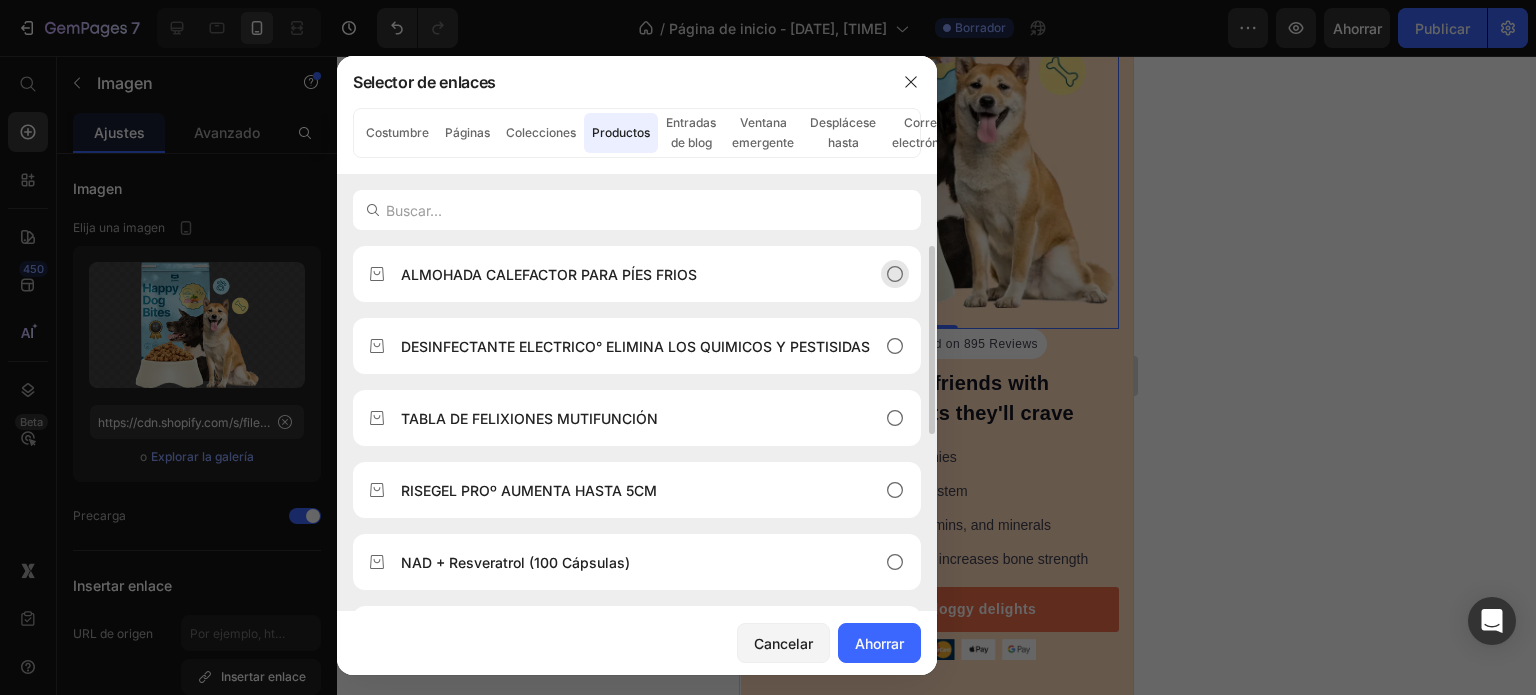 click on "ALMOHADA CALEFACTOR PARA PÍES FRIOS" 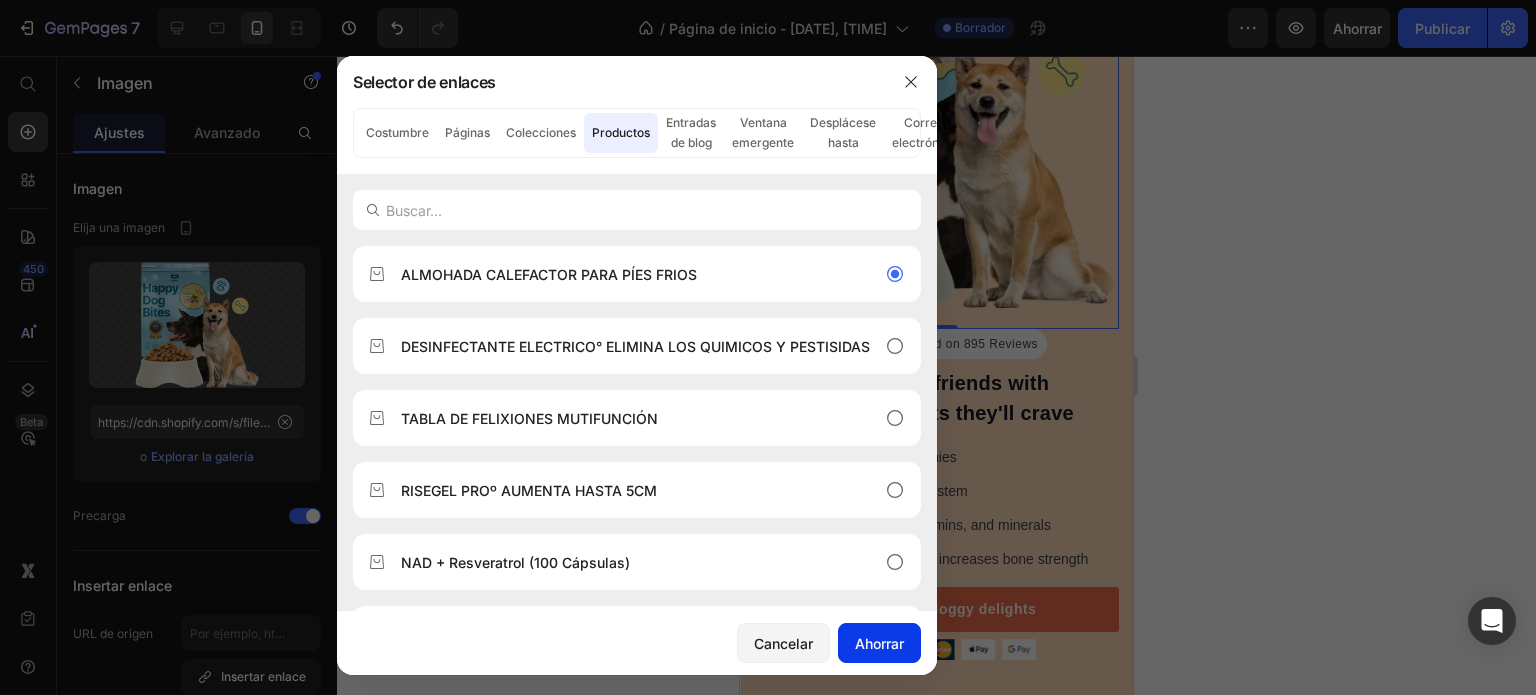 click on "Ahorrar" at bounding box center (879, 643) 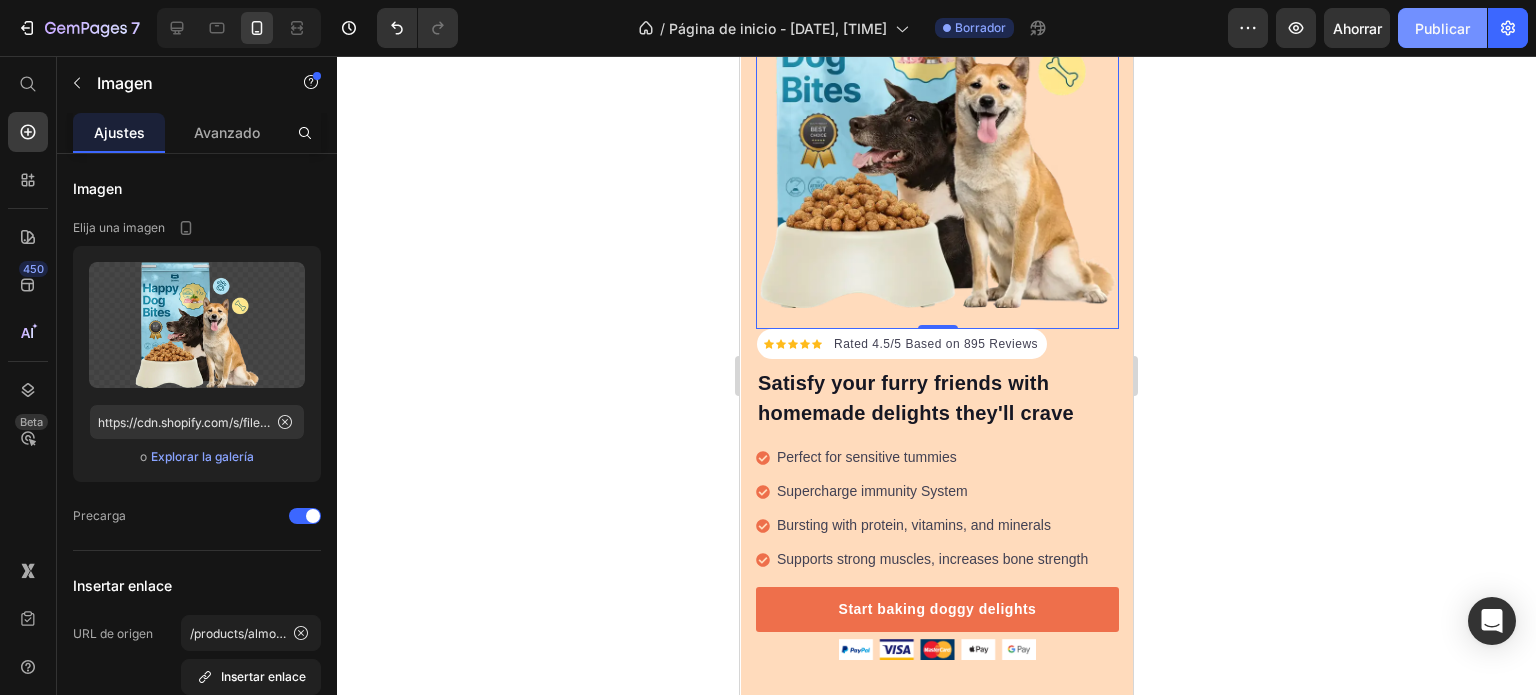 click on "Publicar" 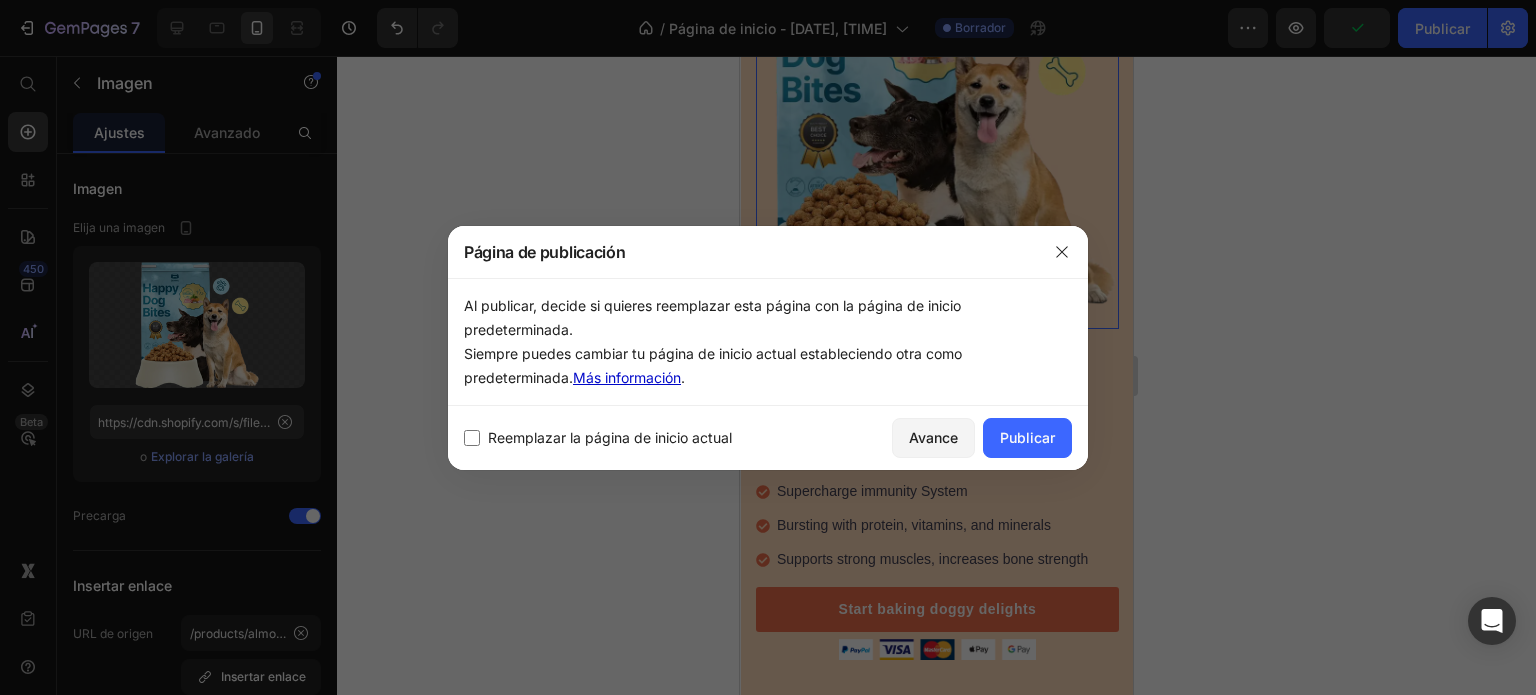 click on "Más información" at bounding box center [627, 377] 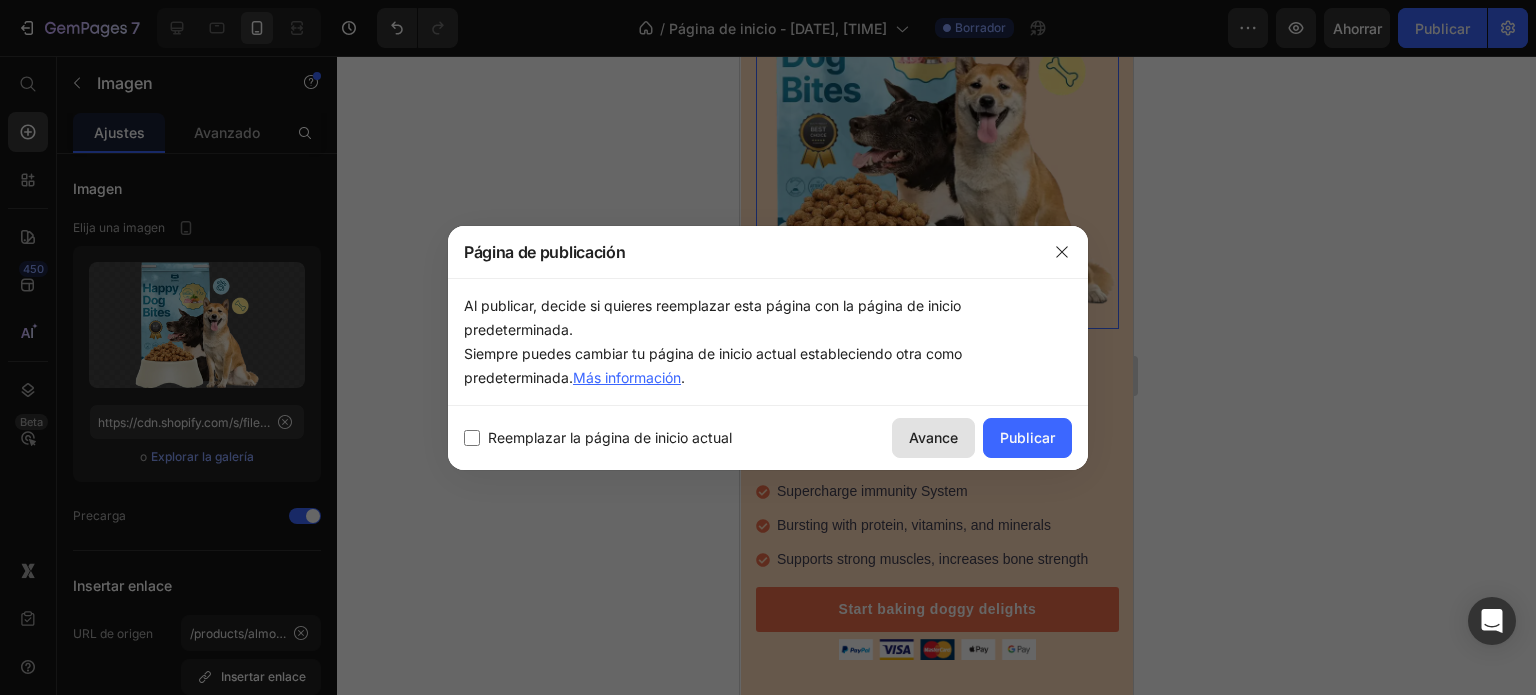 click on "Avance" at bounding box center (933, 437) 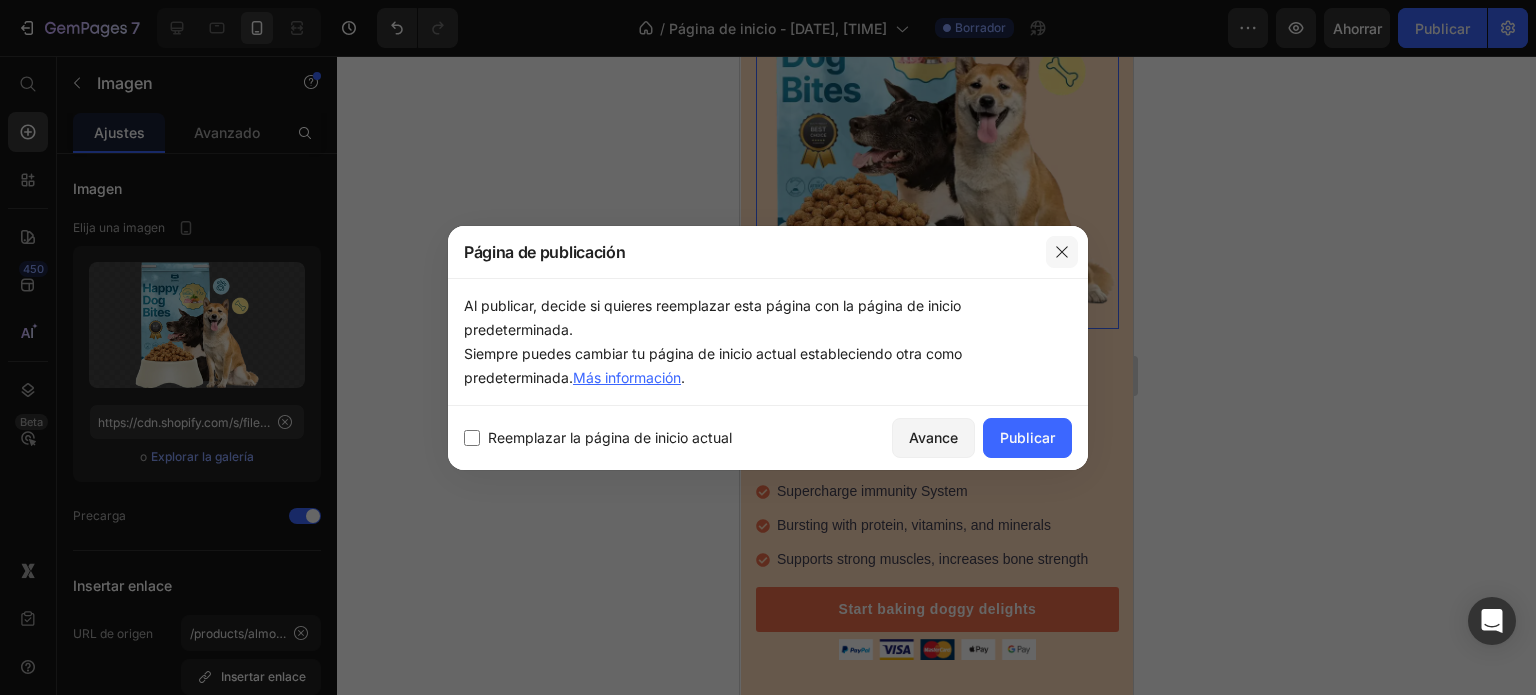 click at bounding box center [1062, 252] 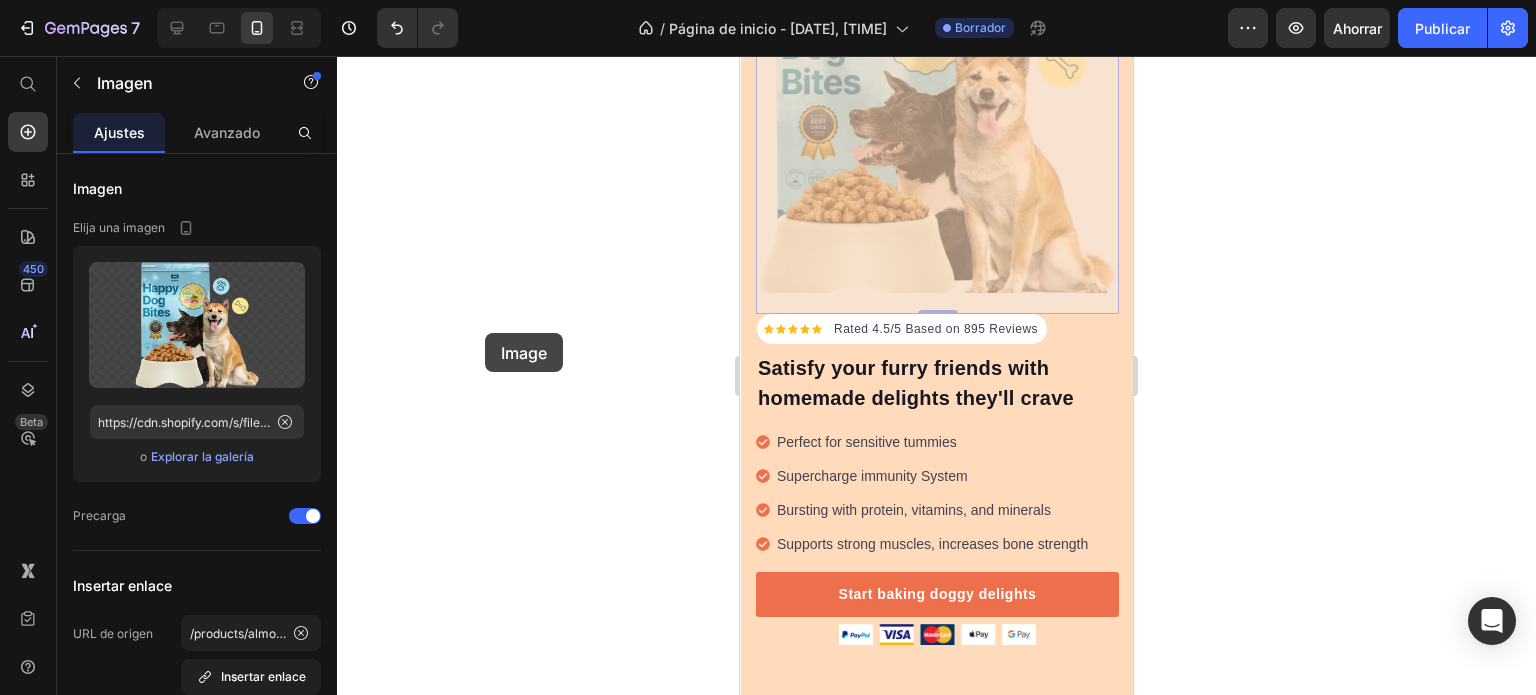 drag, startPoint x: 865, startPoint y: 208, endPoint x: 478, endPoint y: 329, distance: 405.47504 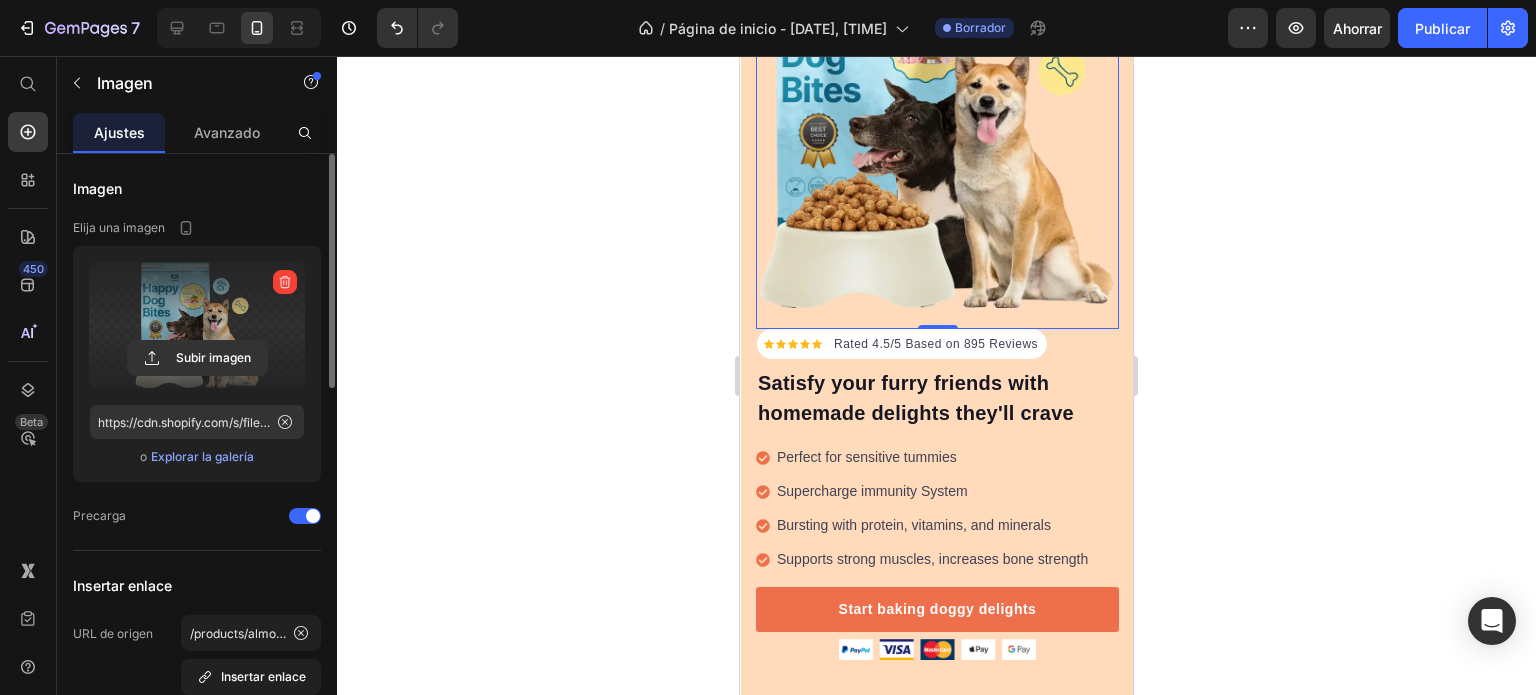click at bounding box center (197, 325) 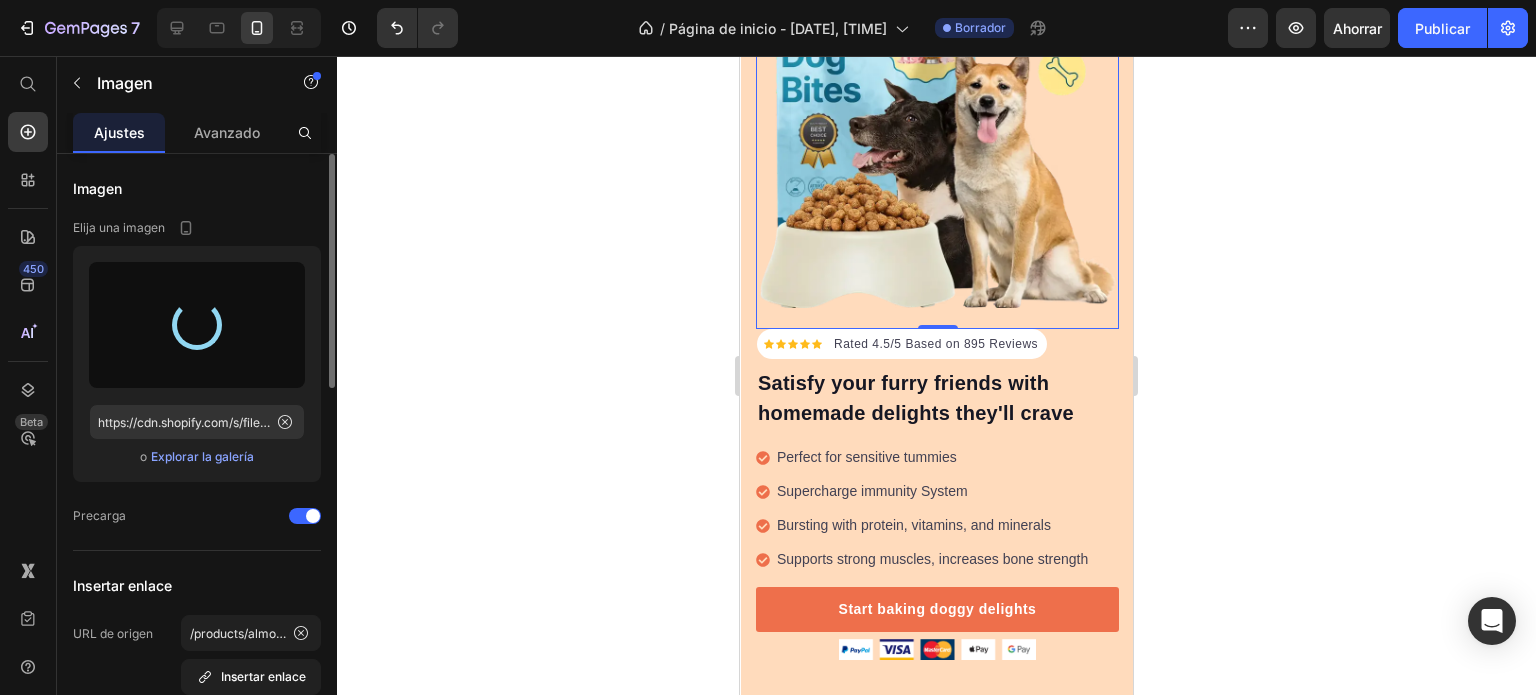 click 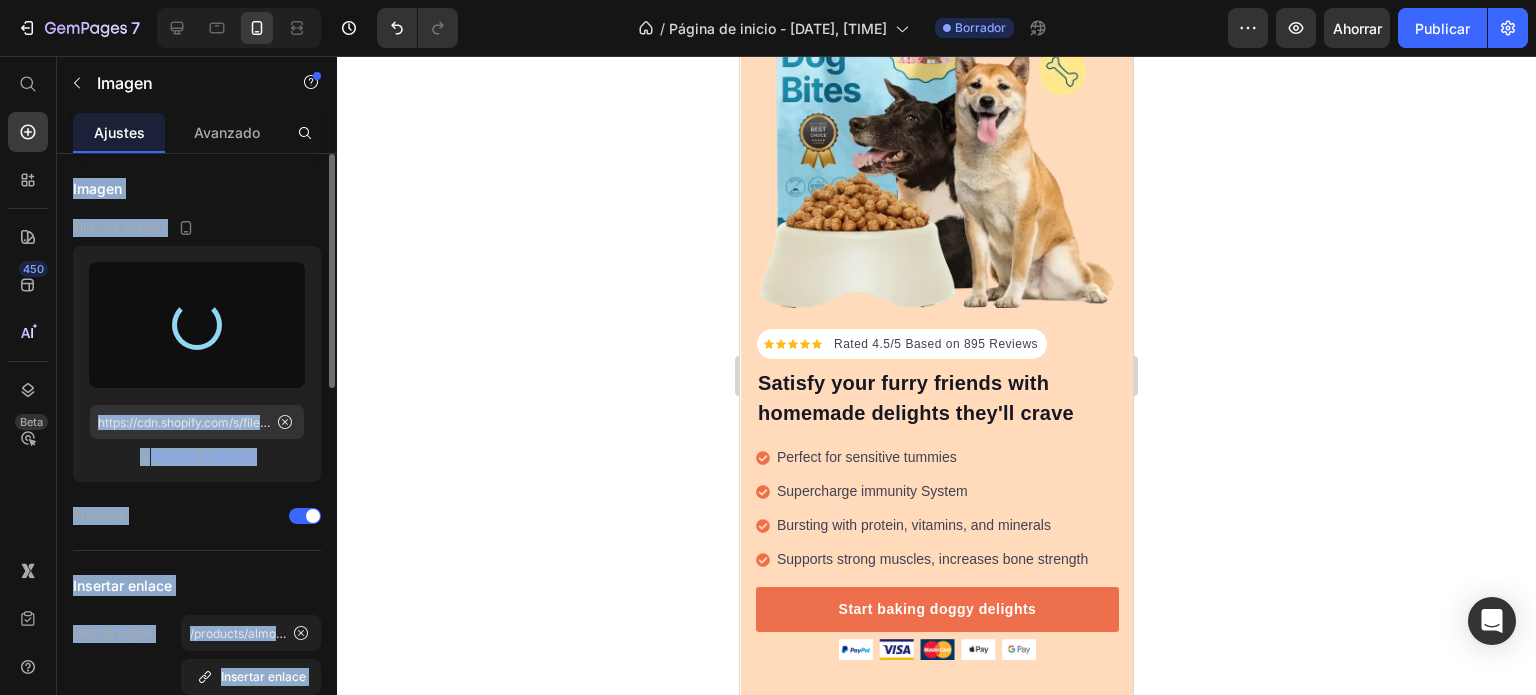 click 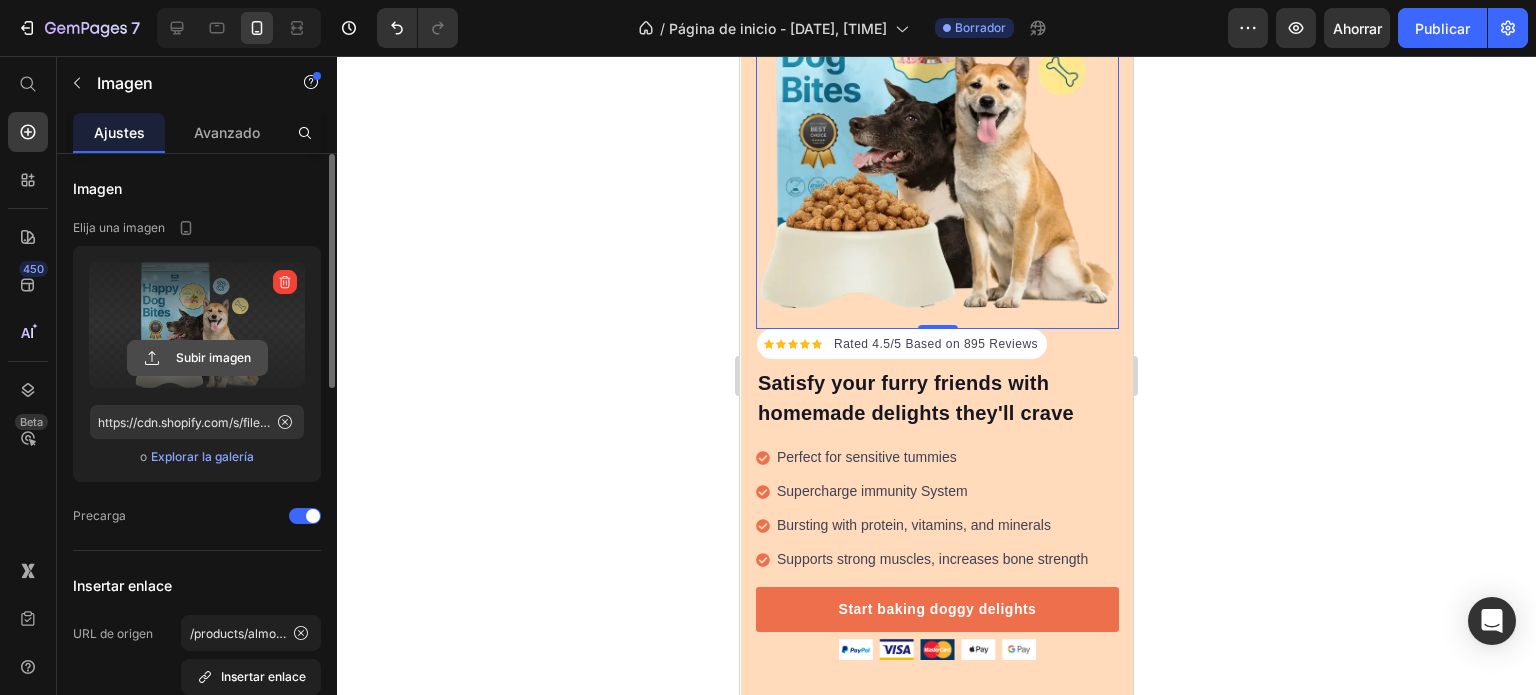 click 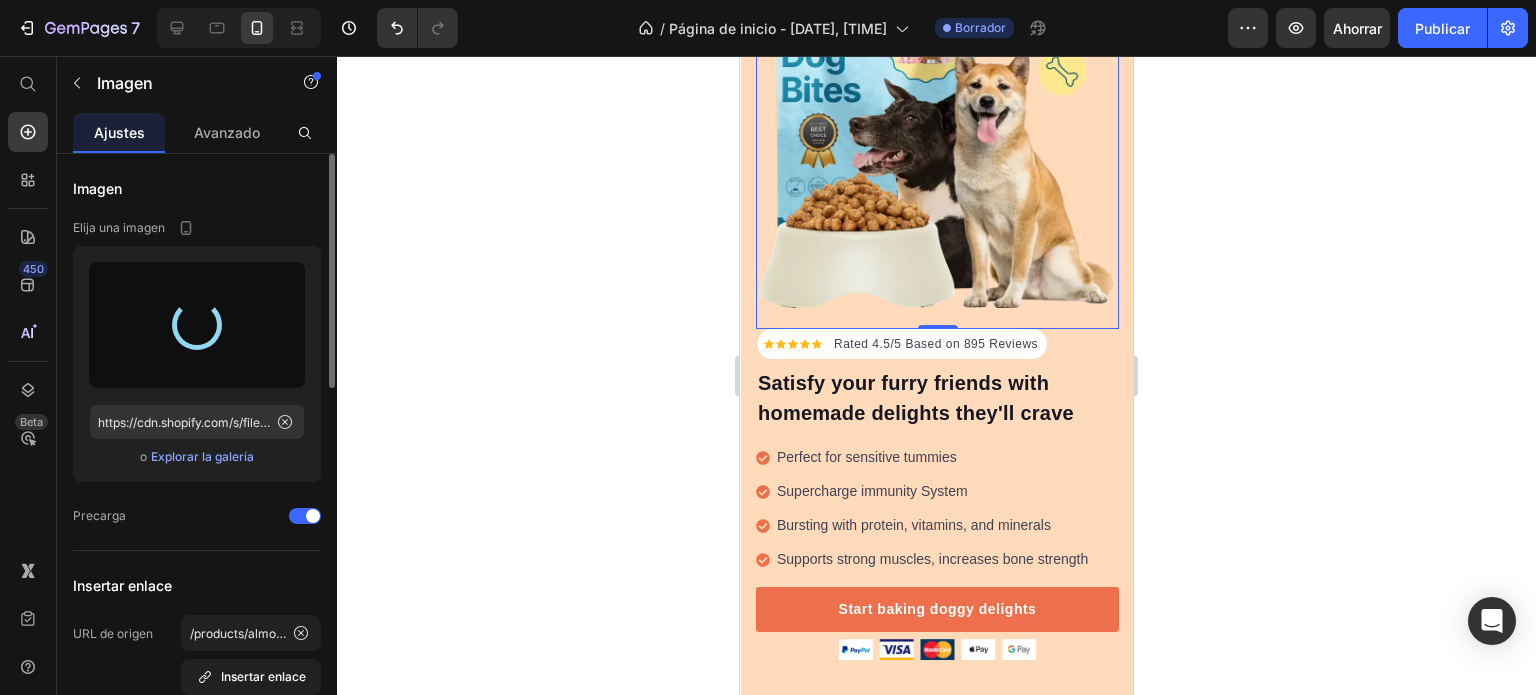 type on "https://cdn.shopify.com/s/files/1/0837/3613/3922/files/gempages_523280989133210688-e01c9448-bb75-49a6-9946-cd655df5006e.png" 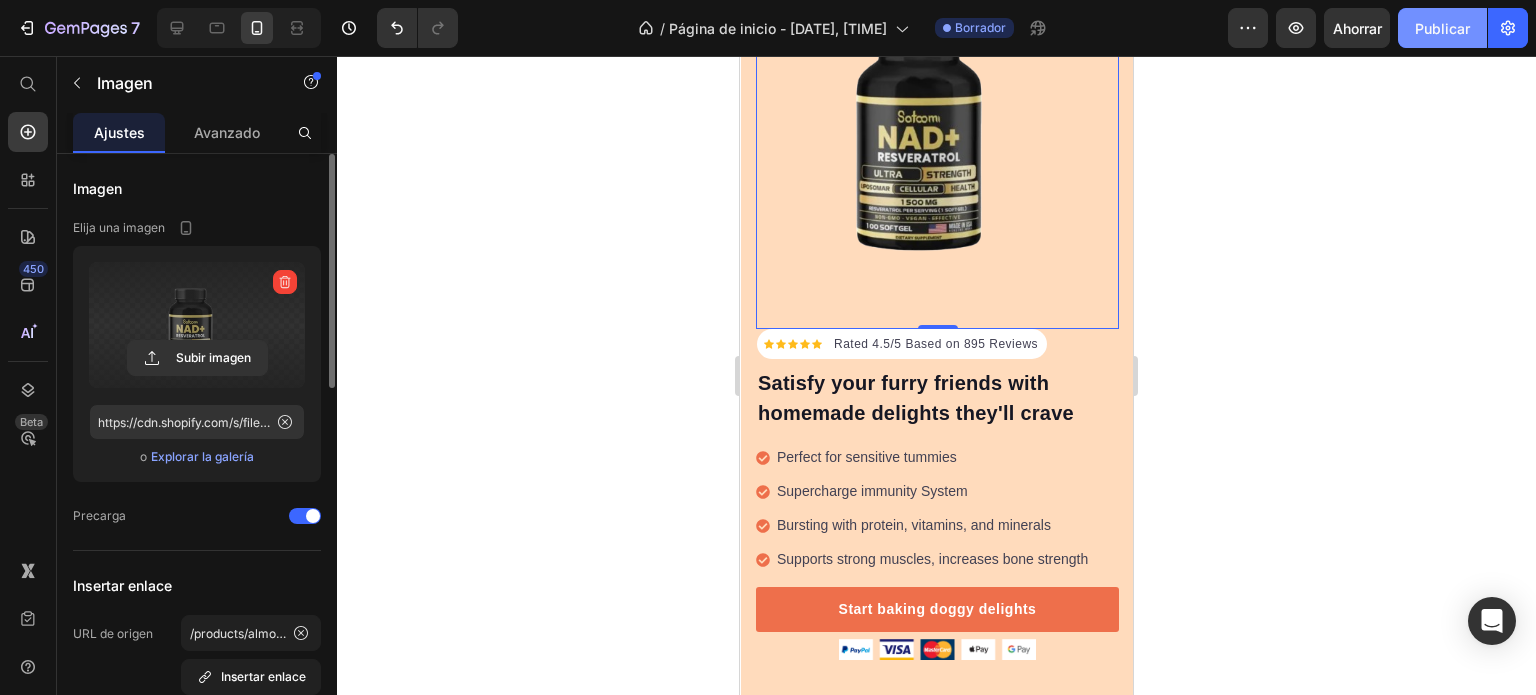 click on "Publicar" at bounding box center (1442, 28) 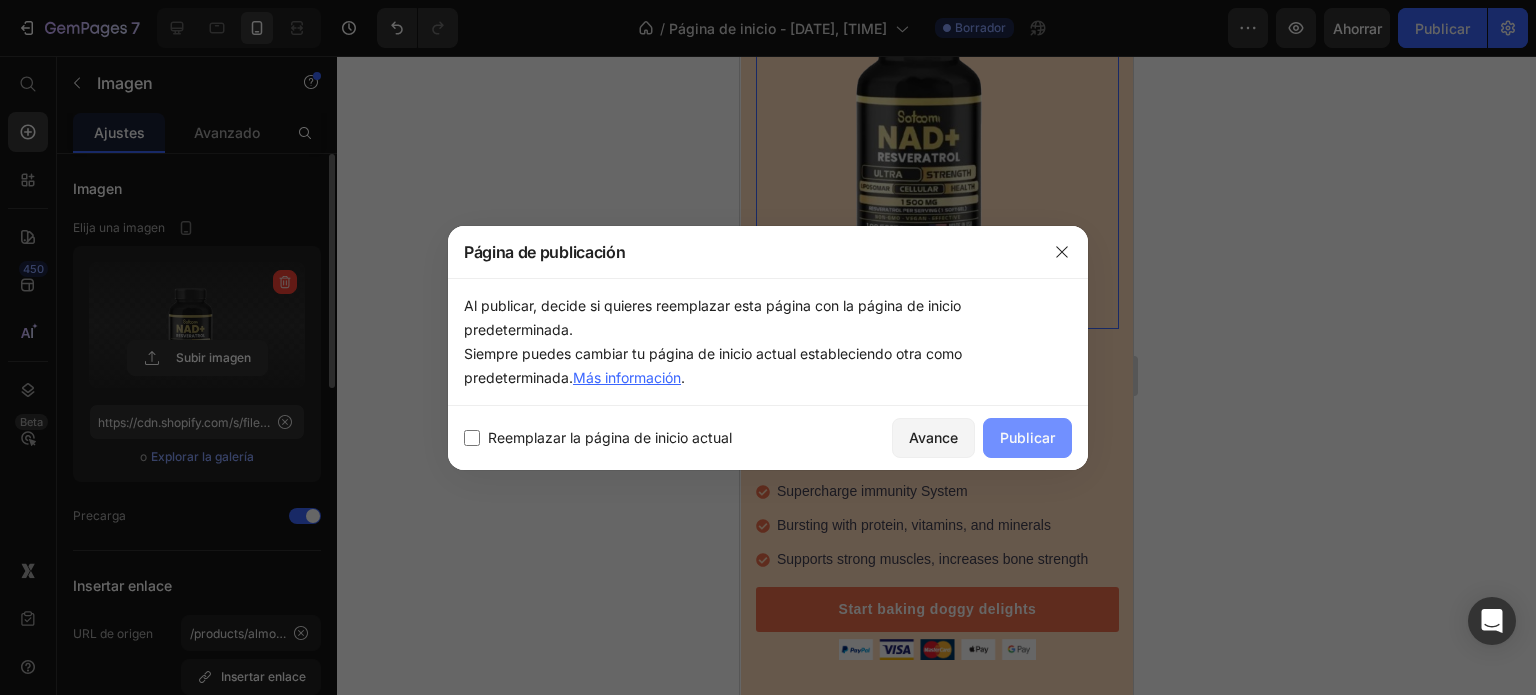 click on "Publicar" at bounding box center [1027, 437] 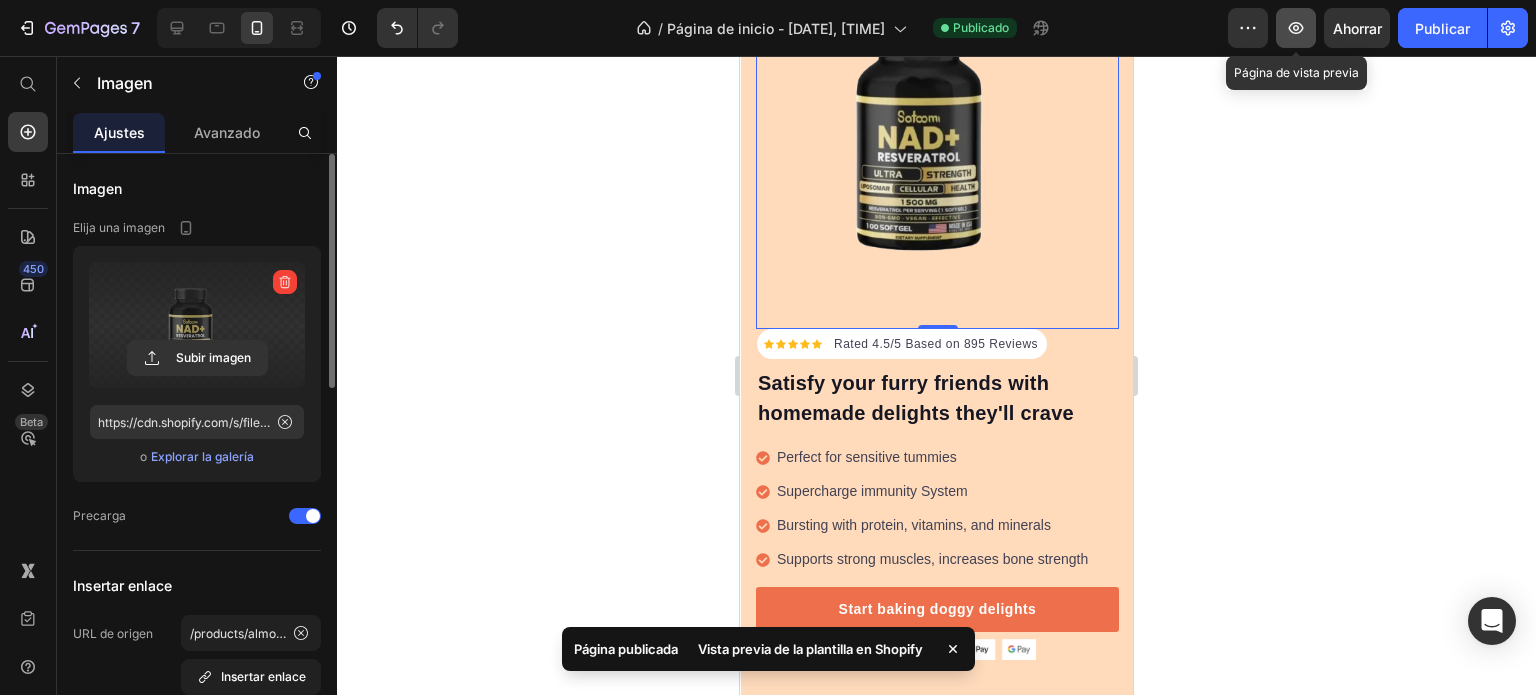 click 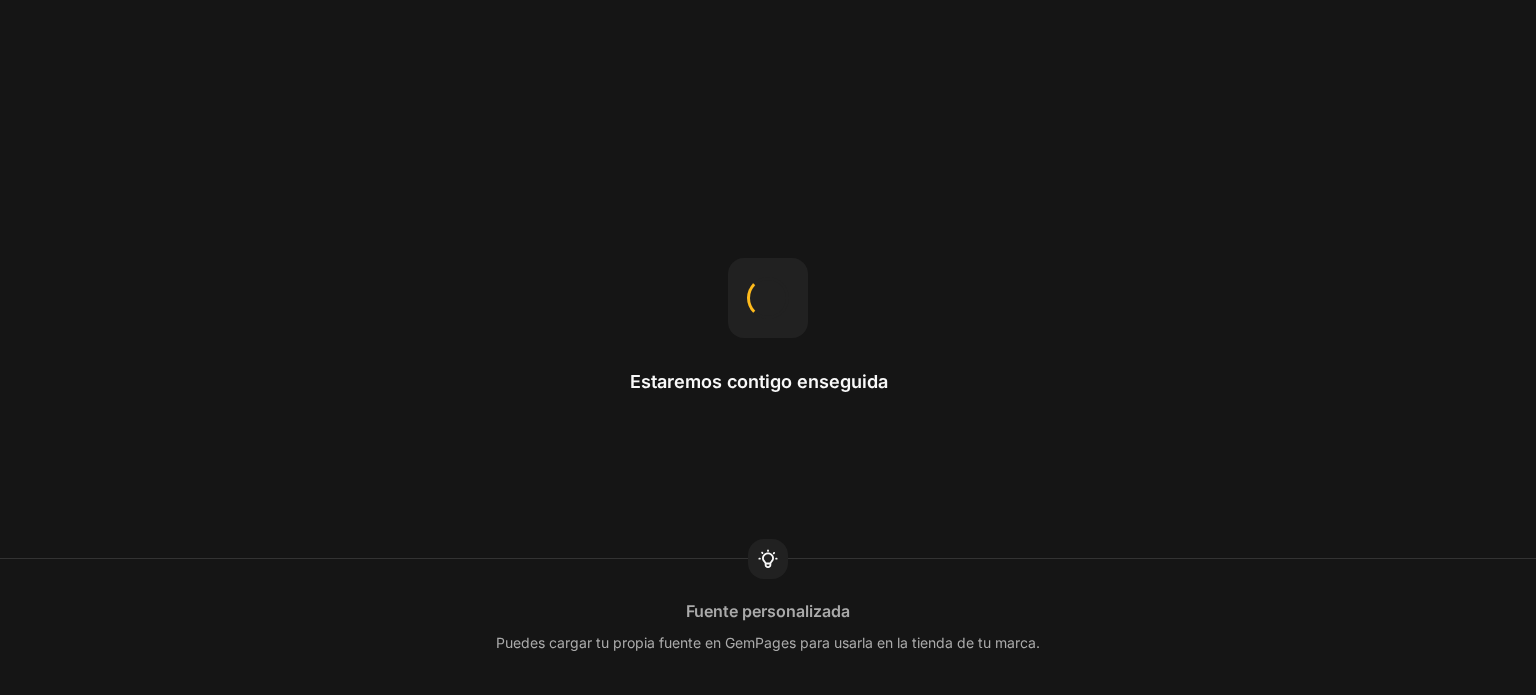 scroll, scrollTop: 0, scrollLeft: 0, axis: both 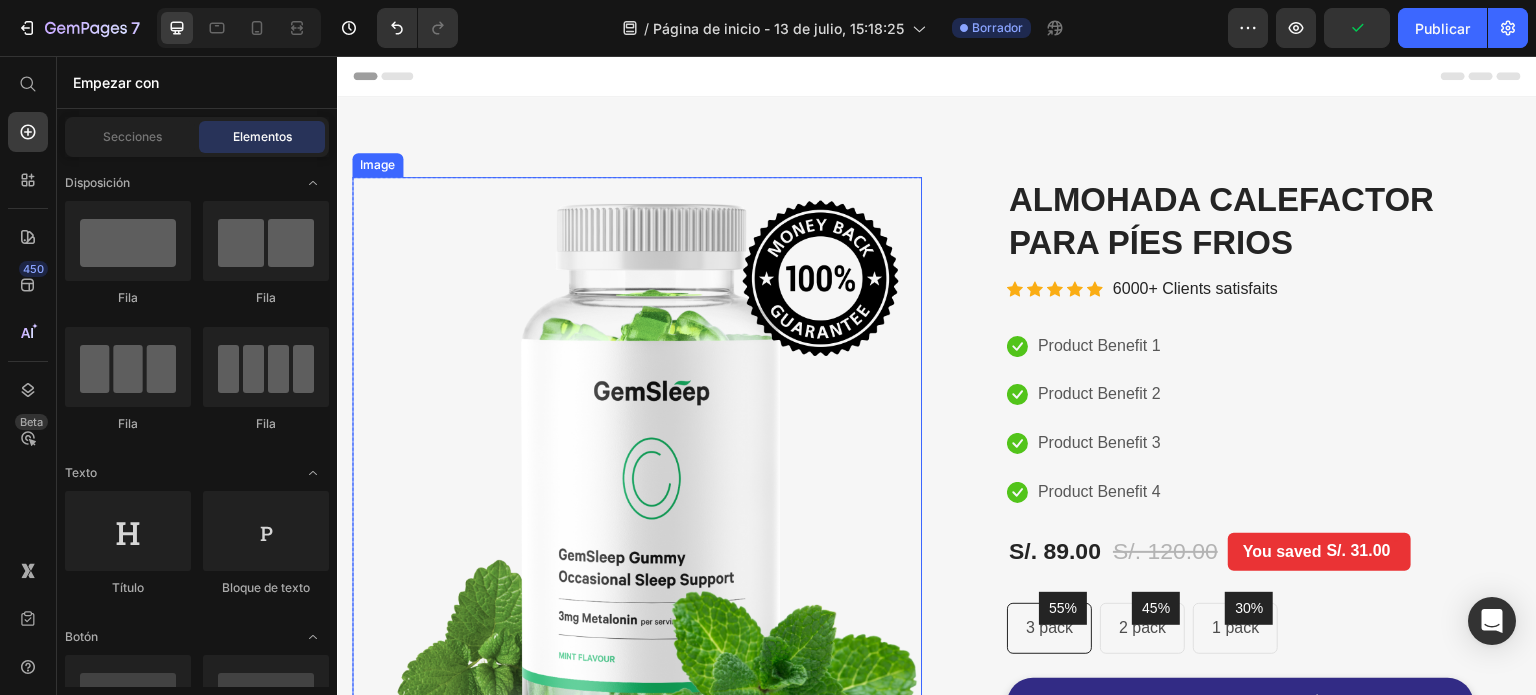 click at bounding box center (637, 475) 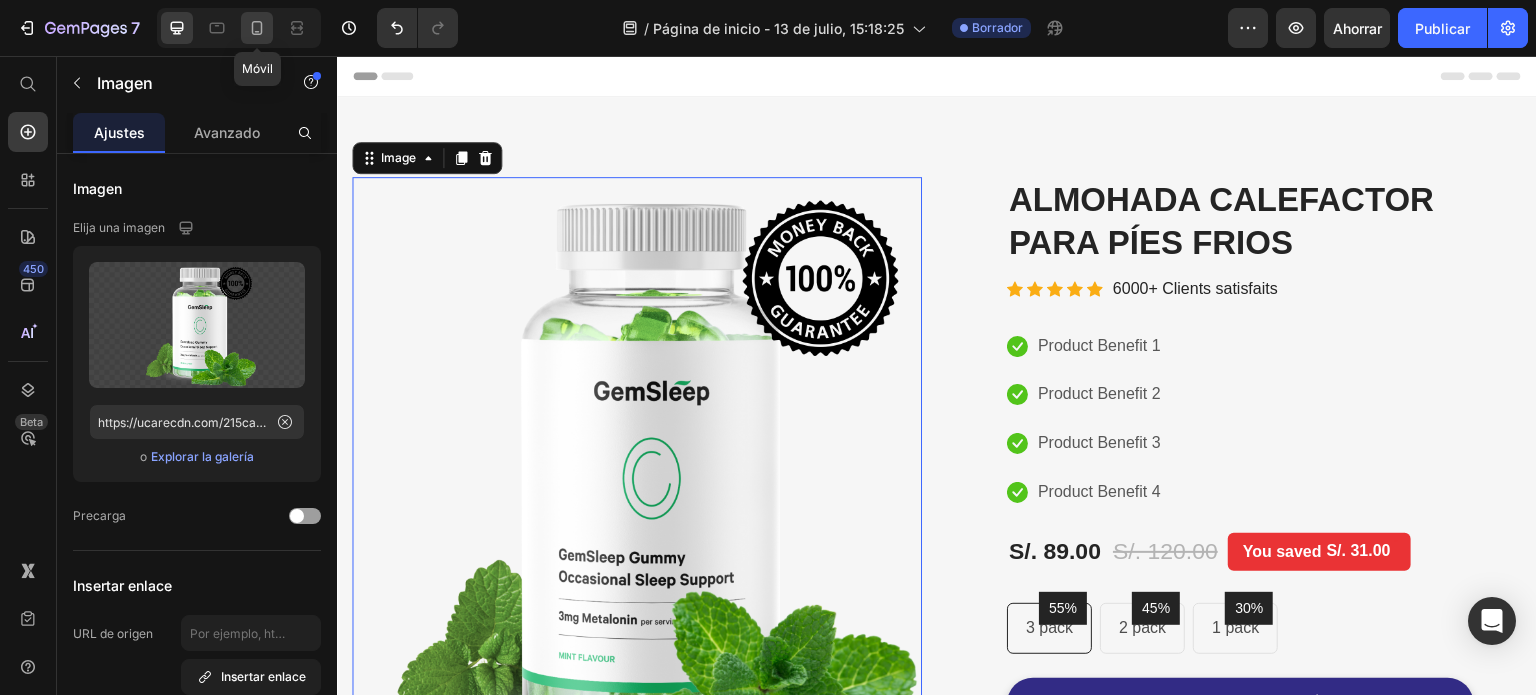 click 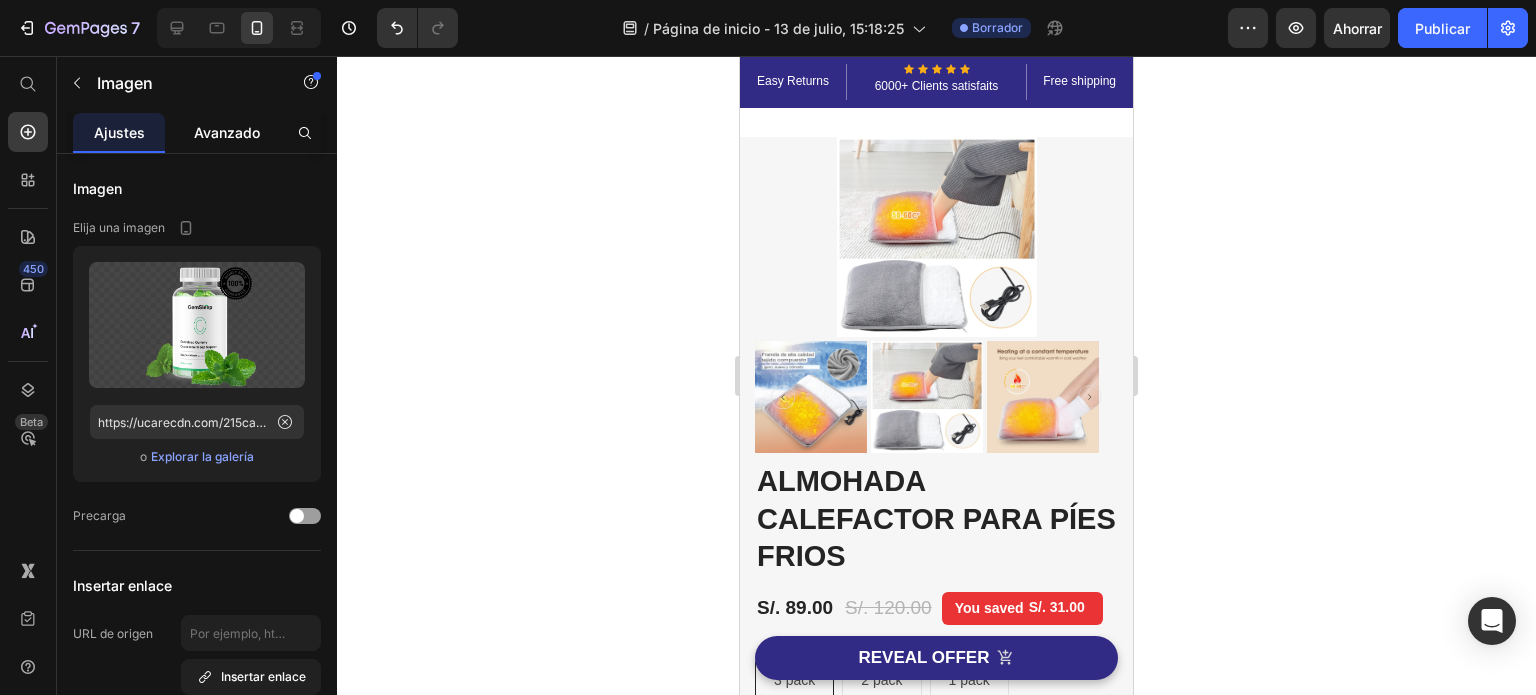 click on "Avanzado" at bounding box center (227, 132) 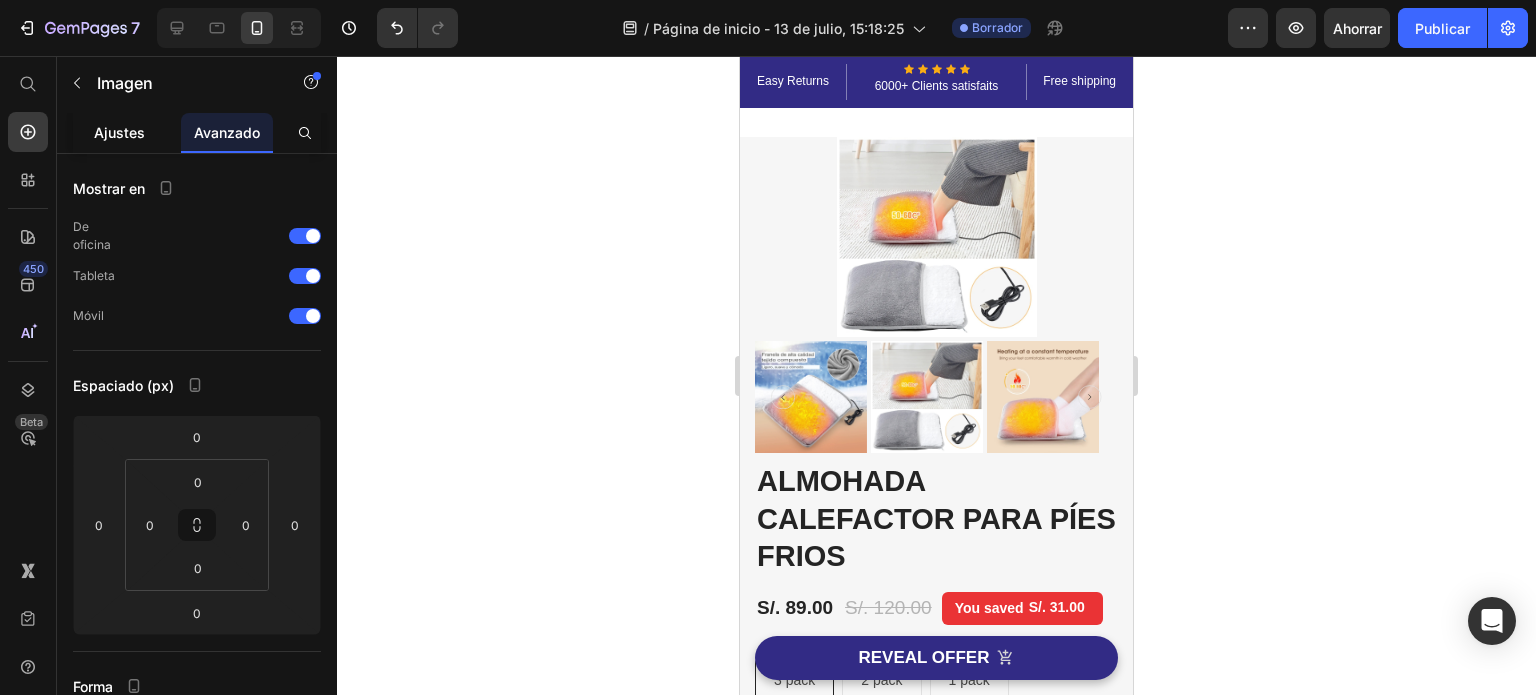 click on "Ajustes" 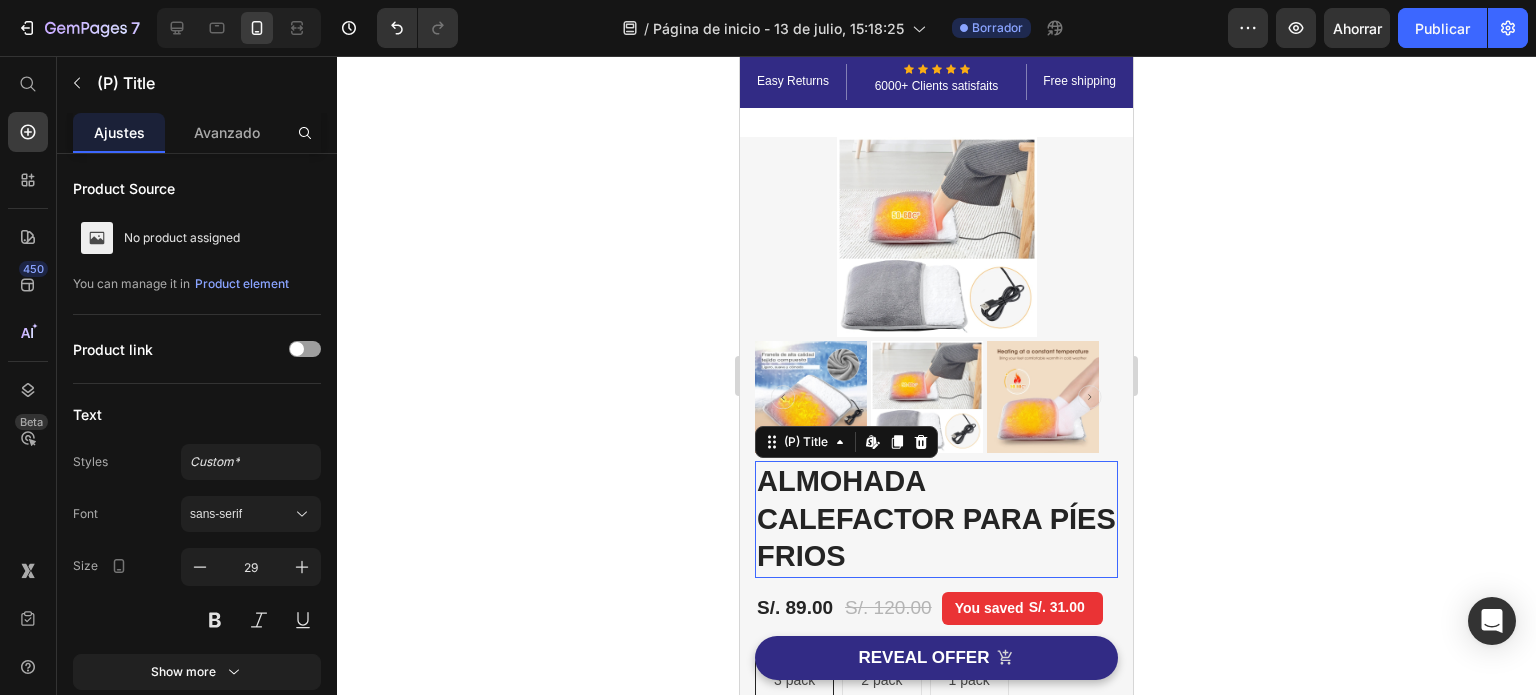 click on "ALMOHADA CALEFACTOR PARA PÍES FRIOS" at bounding box center [936, 519] 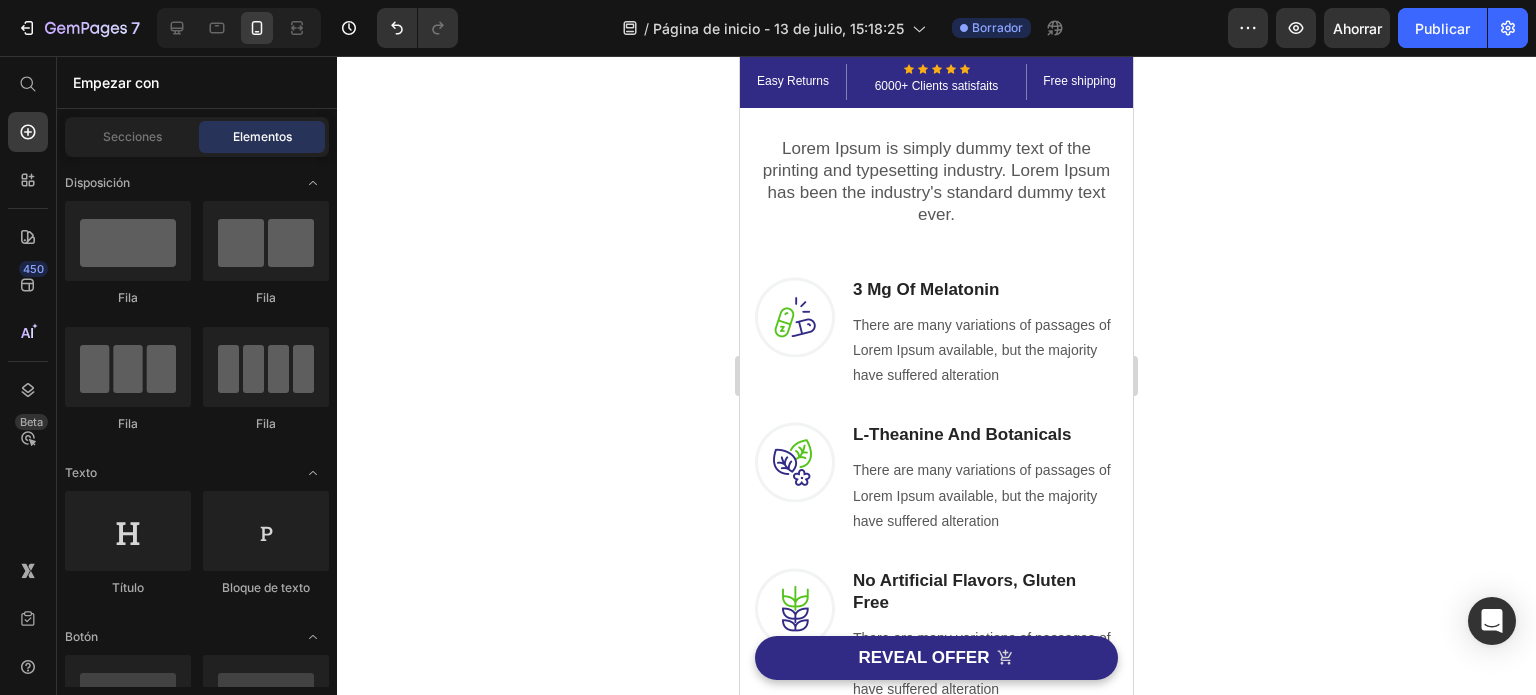 scroll, scrollTop: 231, scrollLeft: 0, axis: vertical 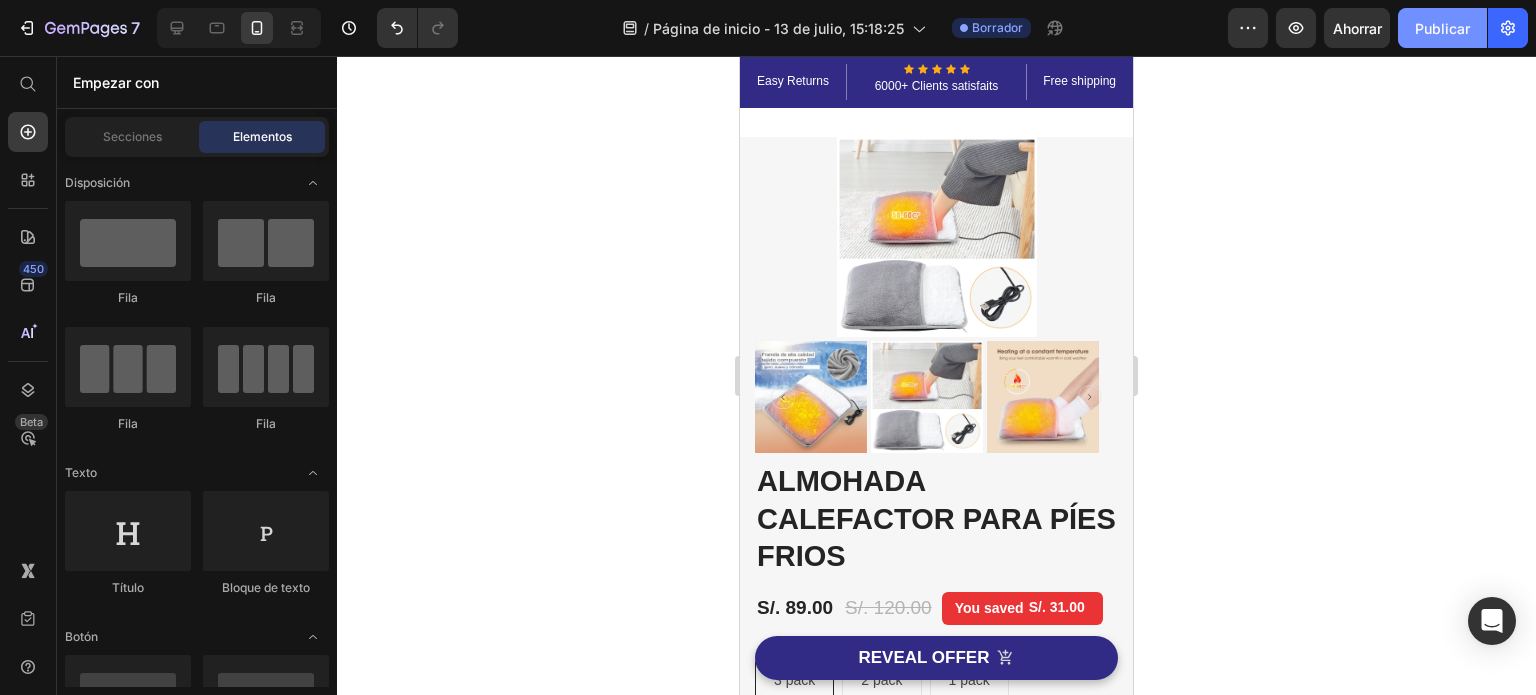 click on "Publicar" 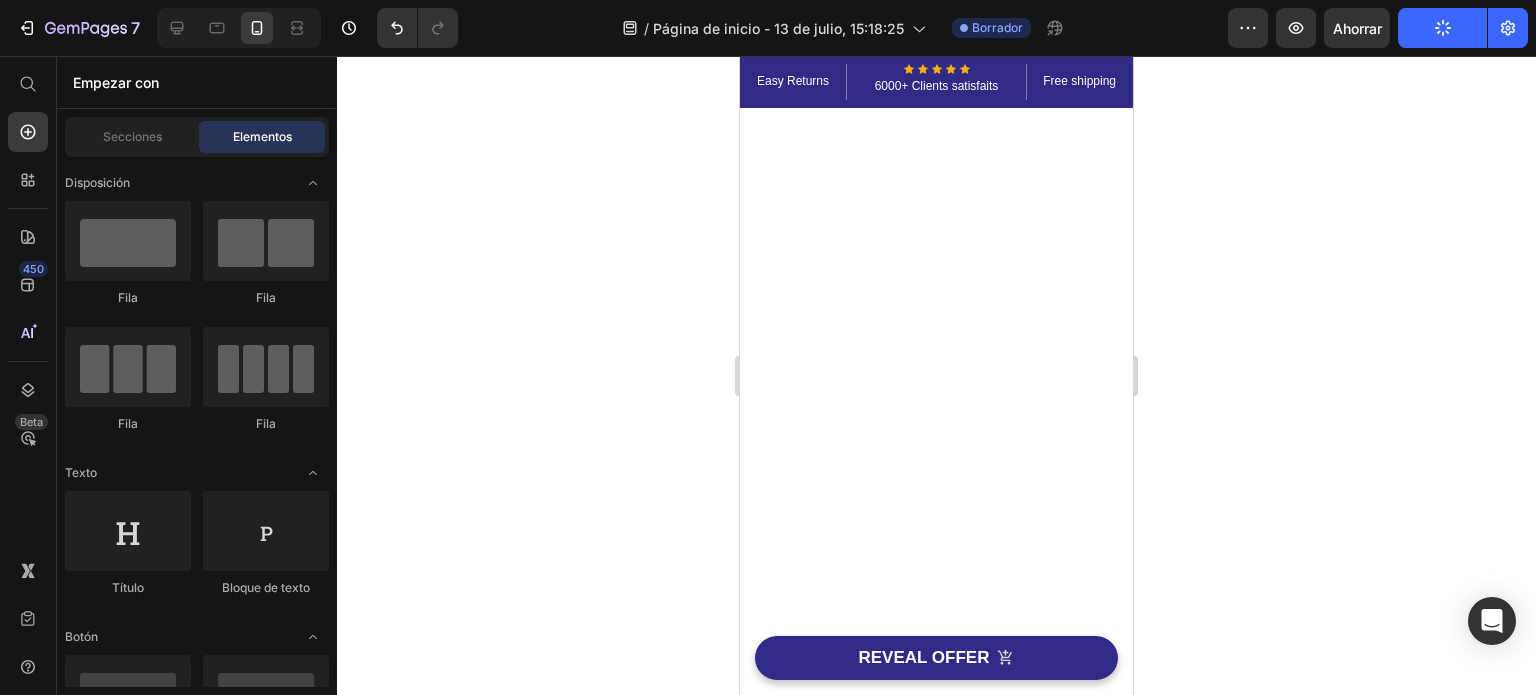 scroll, scrollTop: 0, scrollLeft: 0, axis: both 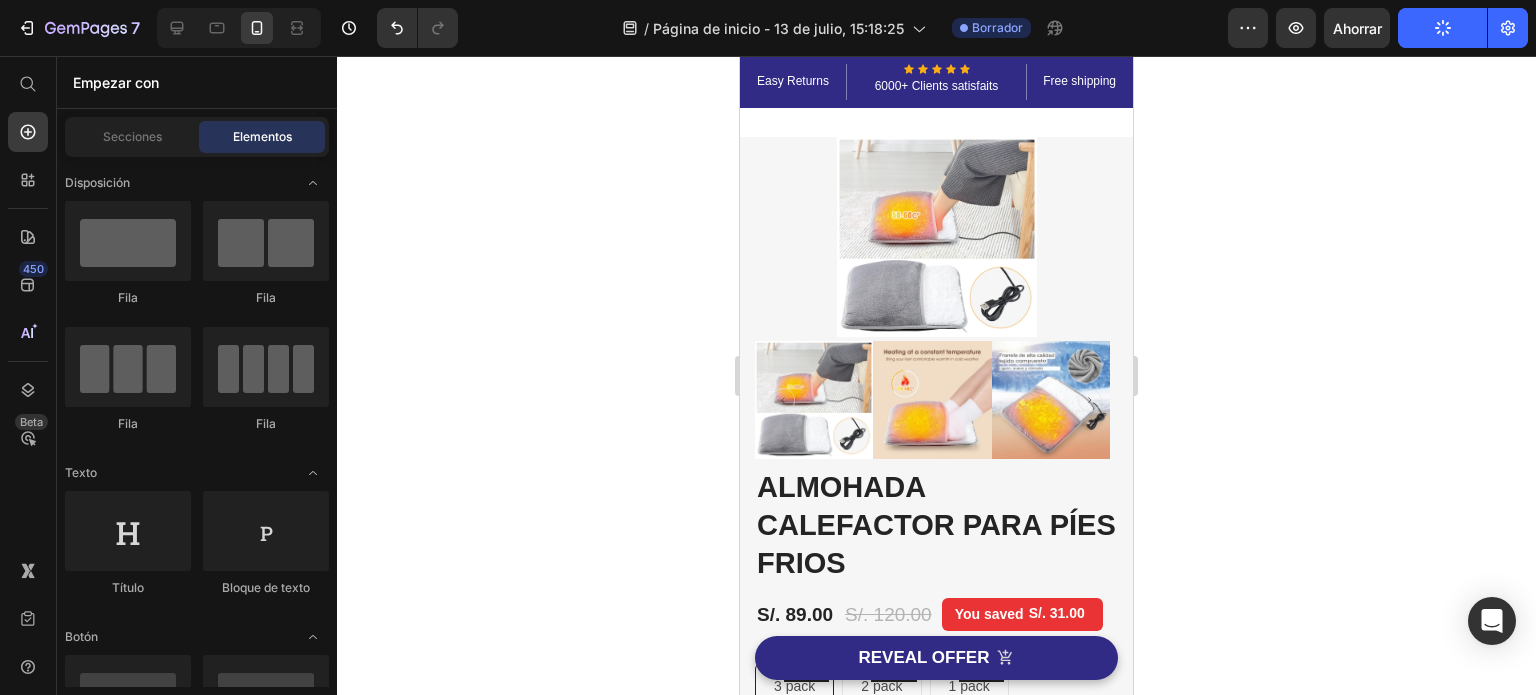 drag, startPoint x: 1122, startPoint y: 102, endPoint x: 1973, endPoint y: 82, distance: 851.235 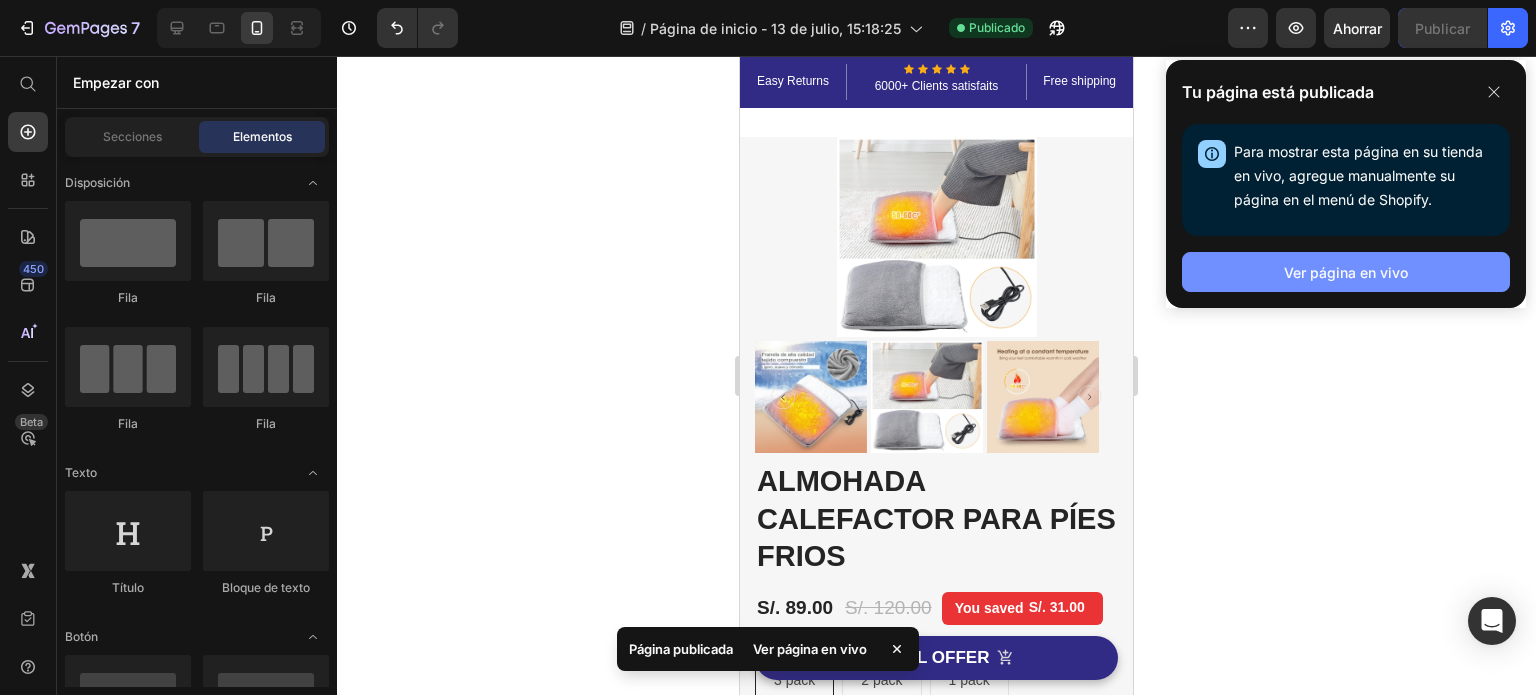 click on "Ver página en vivo" at bounding box center [1346, 272] 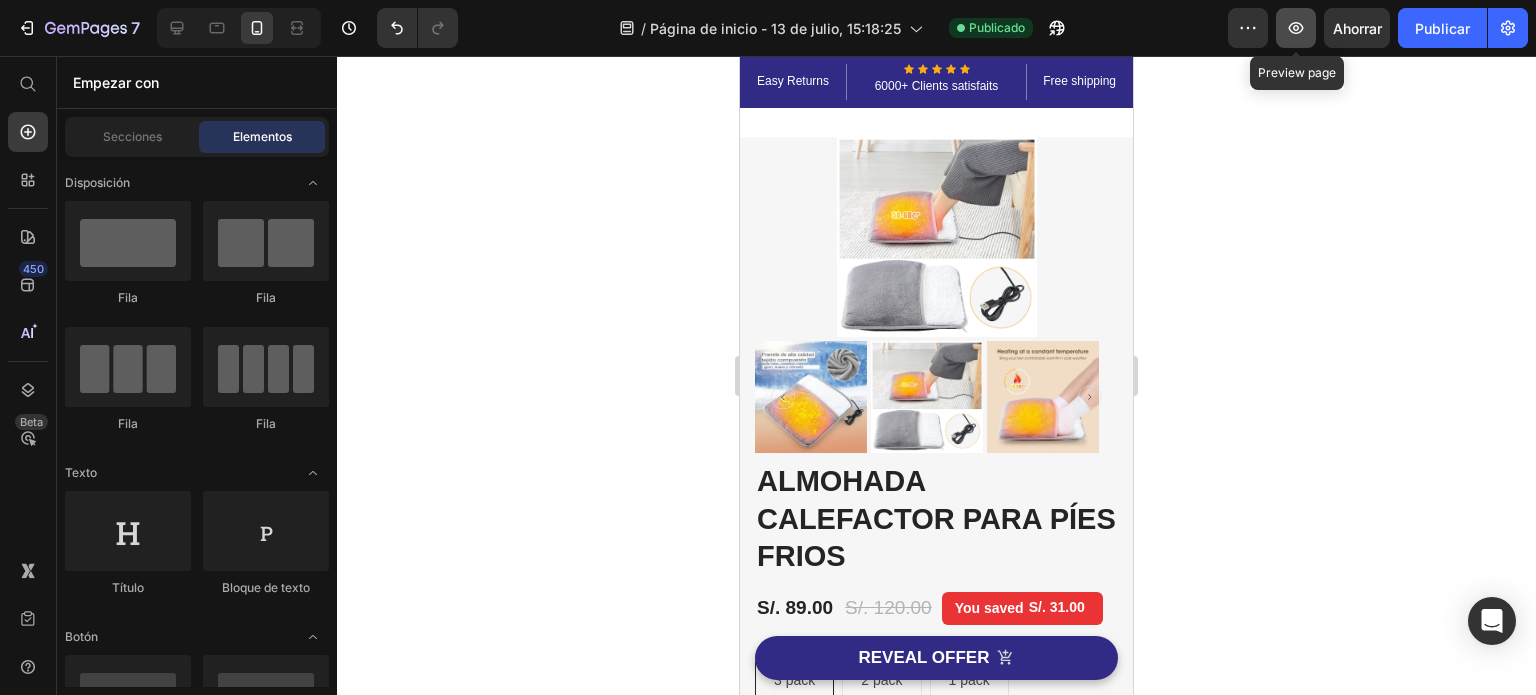 click 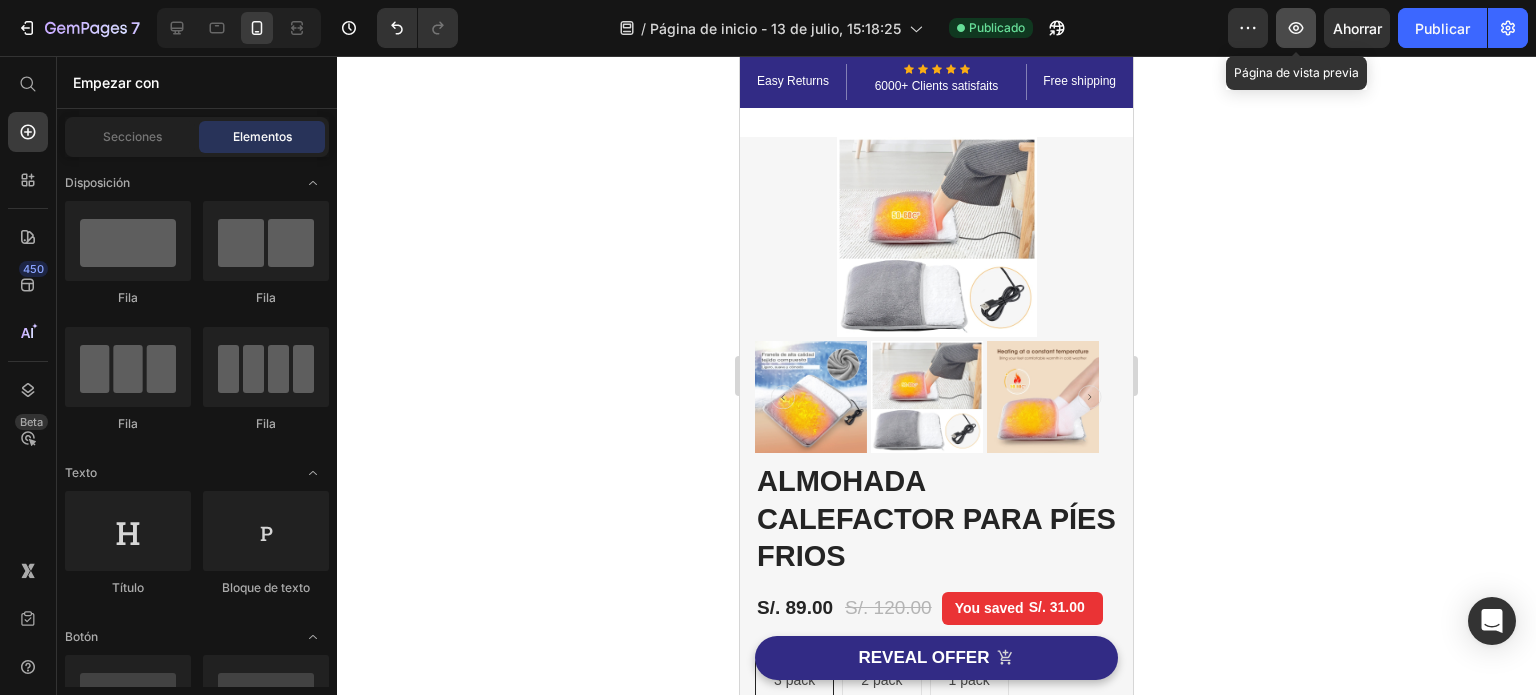 click 